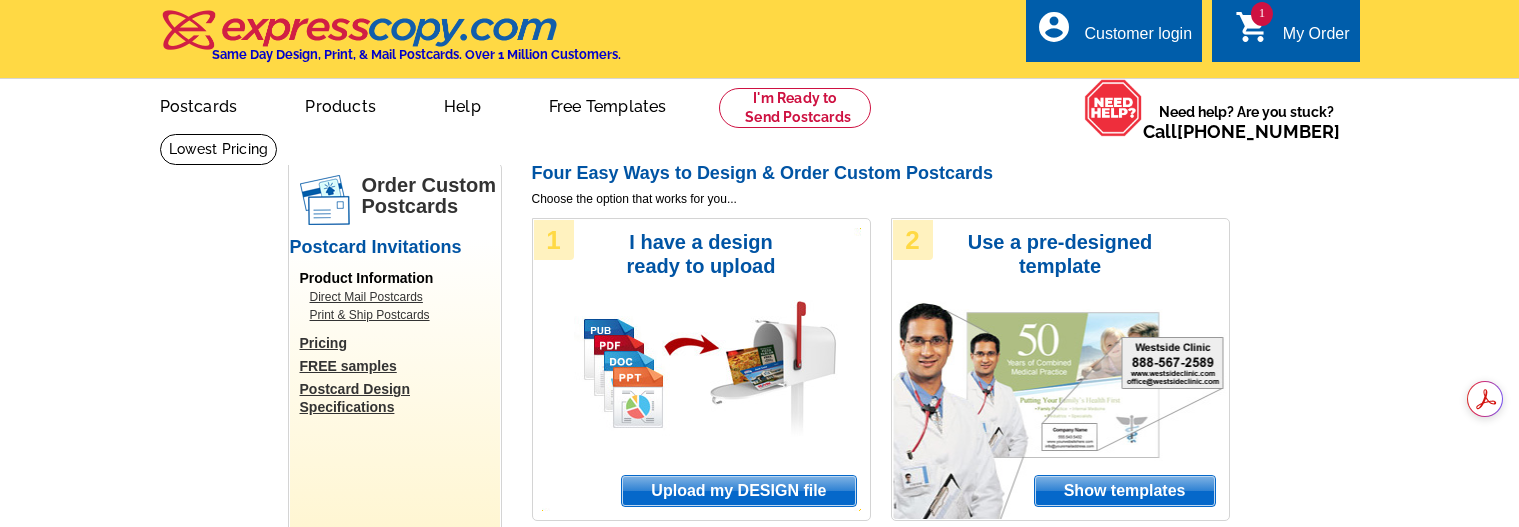 scroll, scrollTop: 0, scrollLeft: 0, axis: both 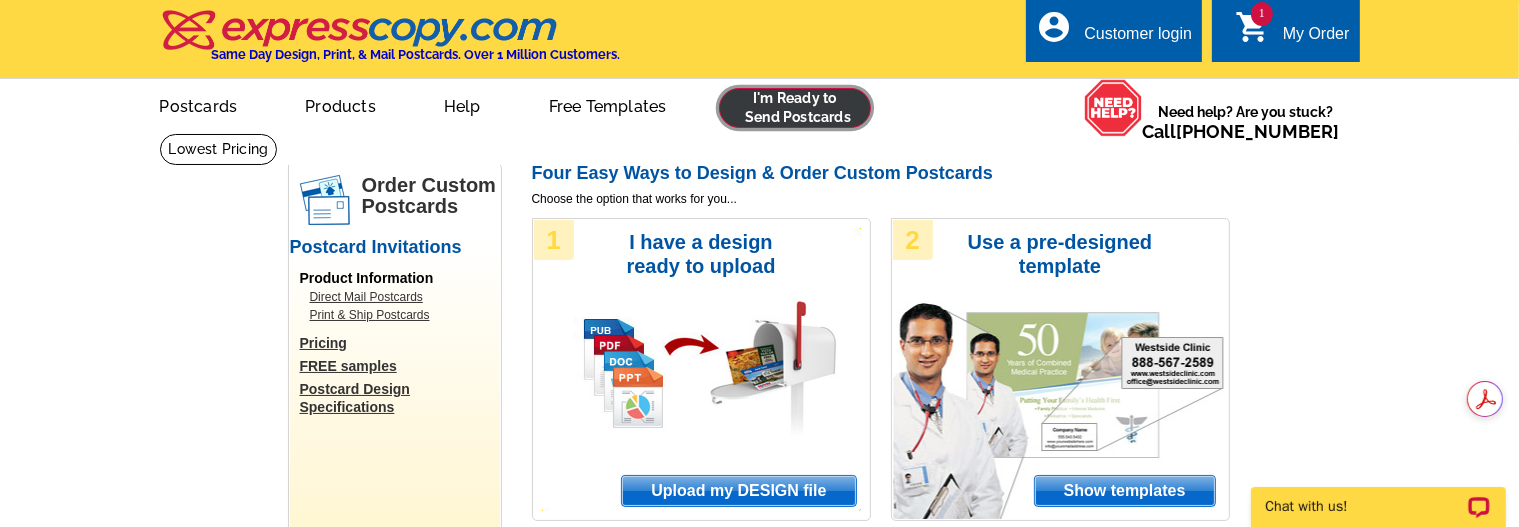 click at bounding box center (795, 108) 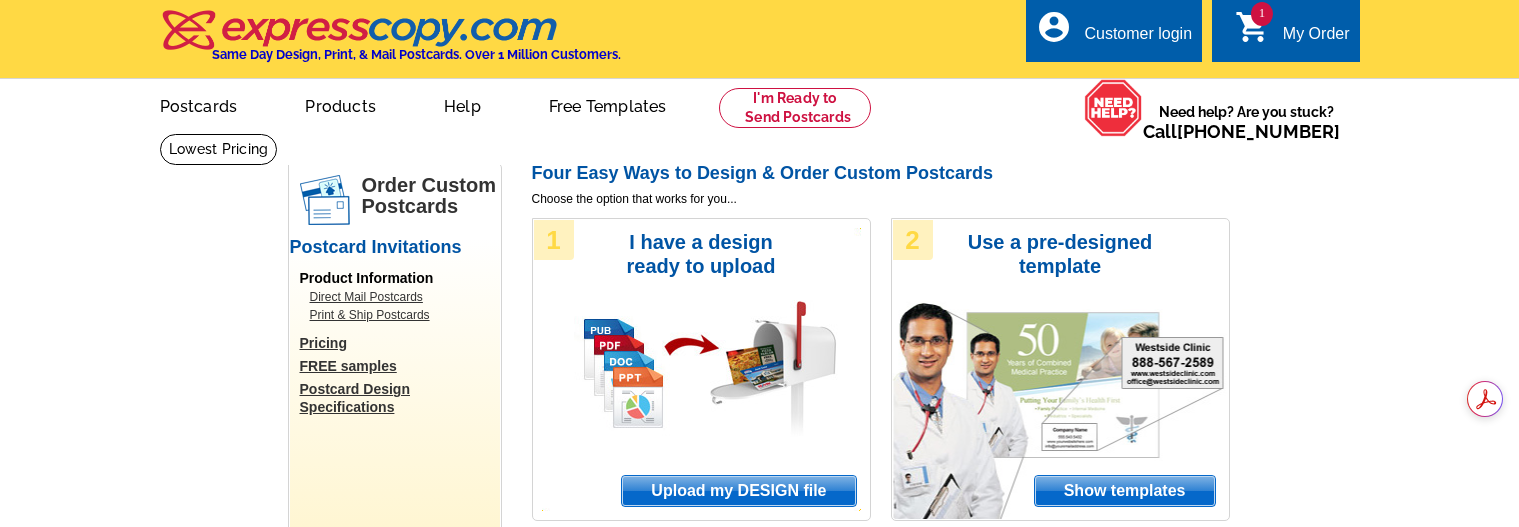 scroll, scrollTop: 0, scrollLeft: 0, axis: both 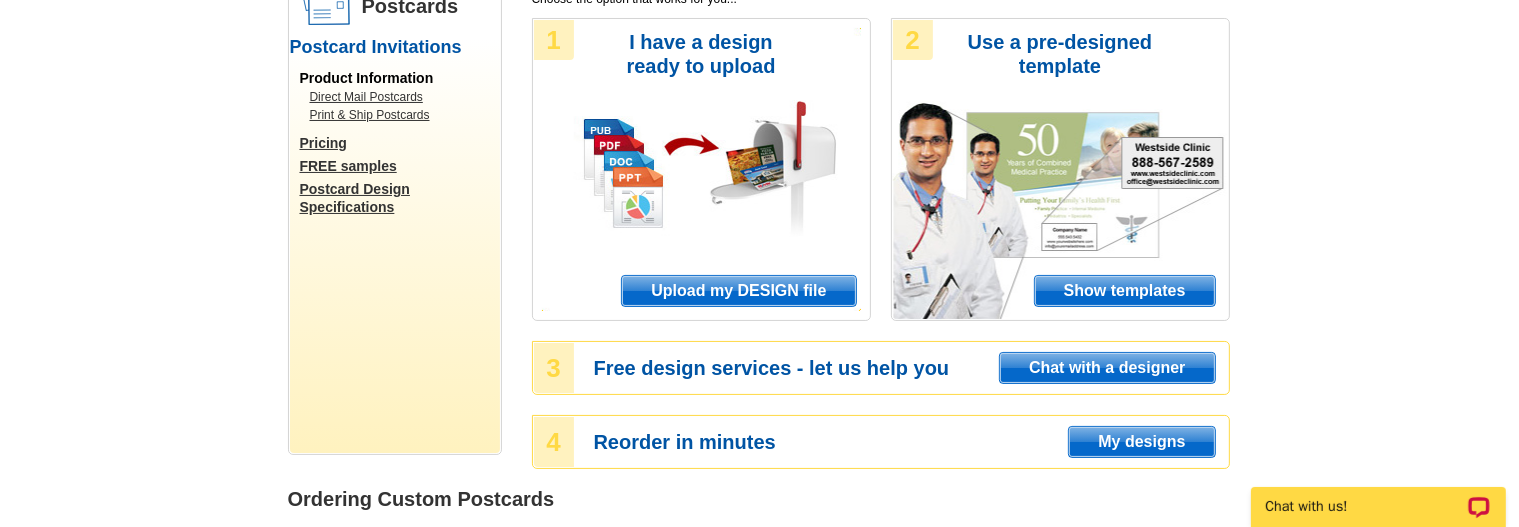 click on "Upload my DESIGN file" at bounding box center [738, 291] 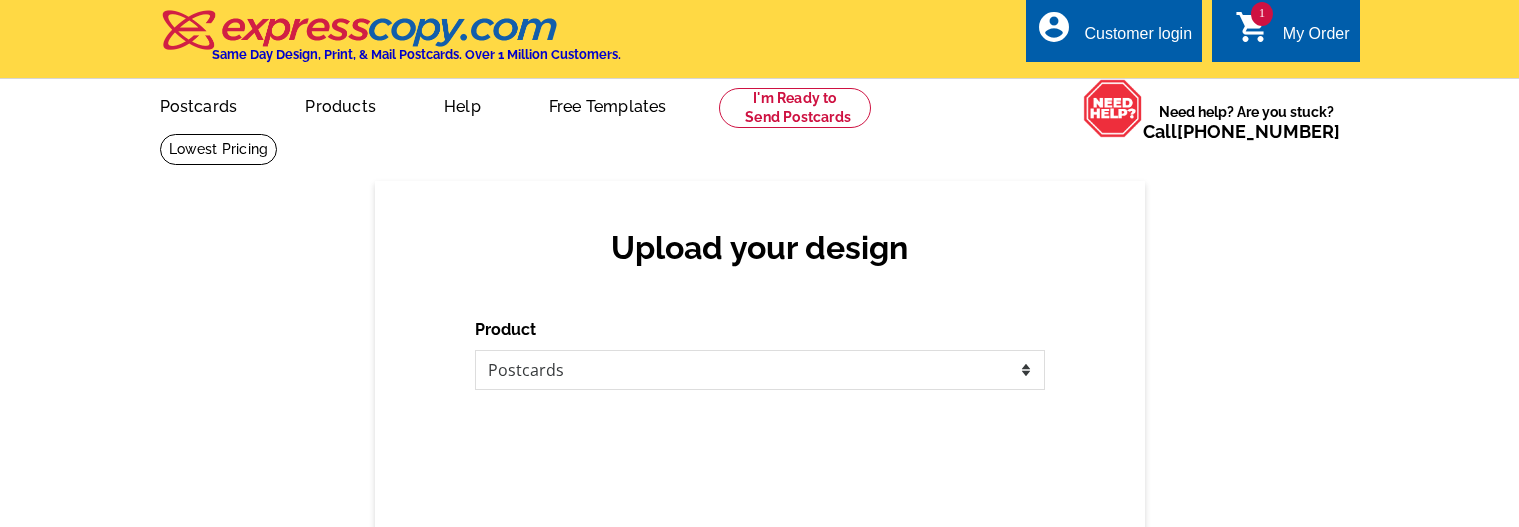 scroll, scrollTop: 0, scrollLeft: 0, axis: both 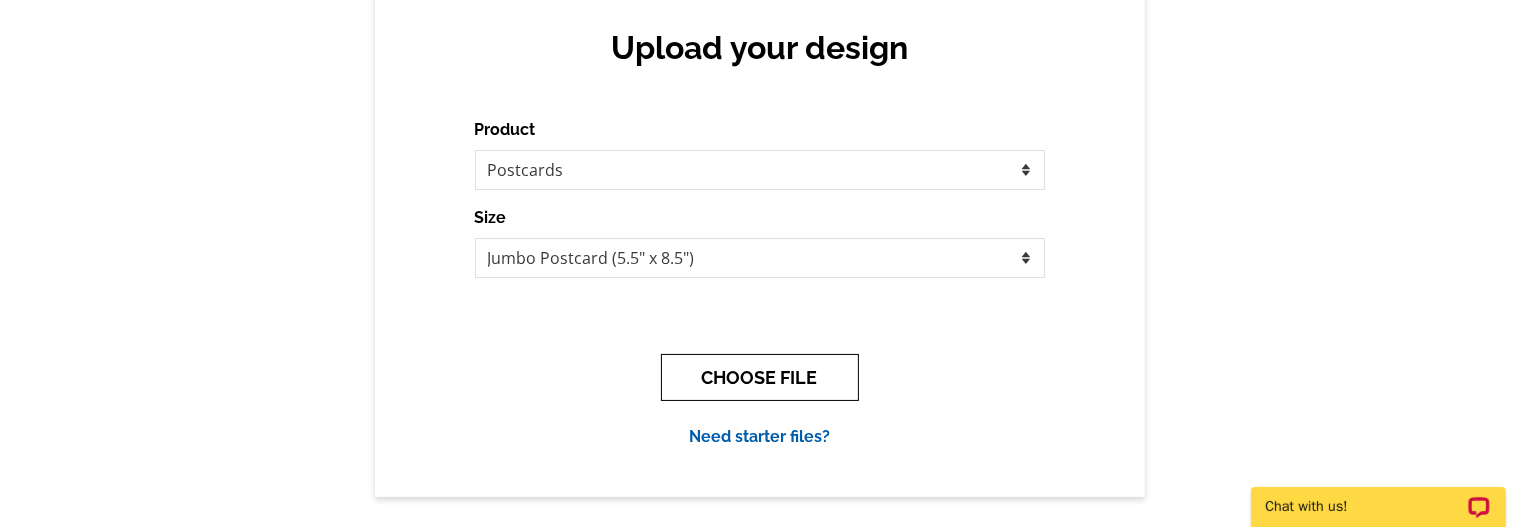 click on "CHOOSE FILE" at bounding box center (760, 377) 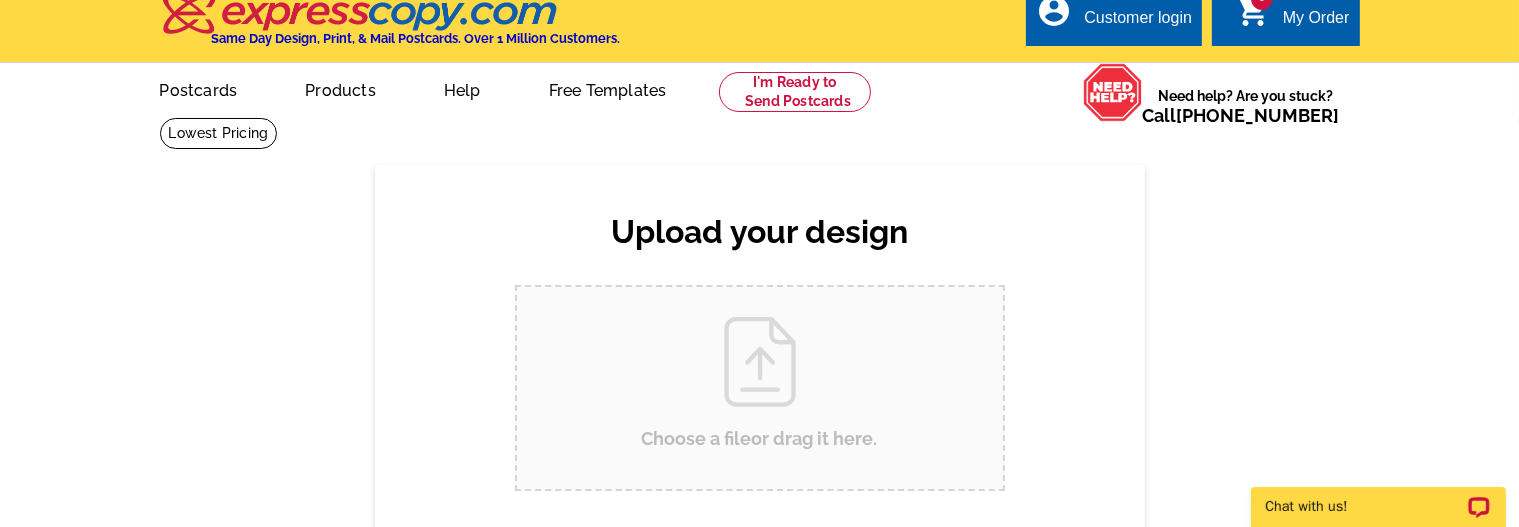 scroll, scrollTop: 0, scrollLeft: 0, axis: both 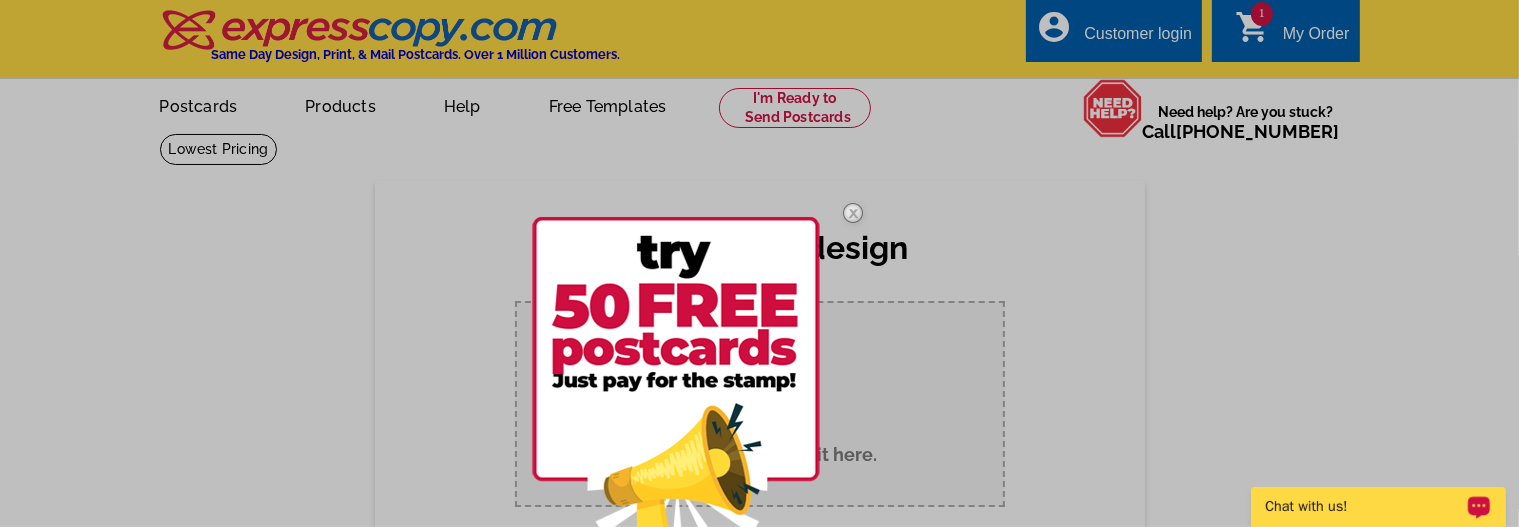 click at bounding box center (853, 213) 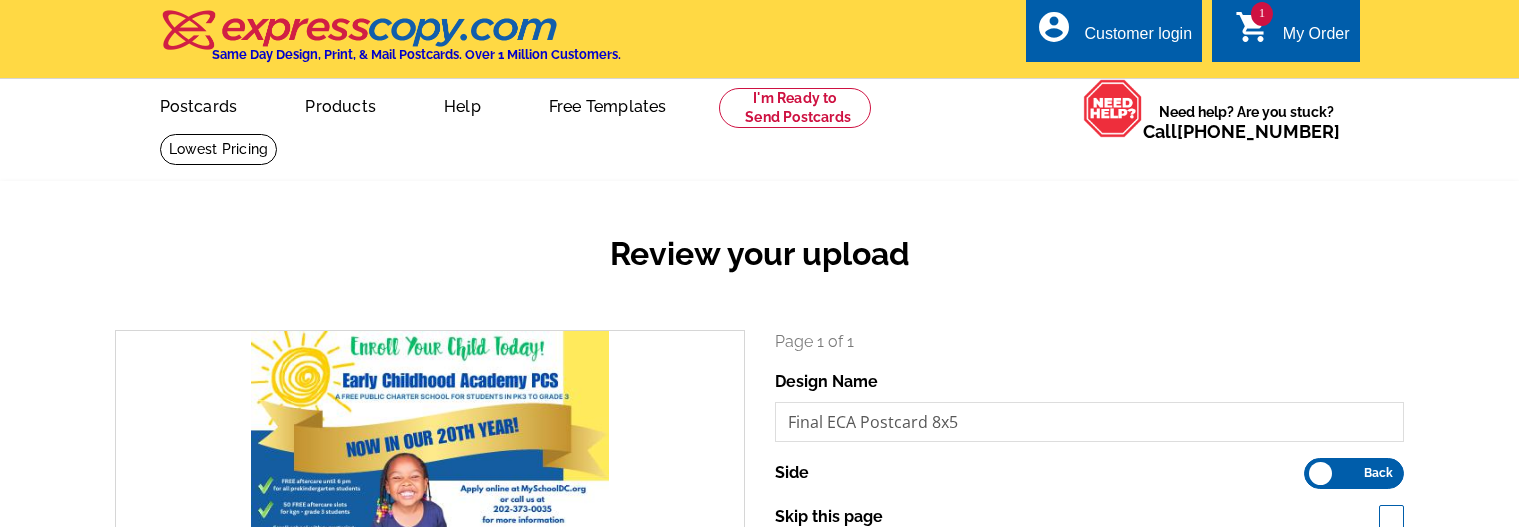 scroll, scrollTop: 0, scrollLeft: 0, axis: both 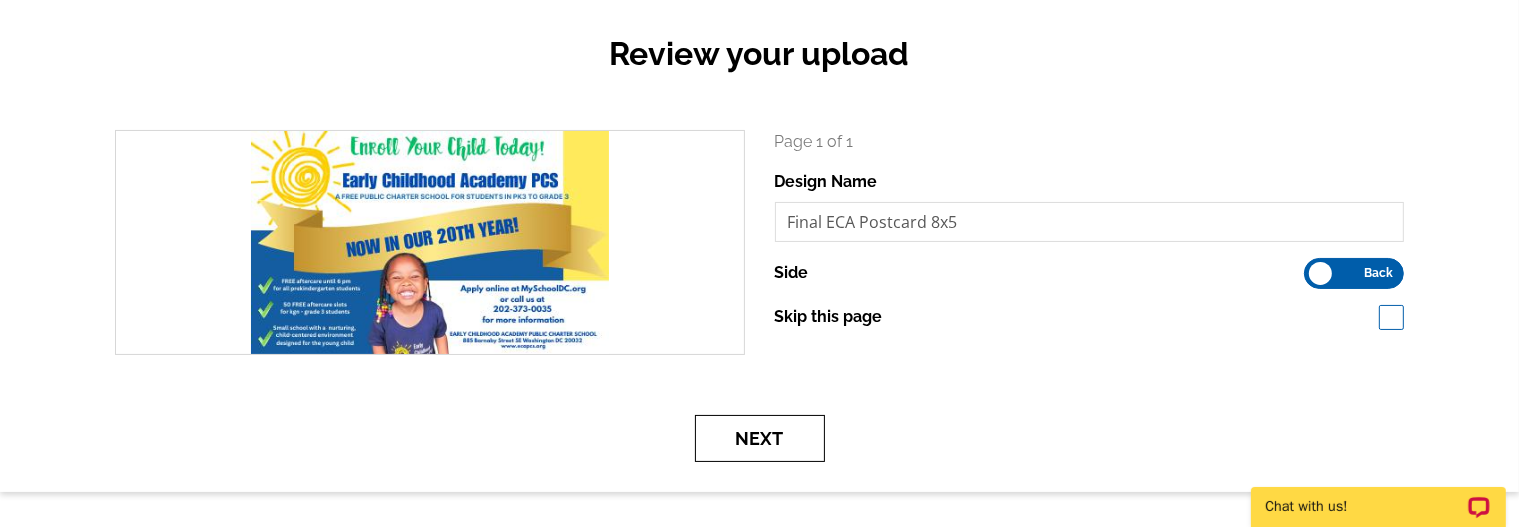 click on "Next" at bounding box center [760, 438] 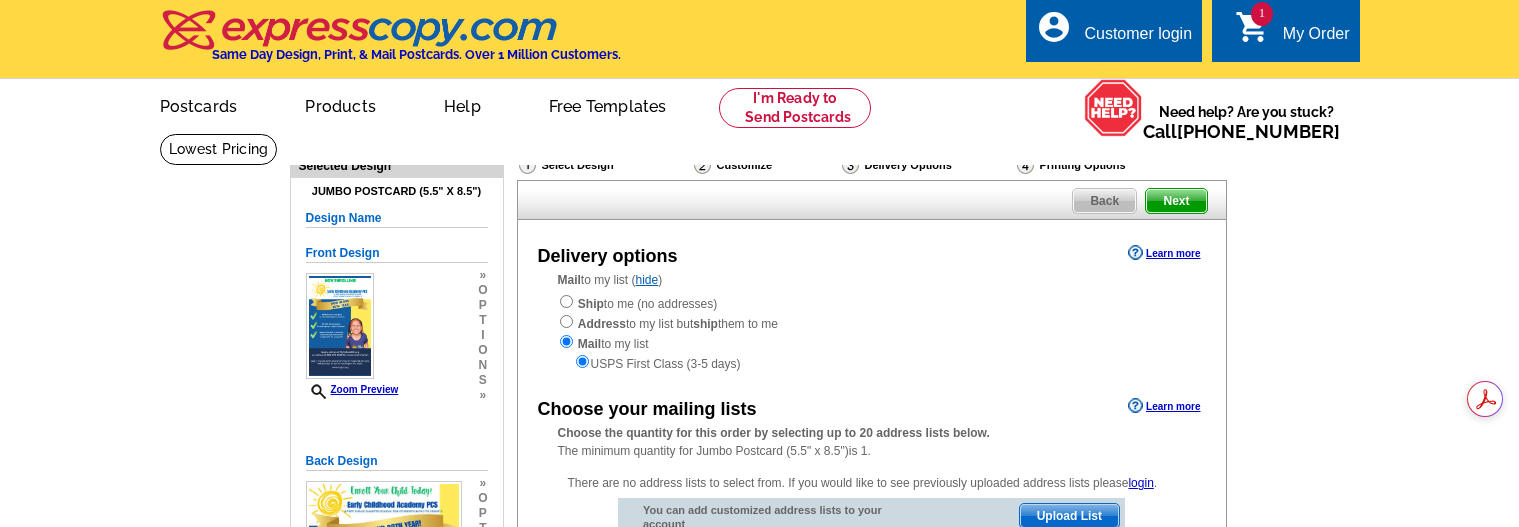 scroll, scrollTop: 0, scrollLeft: 0, axis: both 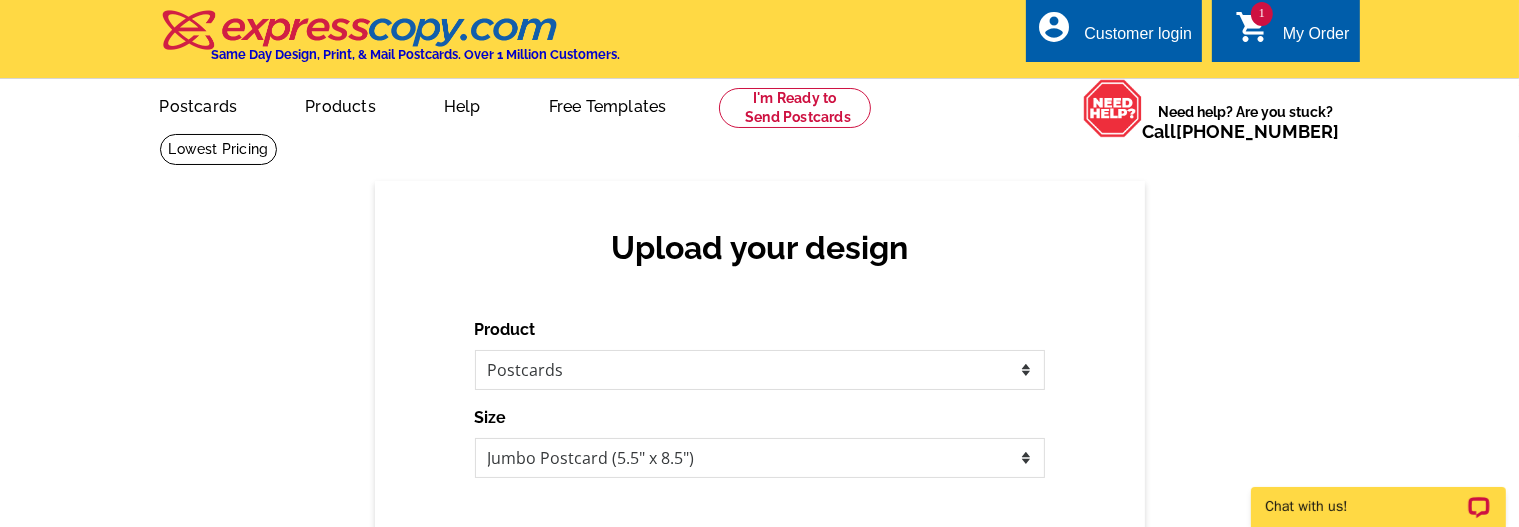 click on "1" at bounding box center [1262, 14] 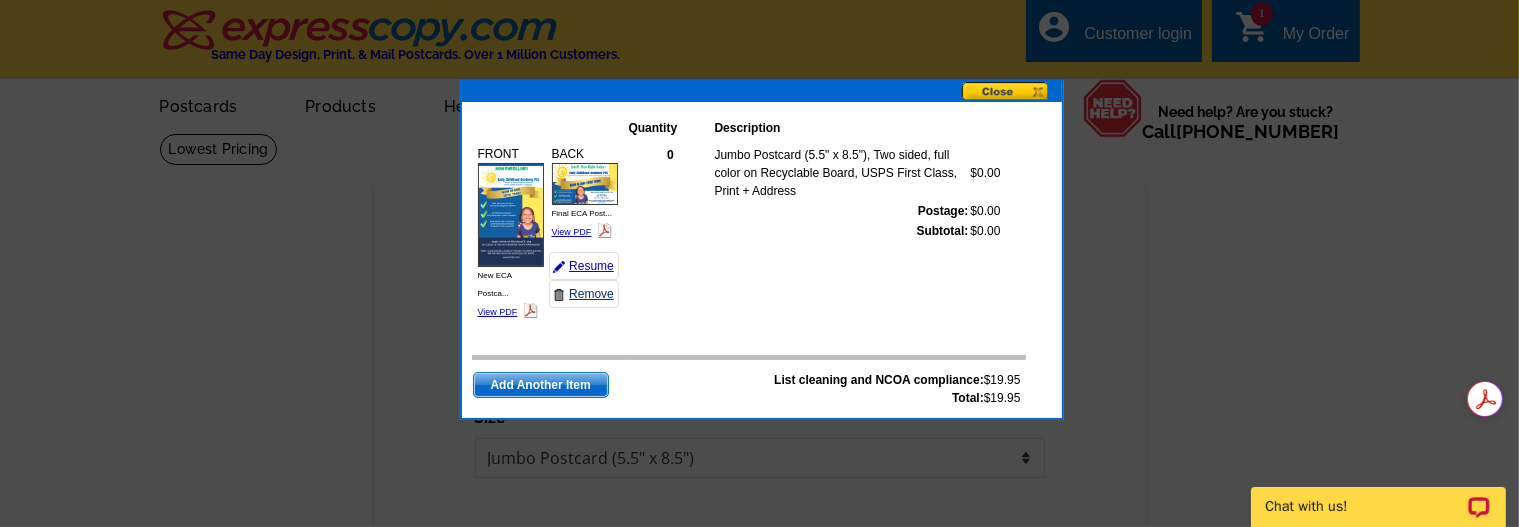 click on "Remove" at bounding box center (584, 294) 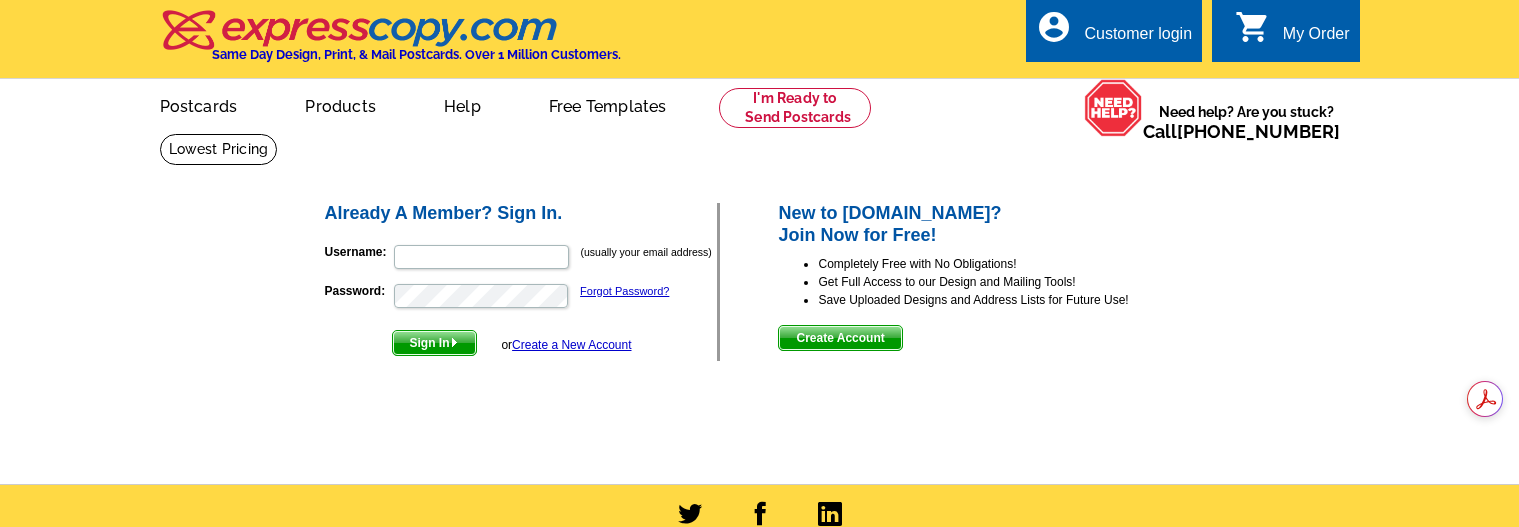 scroll, scrollTop: 0, scrollLeft: 0, axis: both 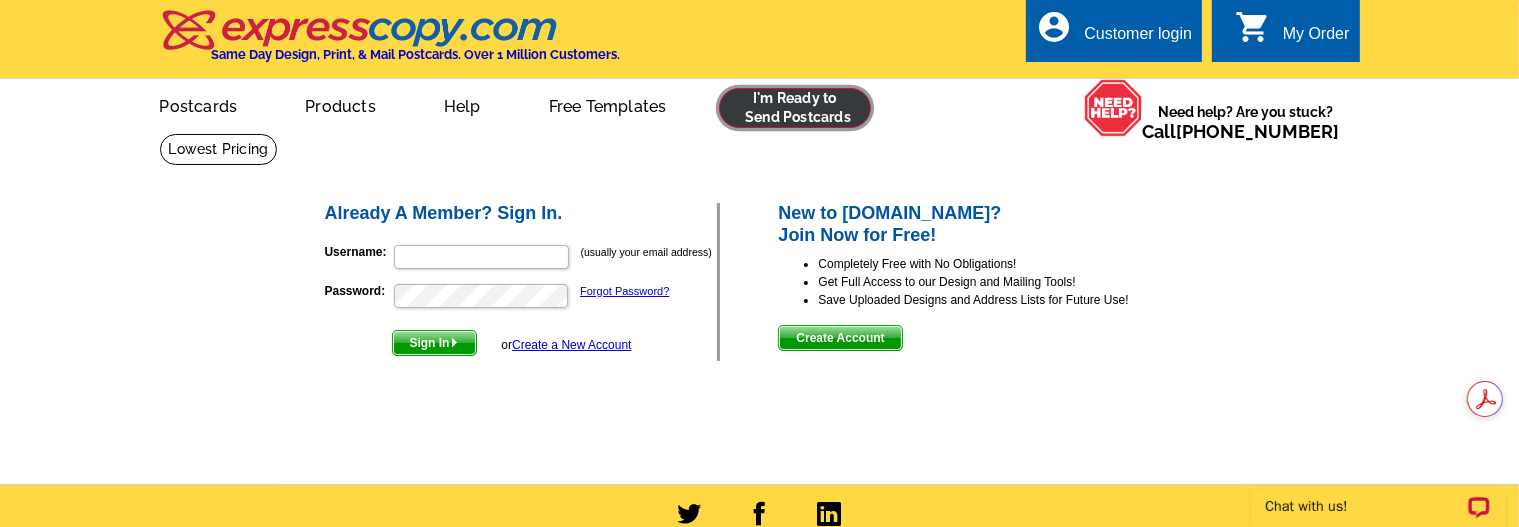 click at bounding box center (795, 108) 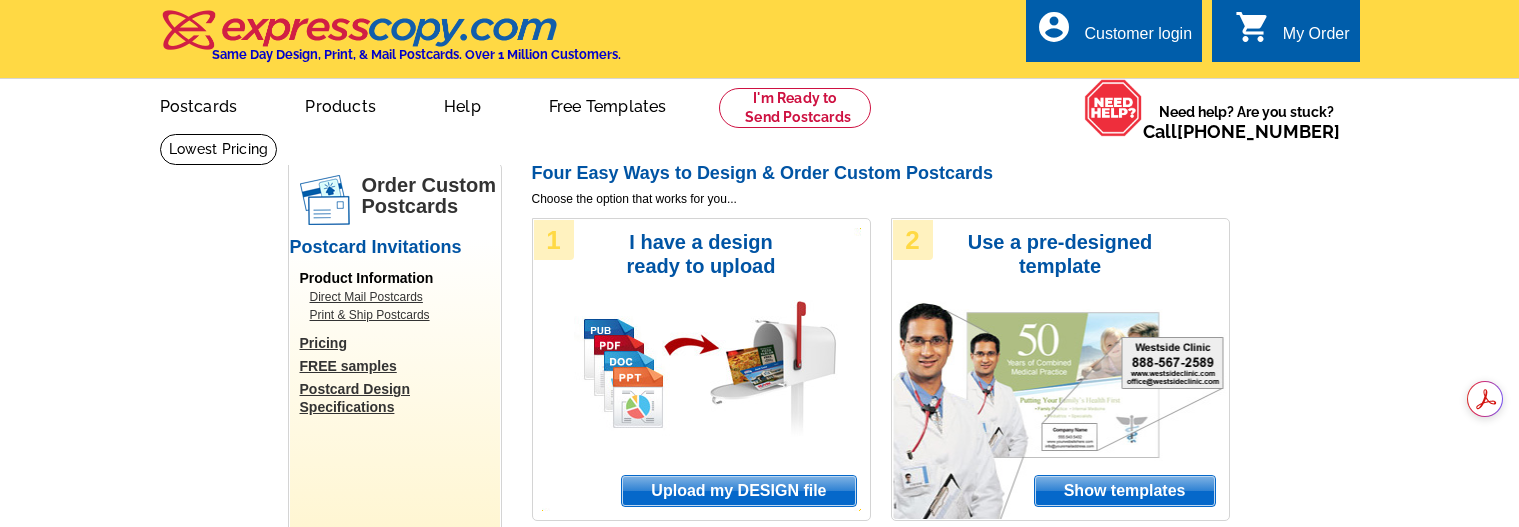 scroll, scrollTop: 0, scrollLeft: 0, axis: both 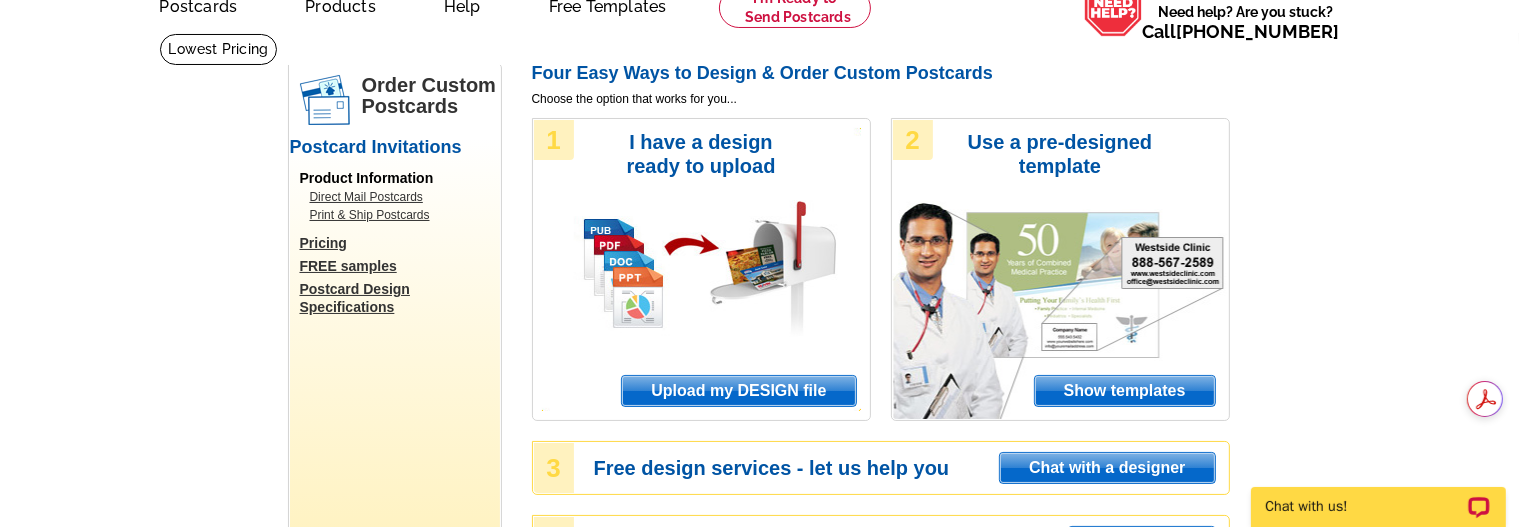 click on "Upload my DESIGN file" at bounding box center (738, 391) 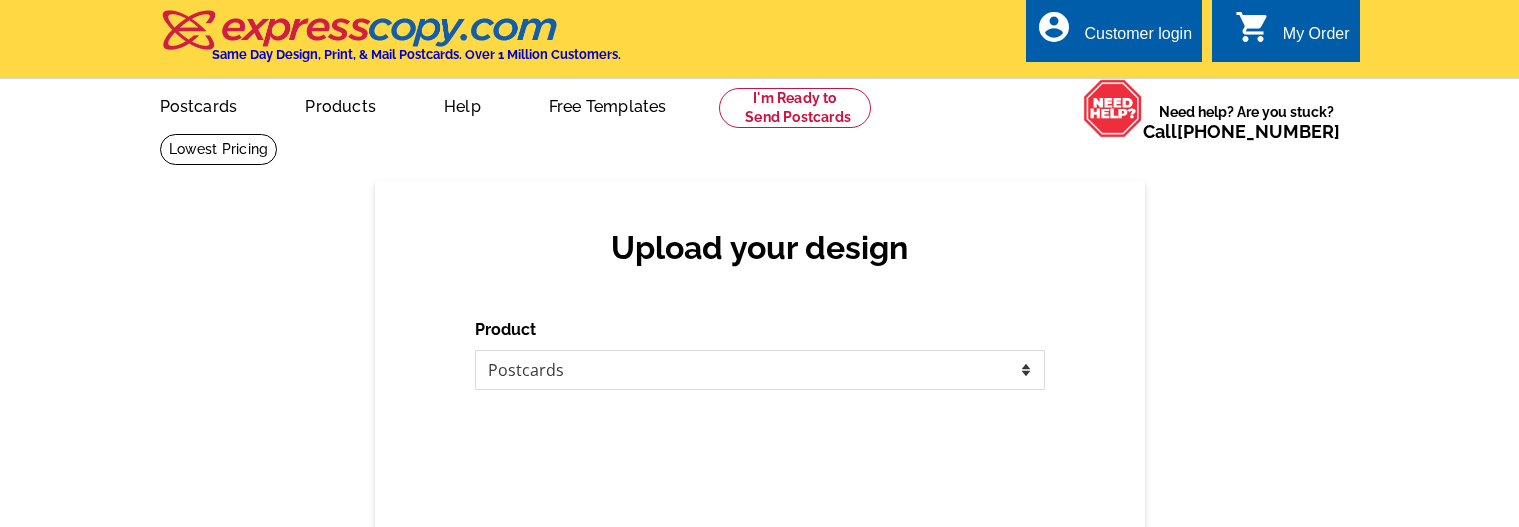 scroll, scrollTop: 0, scrollLeft: 0, axis: both 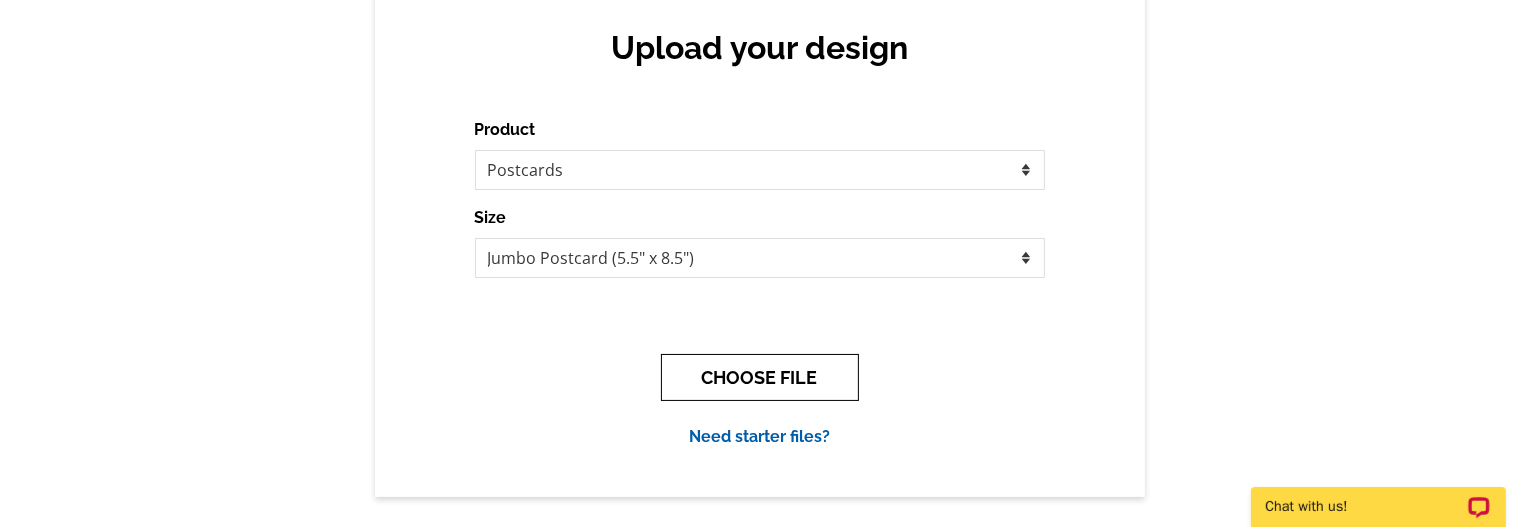 click on "CHOOSE FILE" at bounding box center (760, 377) 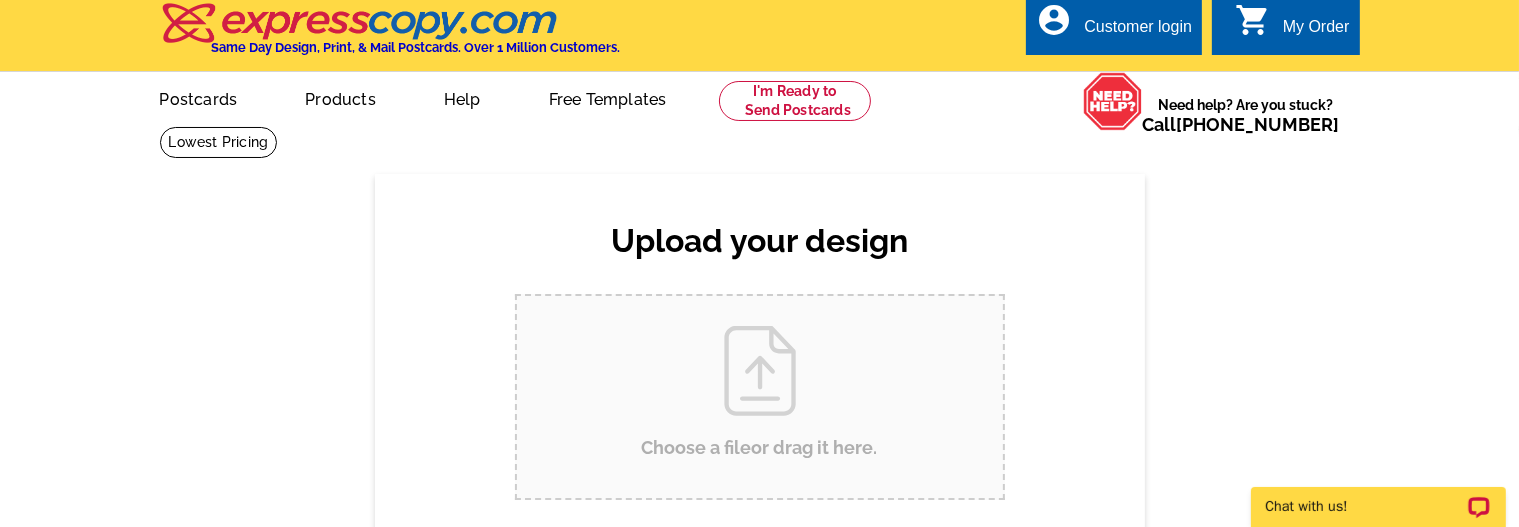 scroll, scrollTop: 0, scrollLeft: 0, axis: both 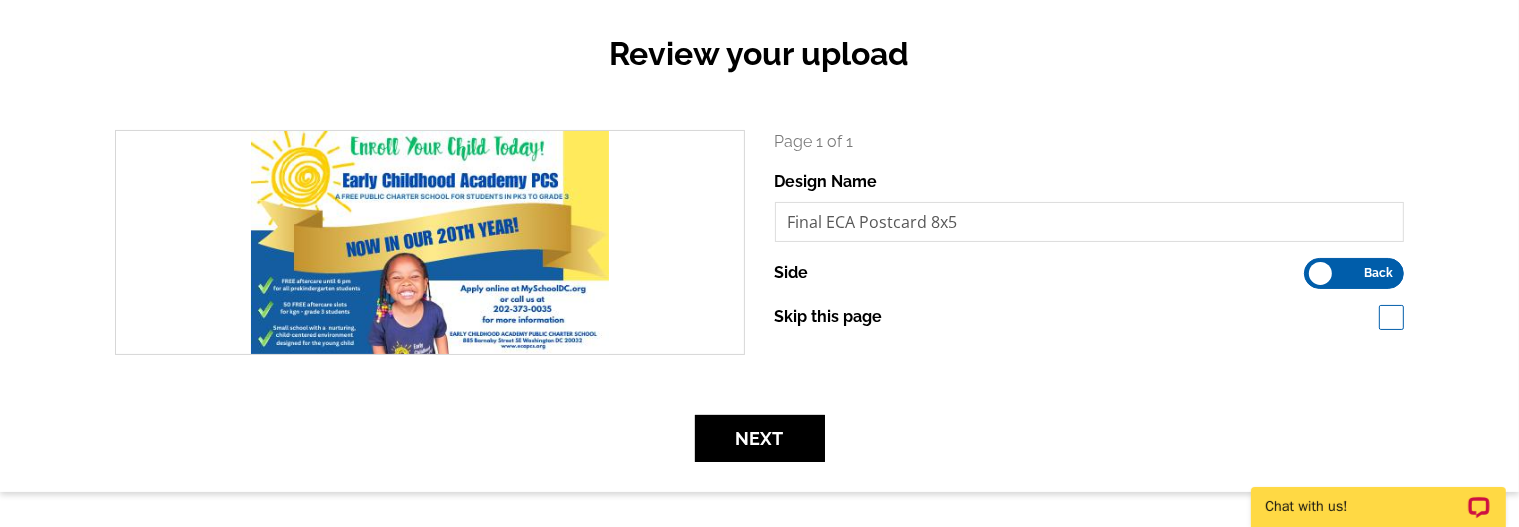 click on "Front
Back" at bounding box center (1354, 273) 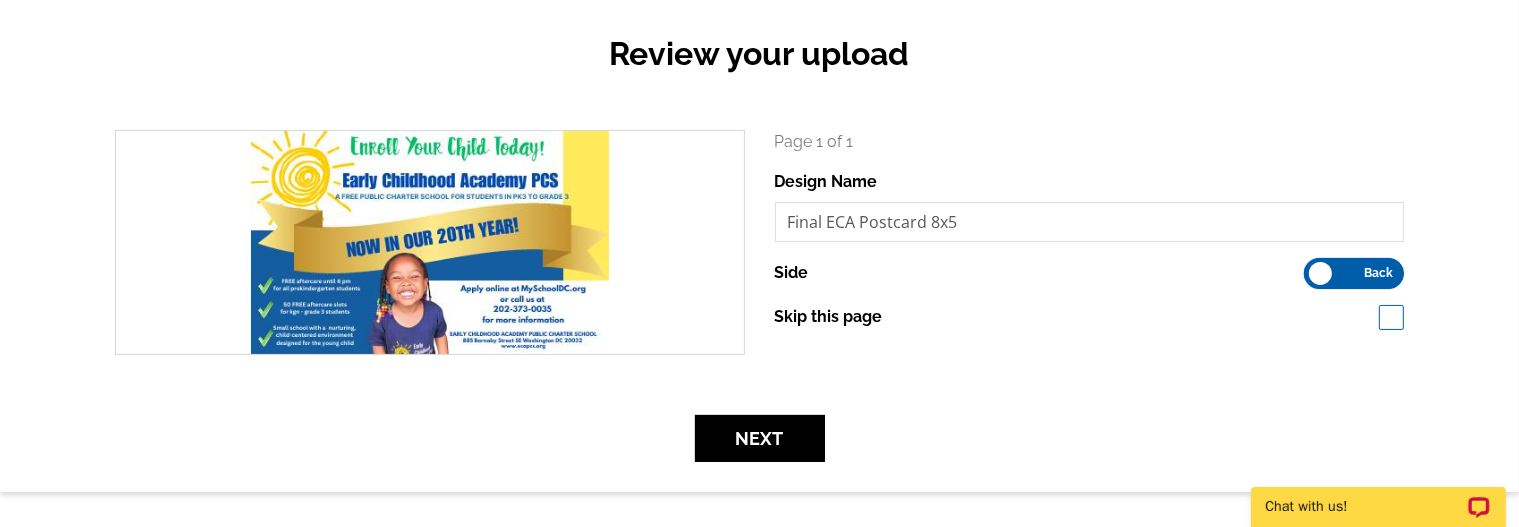 click on "Front
Back" at bounding box center [1314, 268] 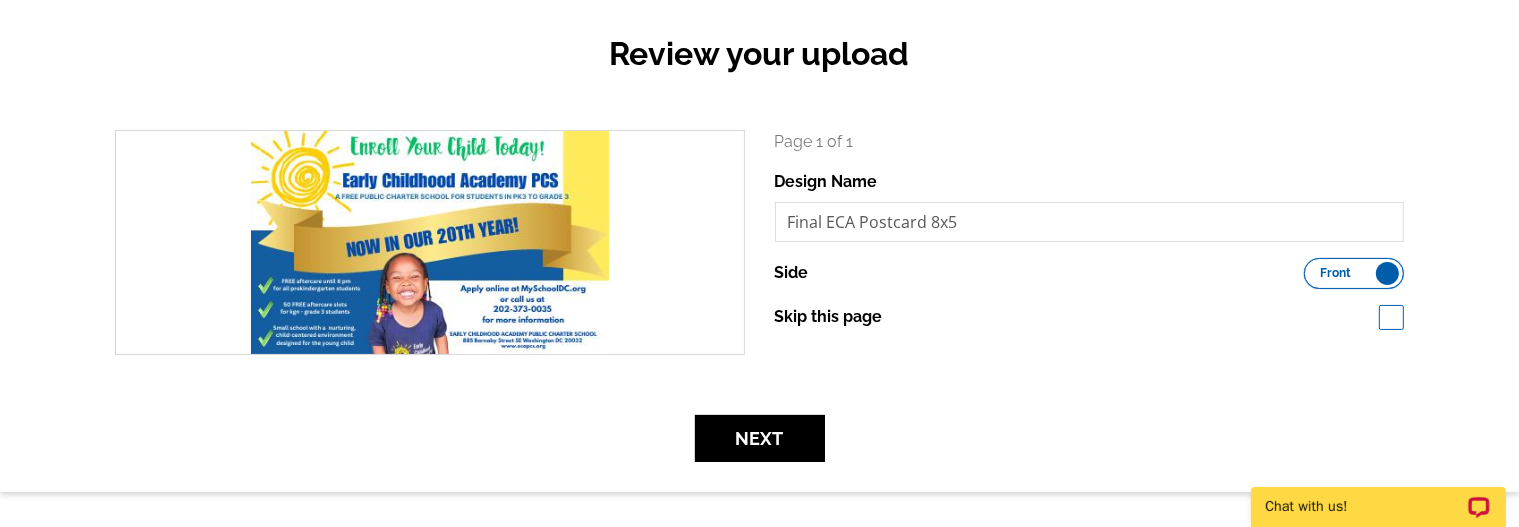scroll, scrollTop: 0, scrollLeft: 0, axis: both 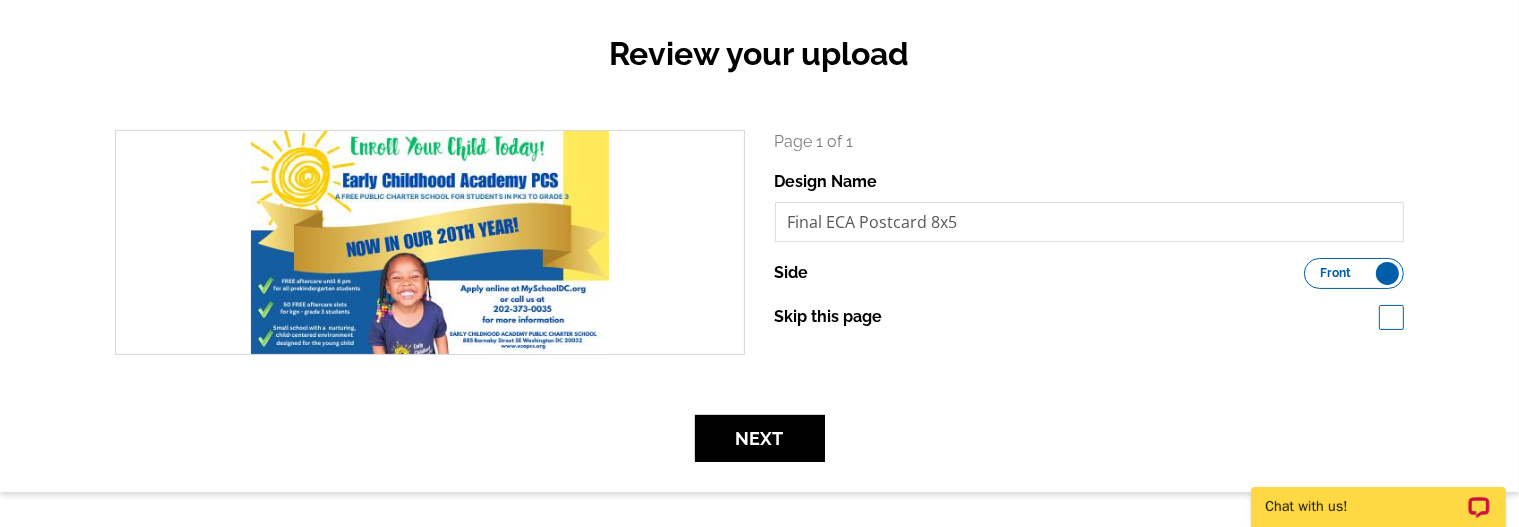 click on "Front" at bounding box center (1335, 273) 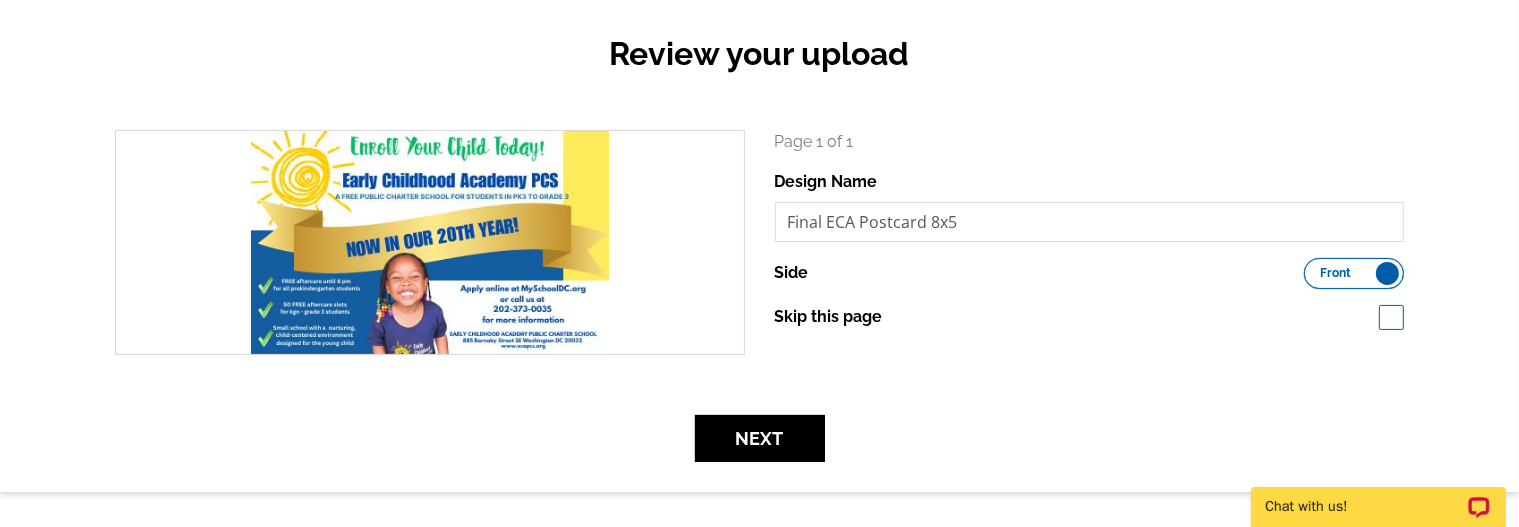 click on "Front
Back" at bounding box center (1314, 268) 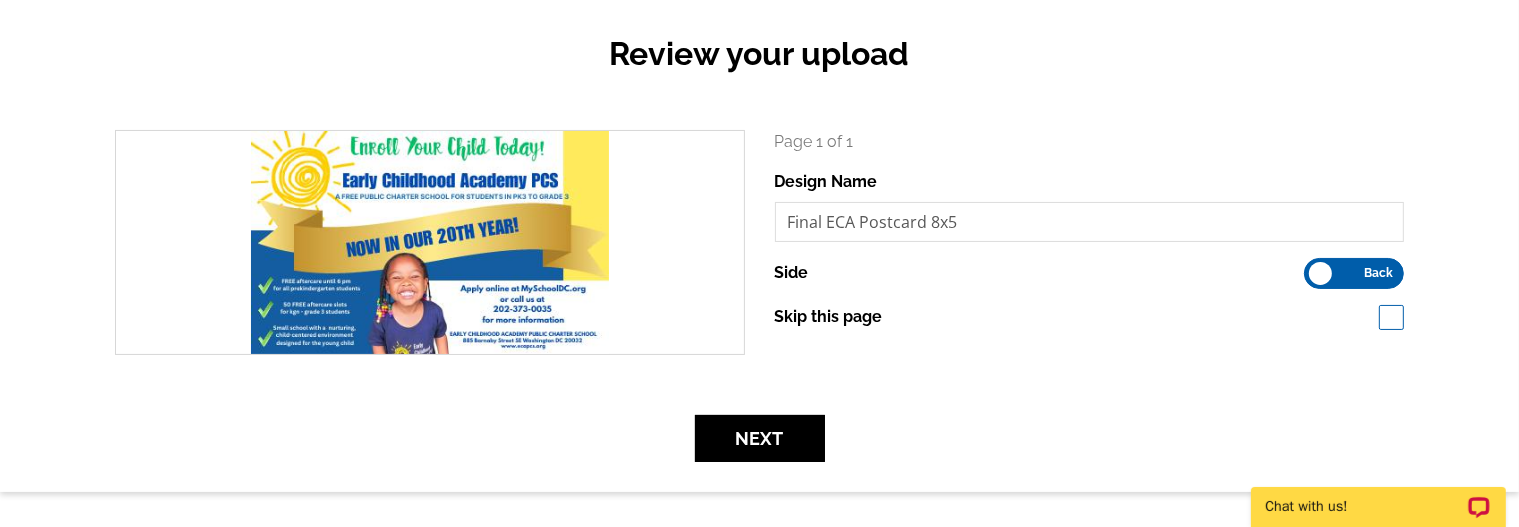 click at bounding box center (1391, 317) 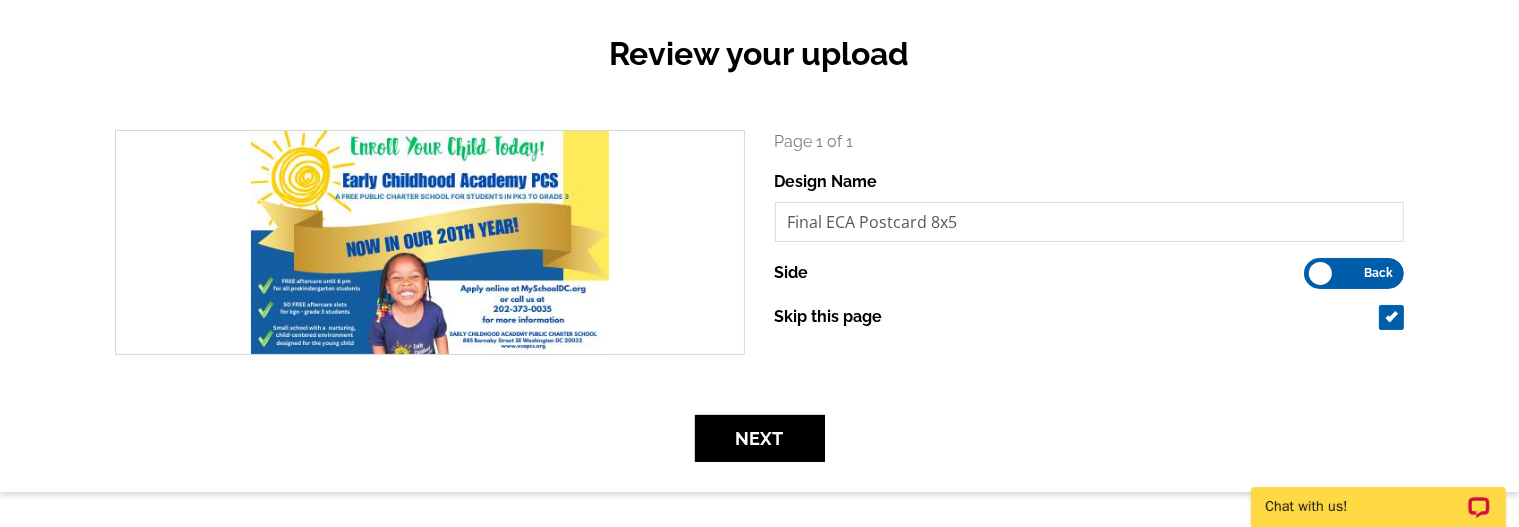 checkbox on "true" 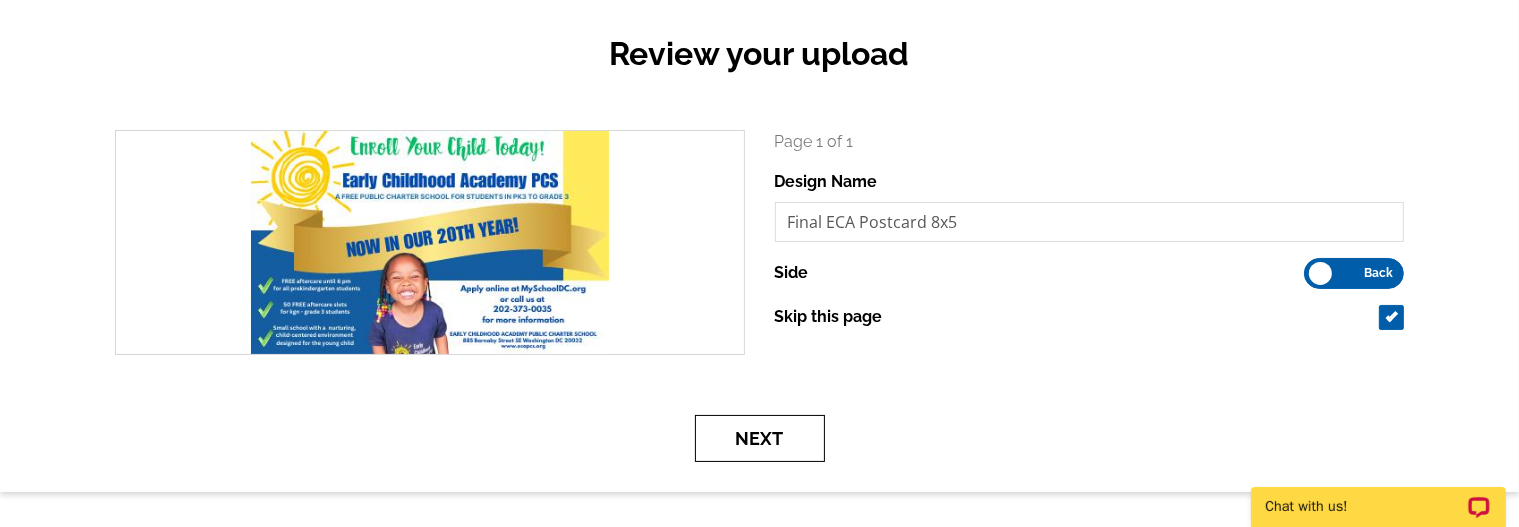 click on "Next" at bounding box center (760, 438) 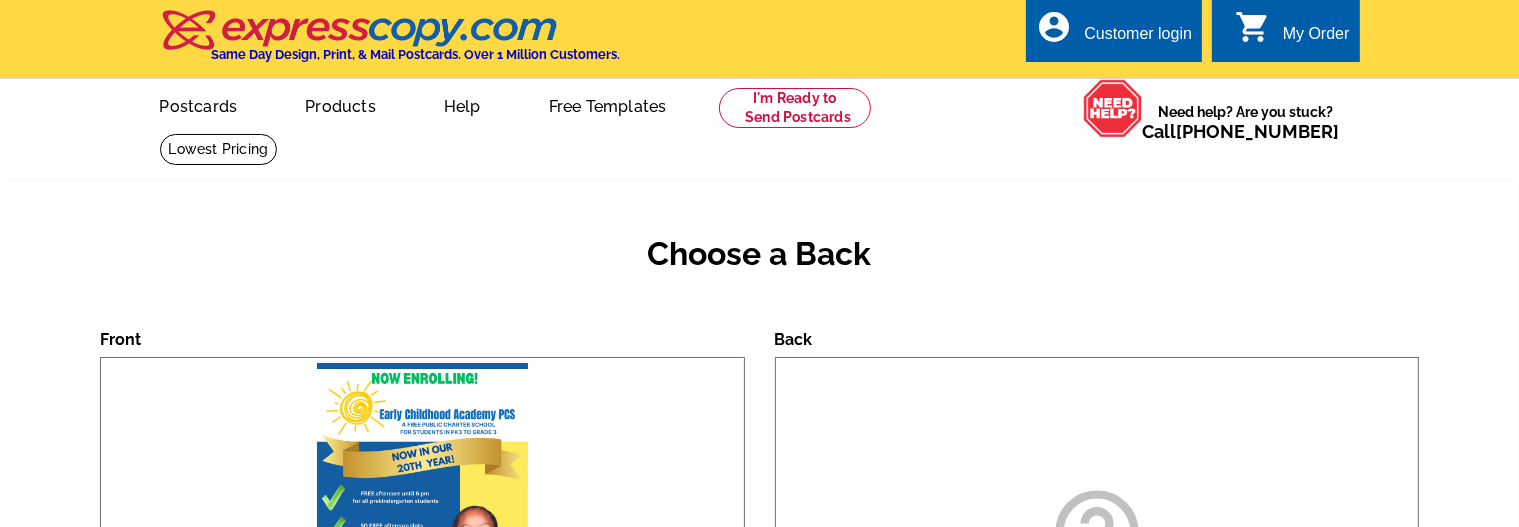 scroll, scrollTop: 100, scrollLeft: 0, axis: vertical 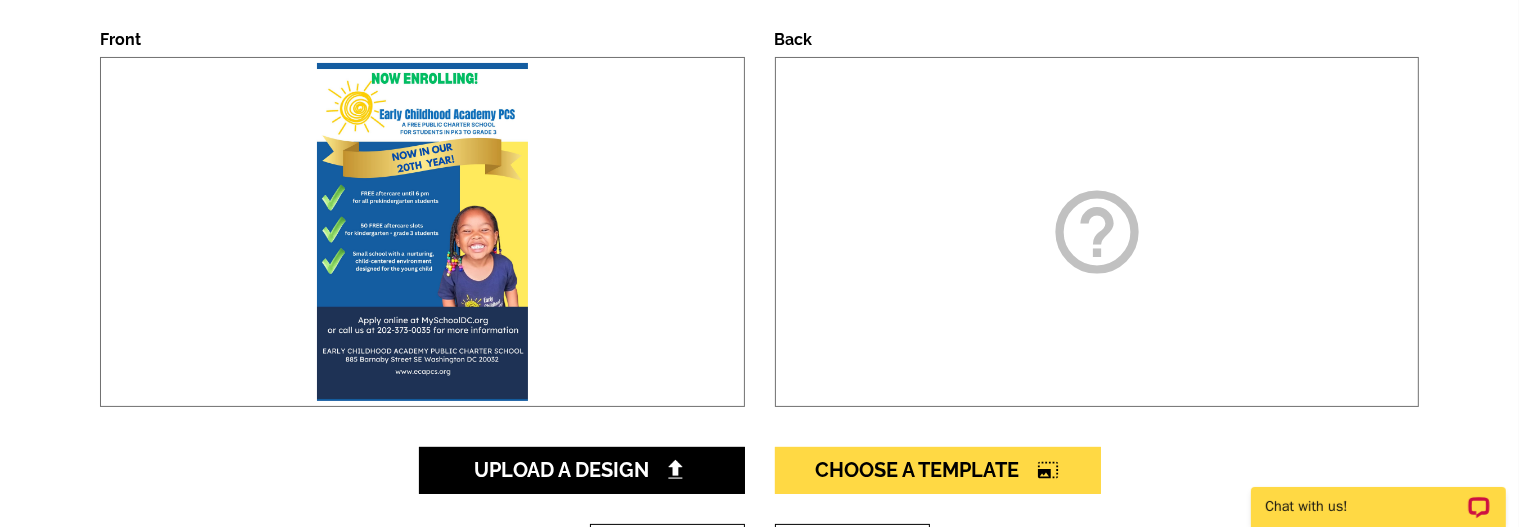 click at bounding box center [422, 232] 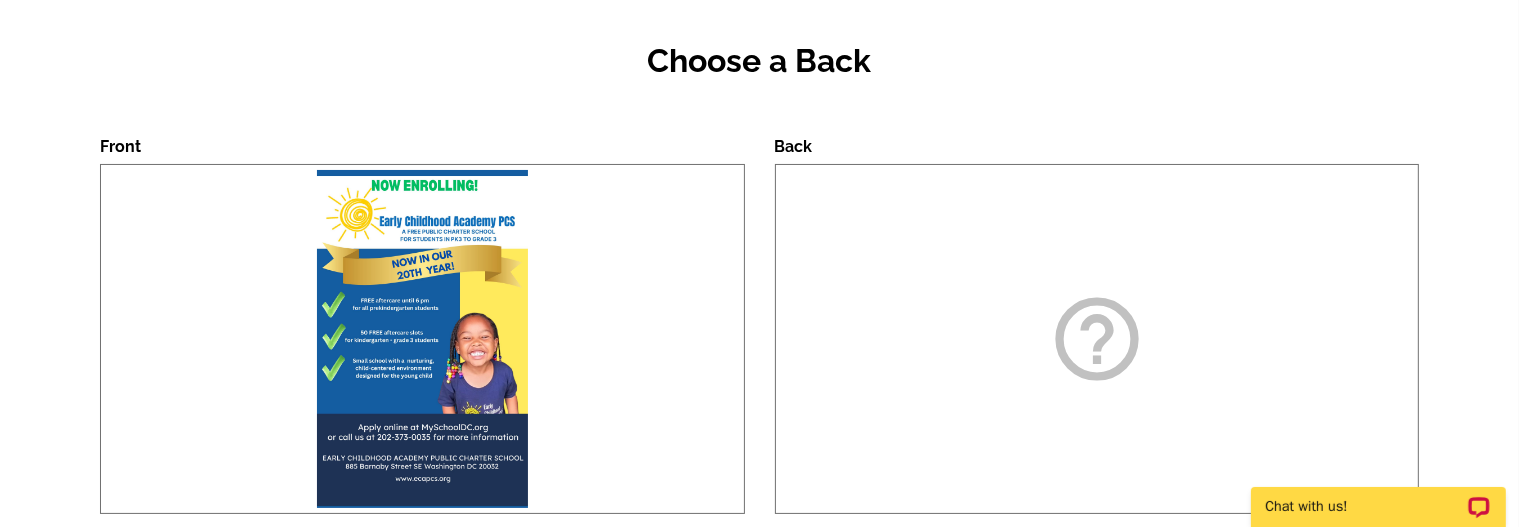 scroll, scrollTop: 0, scrollLeft: 0, axis: both 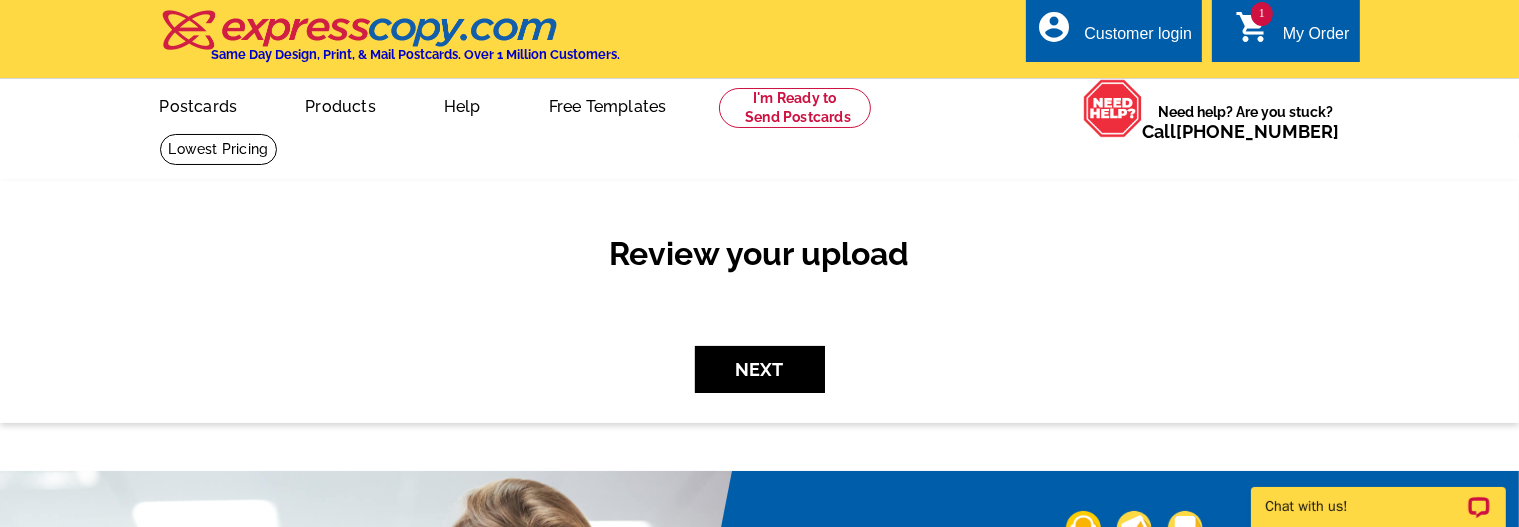 click on "1" at bounding box center [1262, 14] 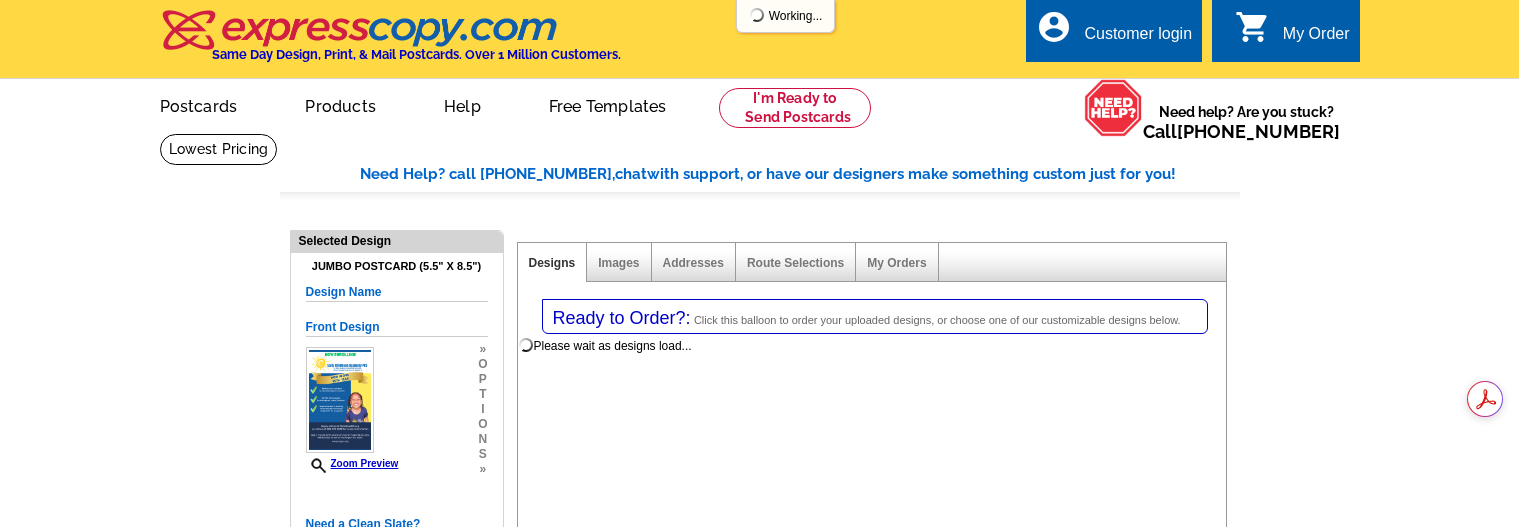 select on "1" 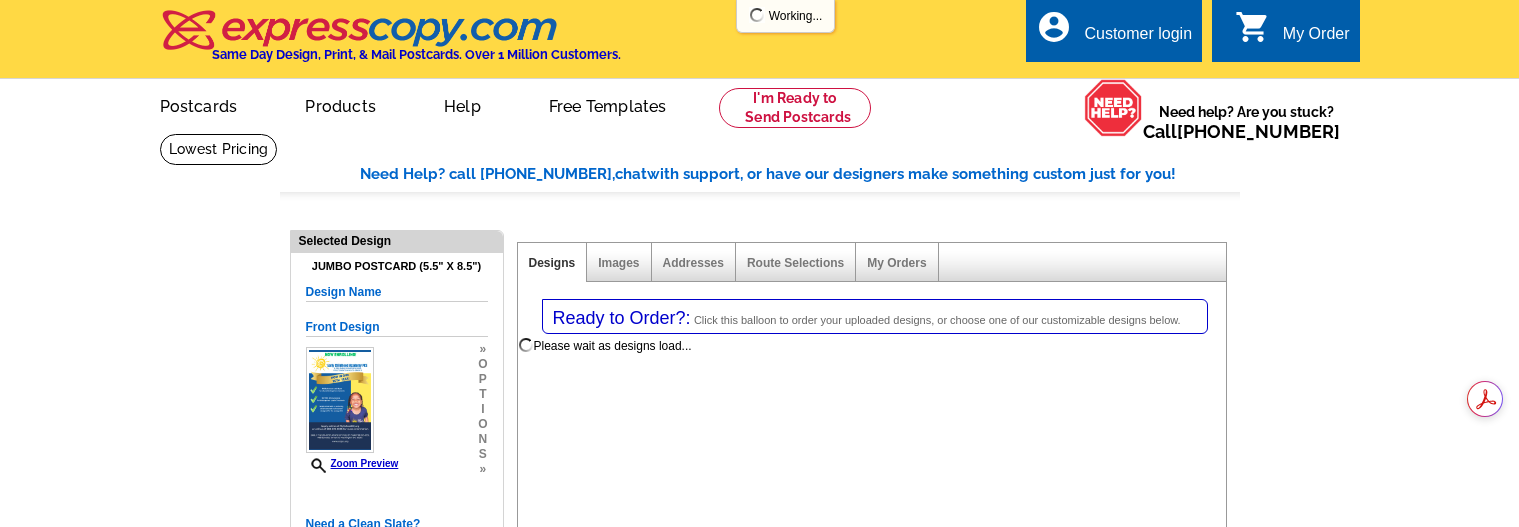 select on "2" 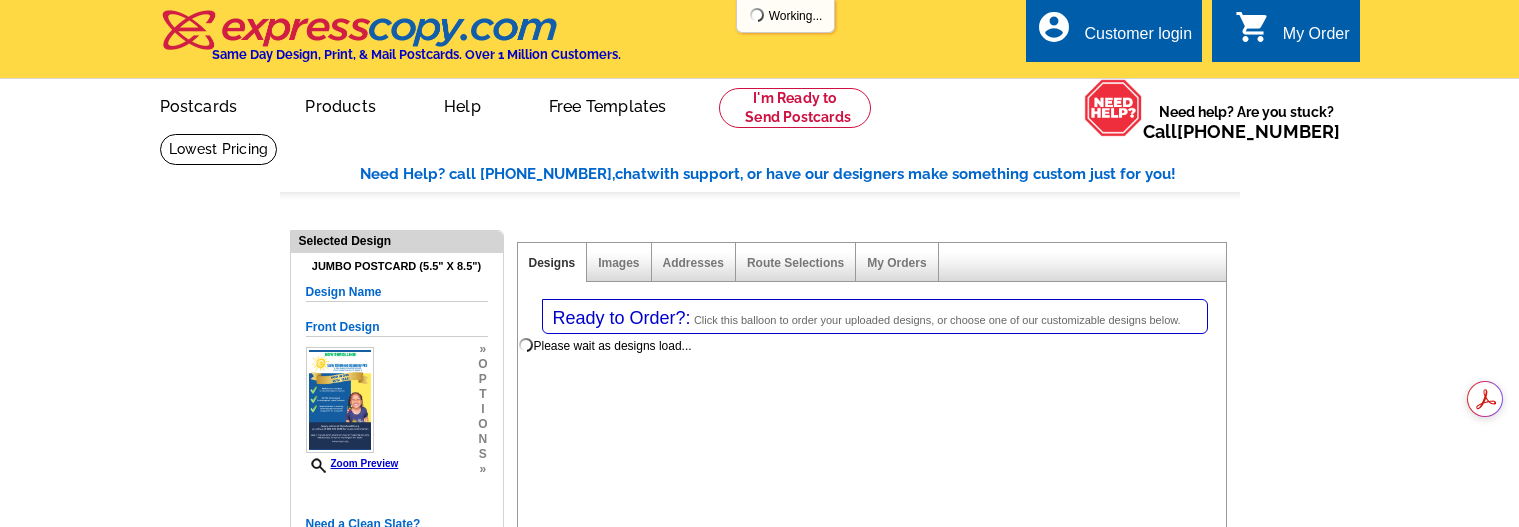 select on "back" 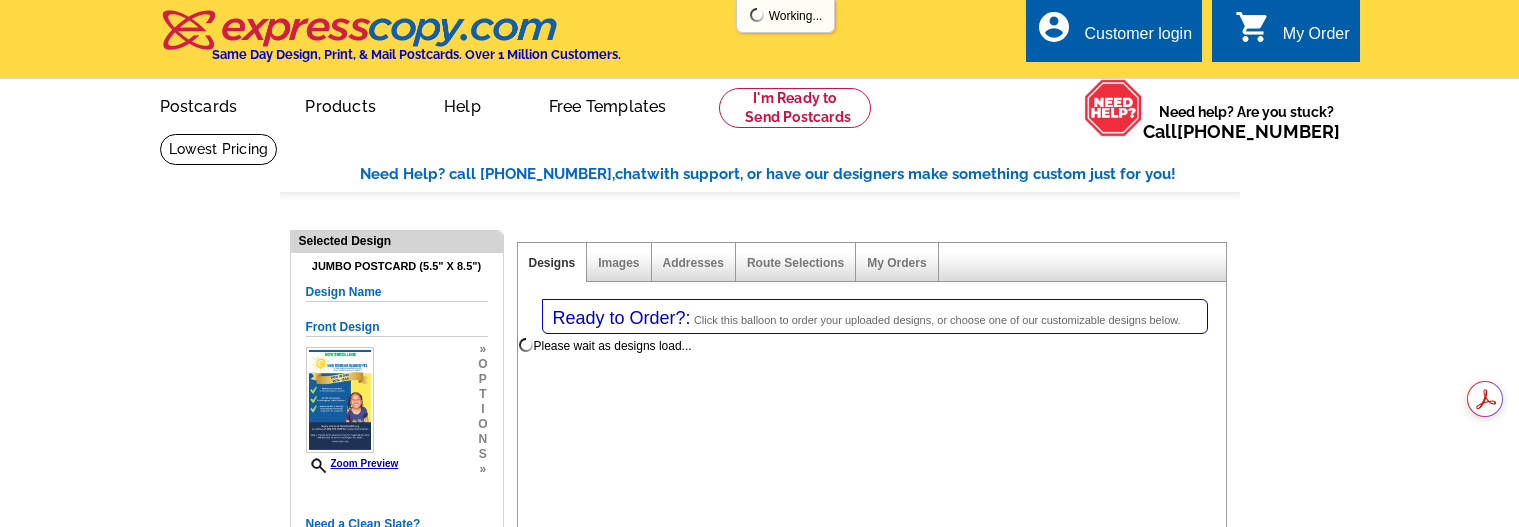 scroll, scrollTop: 0, scrollLeft: 0, axis: both 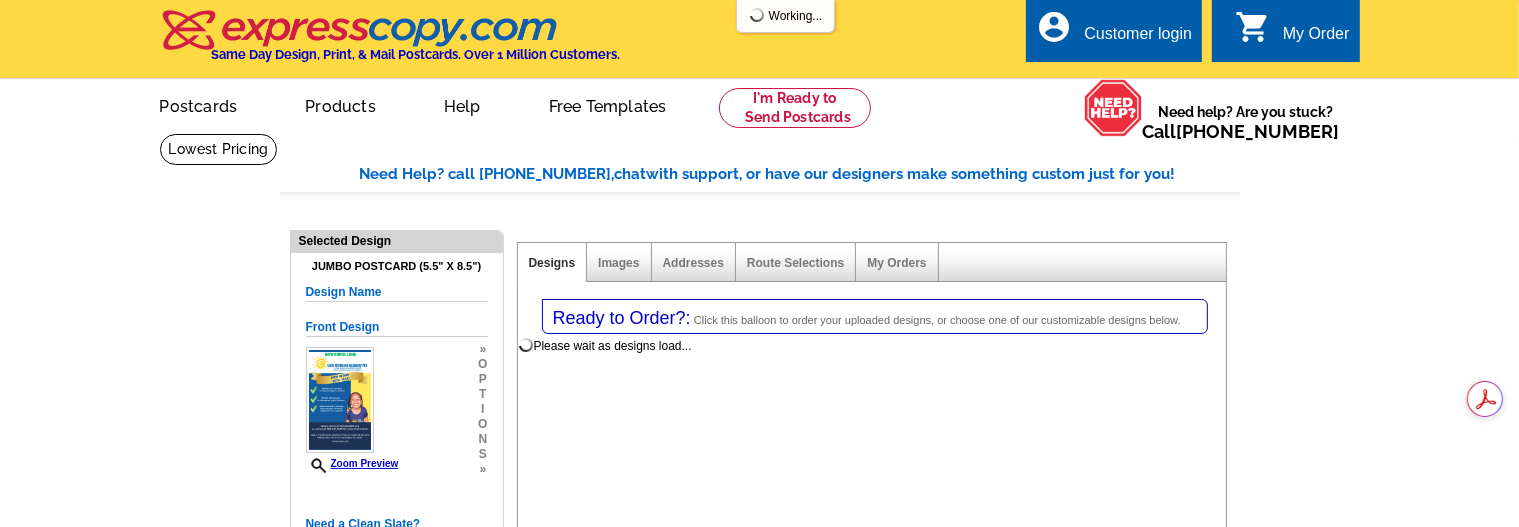 select on "785" 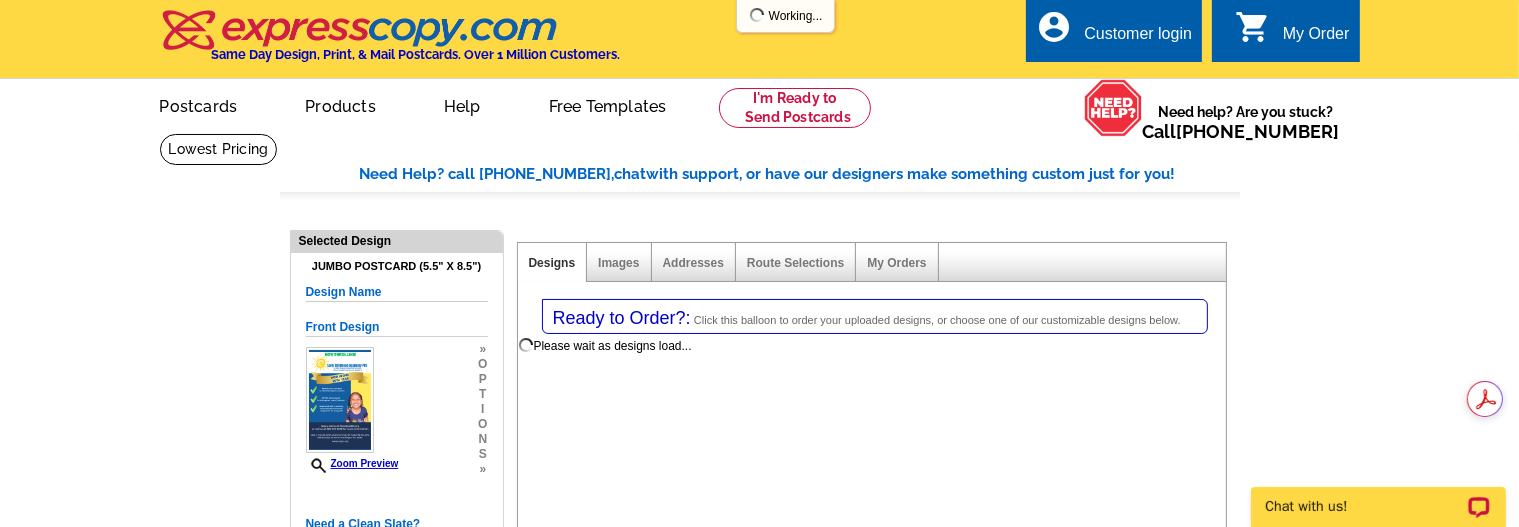 scroll, scrollTop: 0, scrollLeft: 0, axis: both 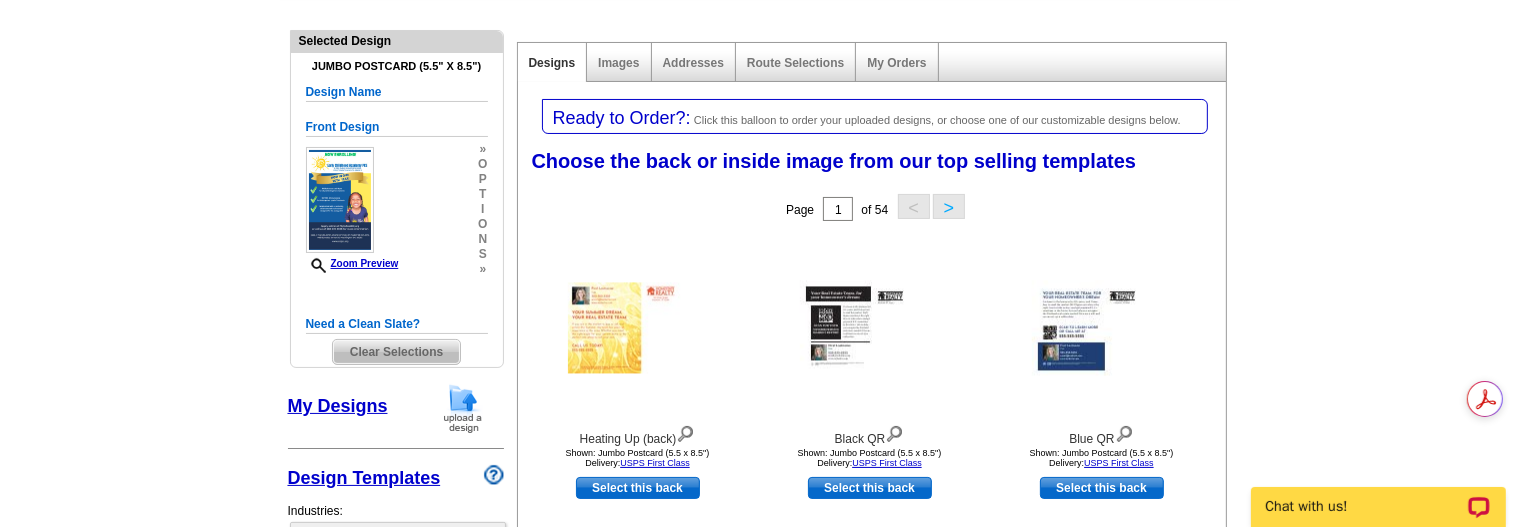 click on "Clear Selections" at bounding box center [396, 352] 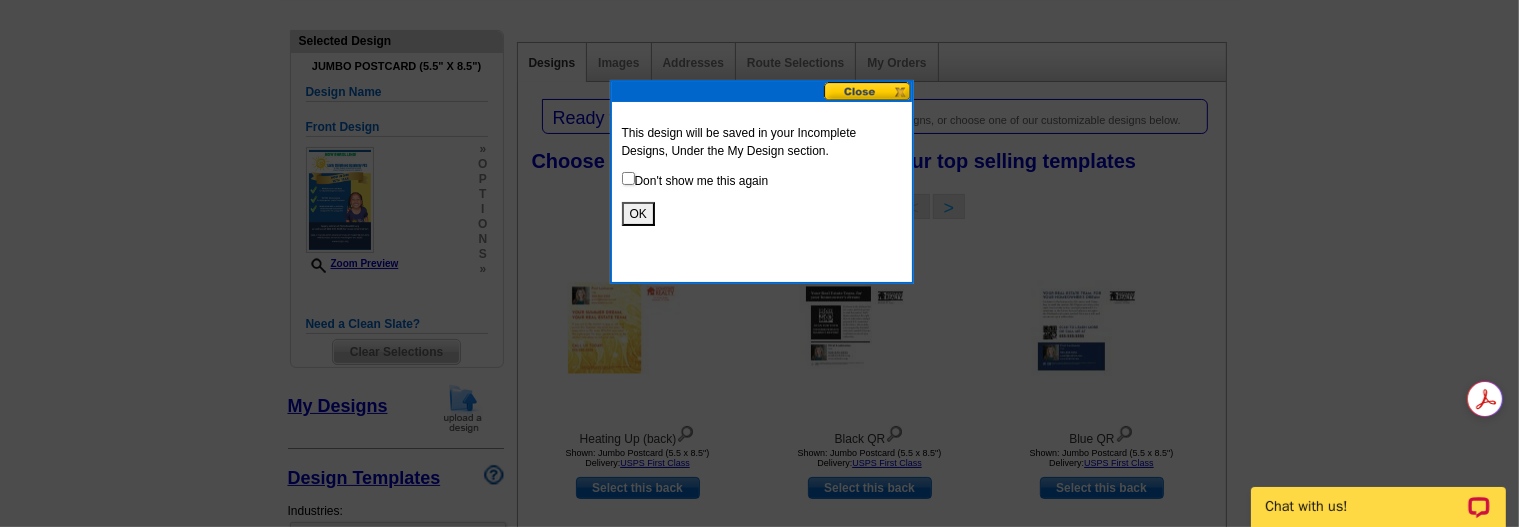 click on "OK" at bounding box center (638, 214) 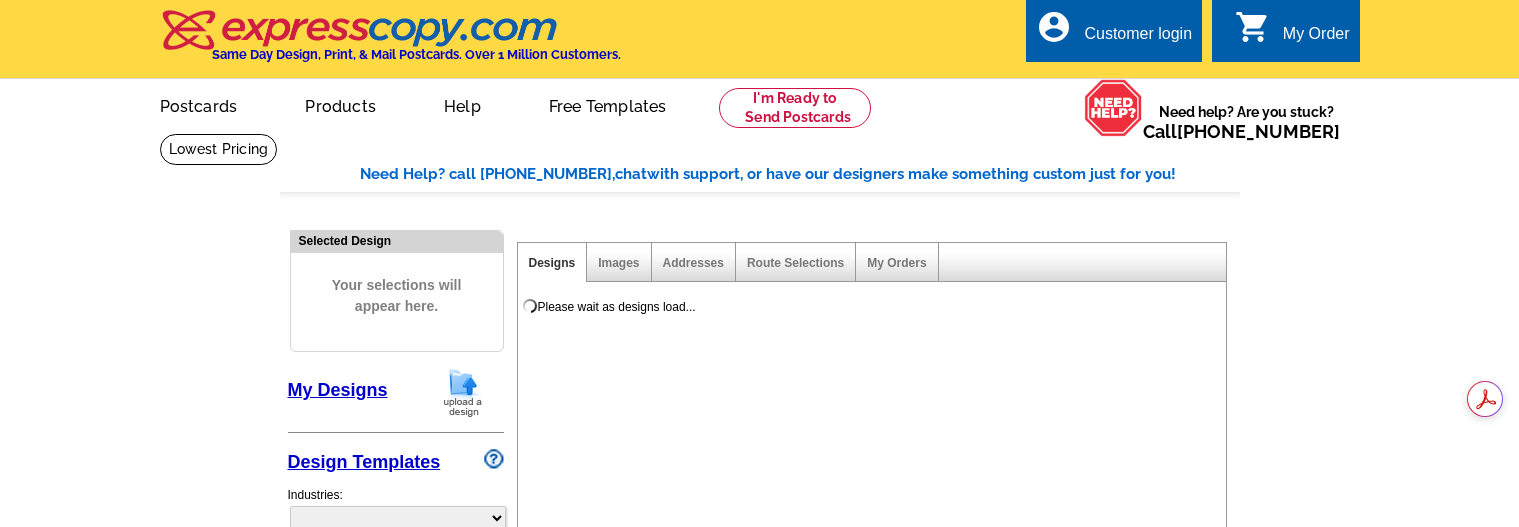 scroll, scrollTop: 0, scrollLeft: 0, axis: both 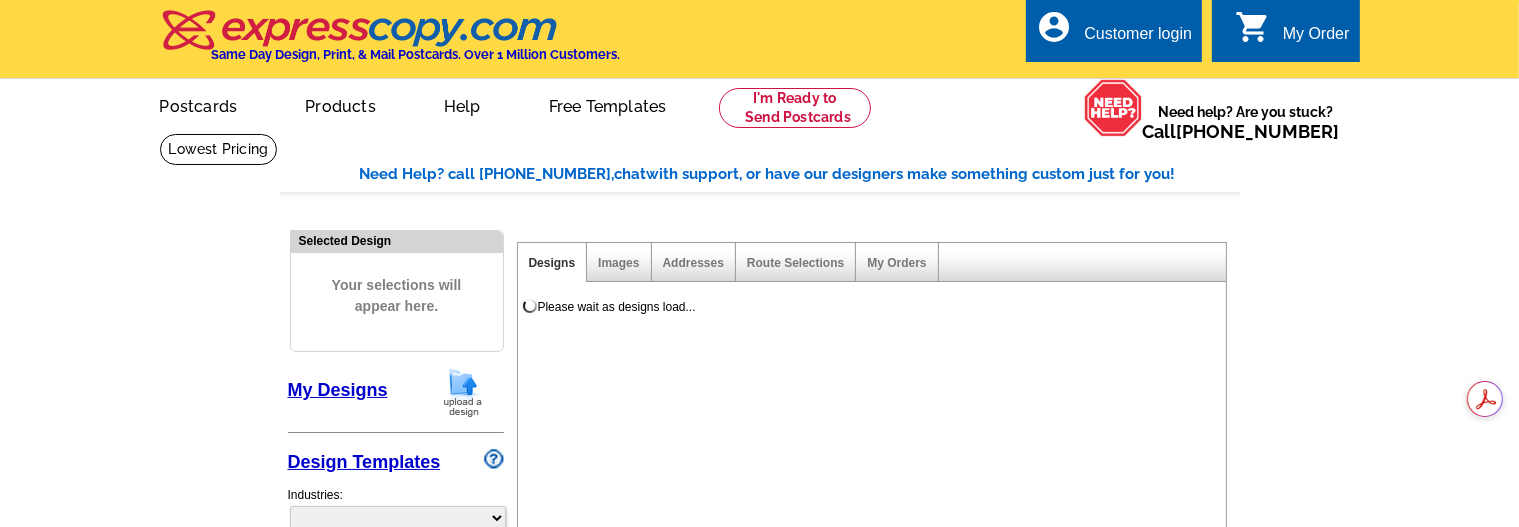 select on "785" 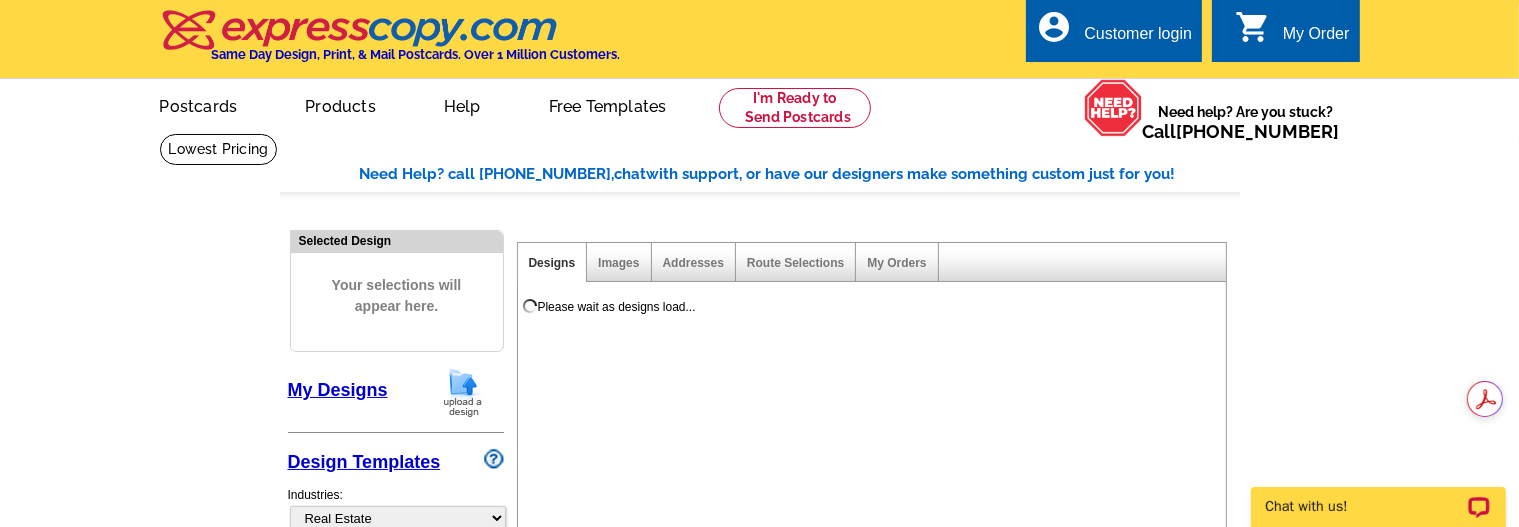 scroll, scrollTop: 0, scrollLeft: 0, axis: both 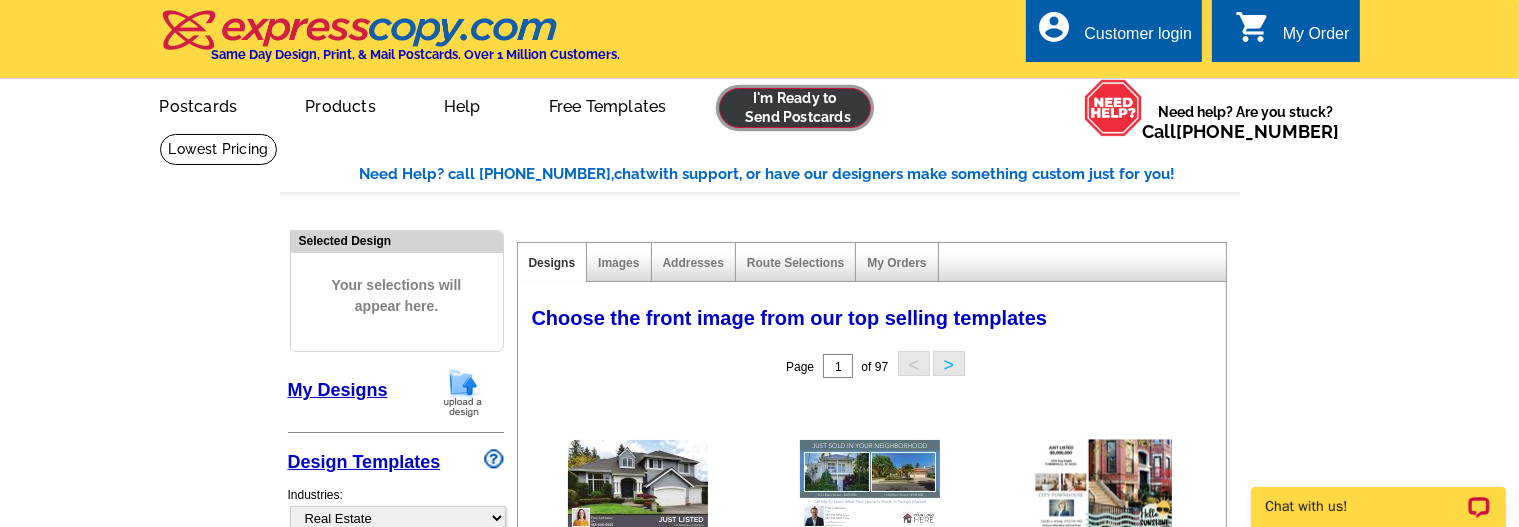 click at bounding box center (795, 108) 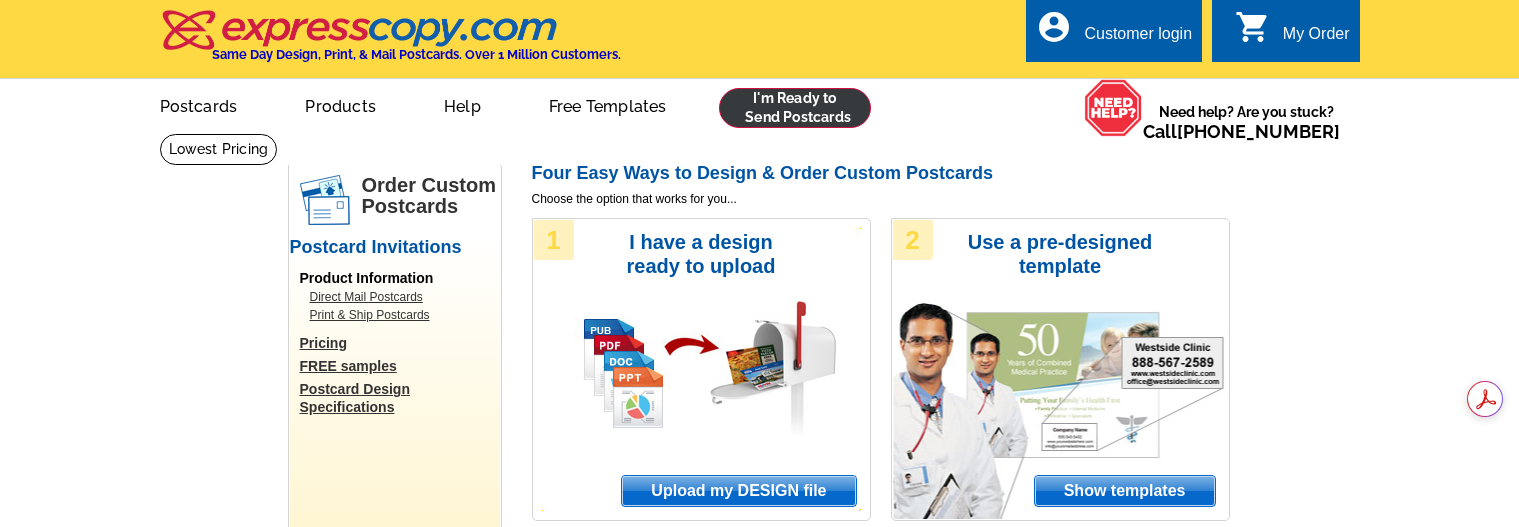 scroll, scrollTop: 0, scrollLeft: 0, axis: both 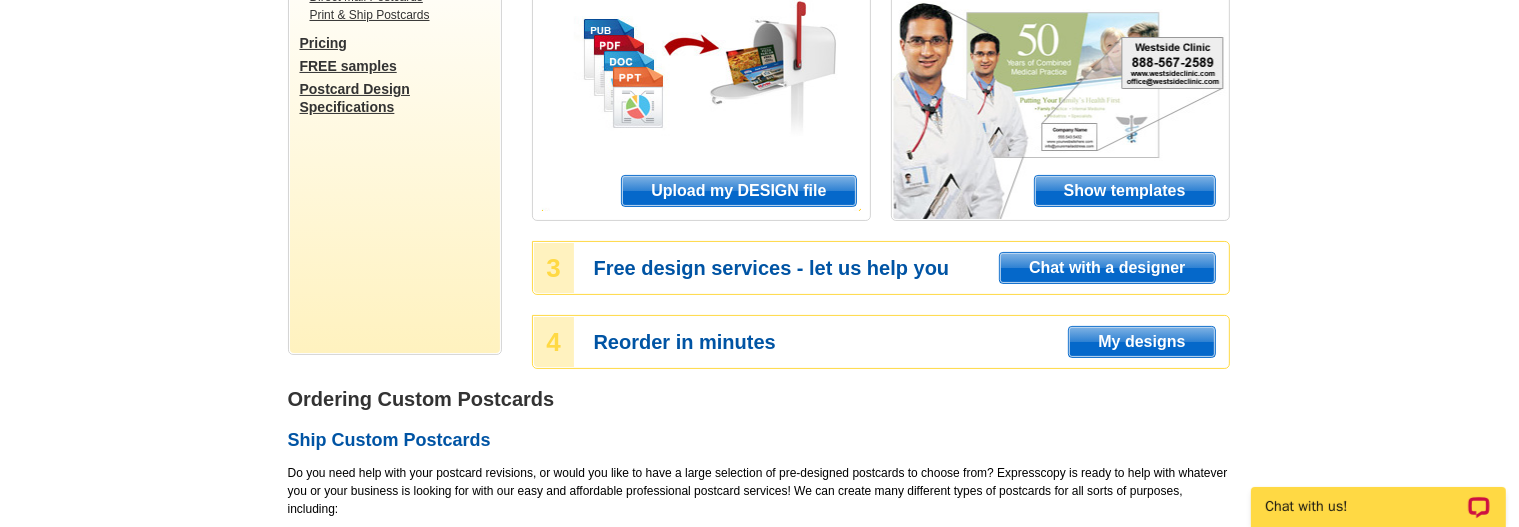 click on "Upload my DESIGN file" at bounding box center [738, 191] 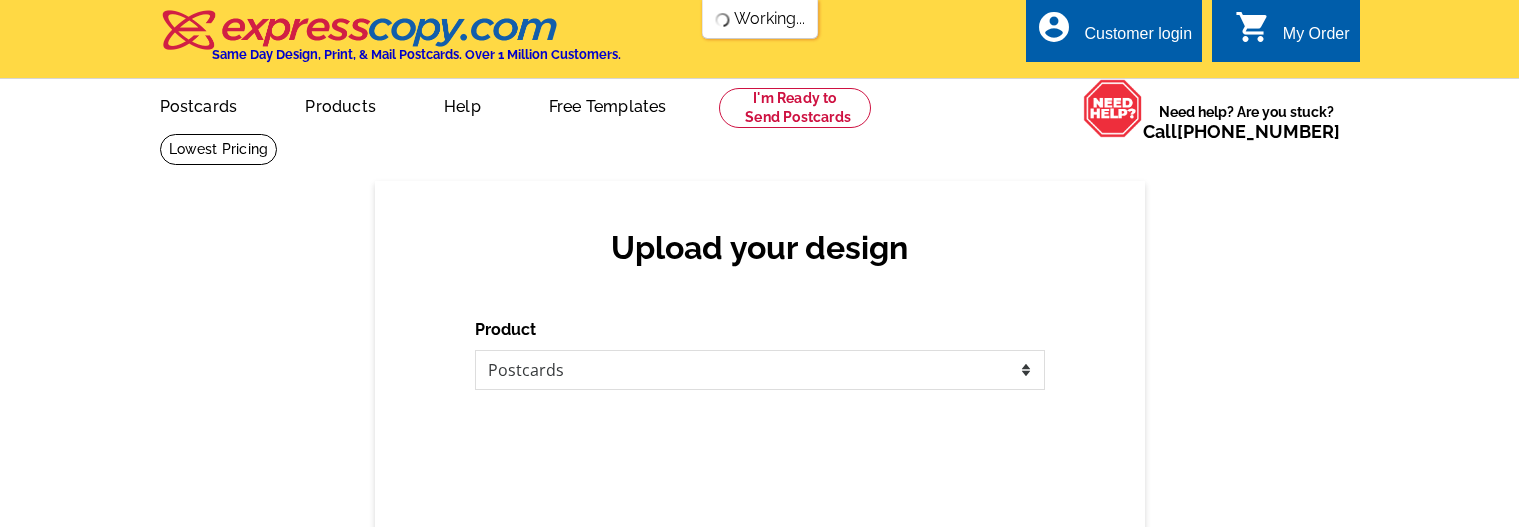 scroll, scrollTop: 0, scrollLeft: 0, axis: both 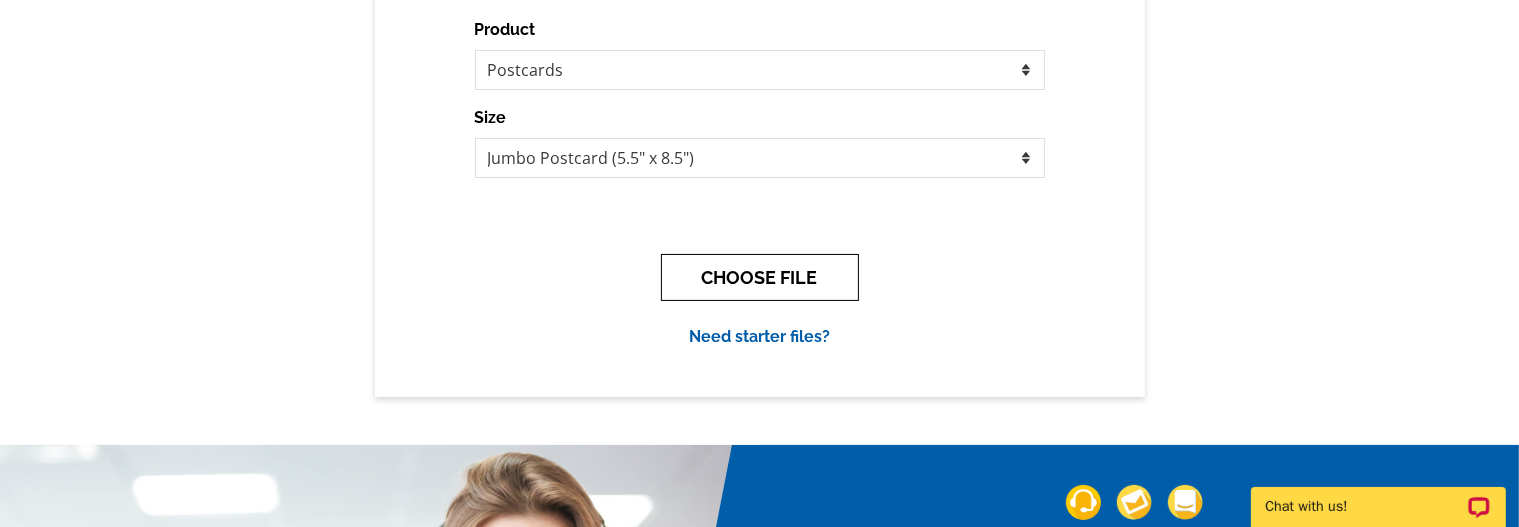 click on "CHOOSE FILE" at bounding box center [760, 277] 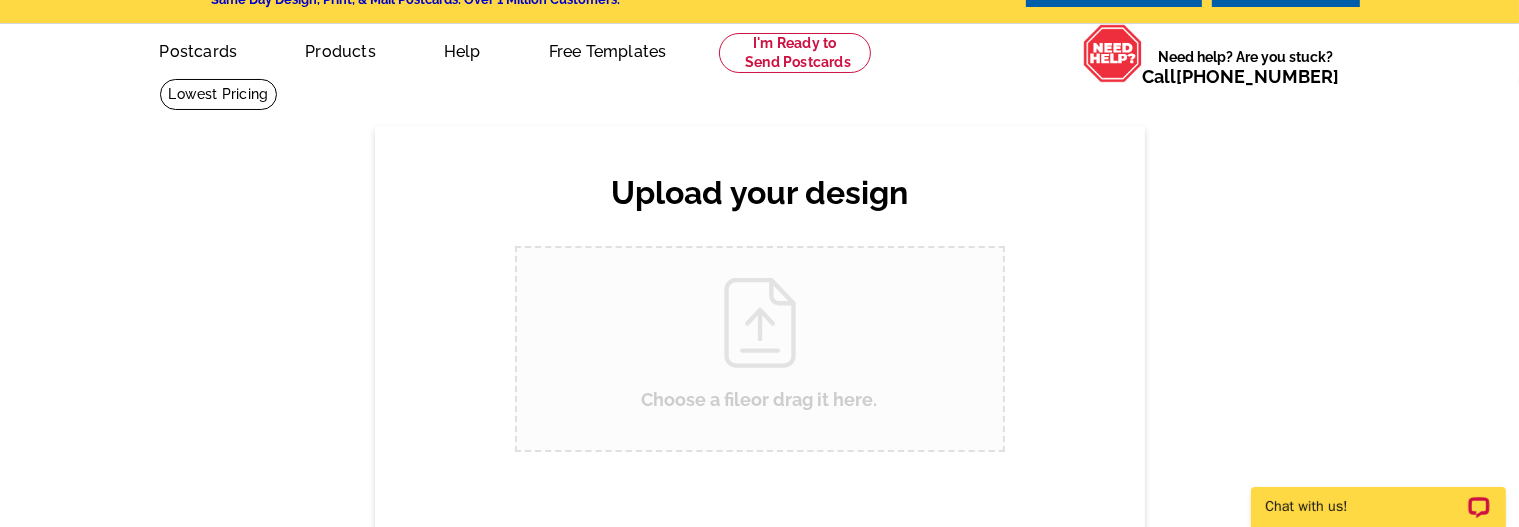 scroll, scrollTop: 0, scrollLeft: 0, axis: both 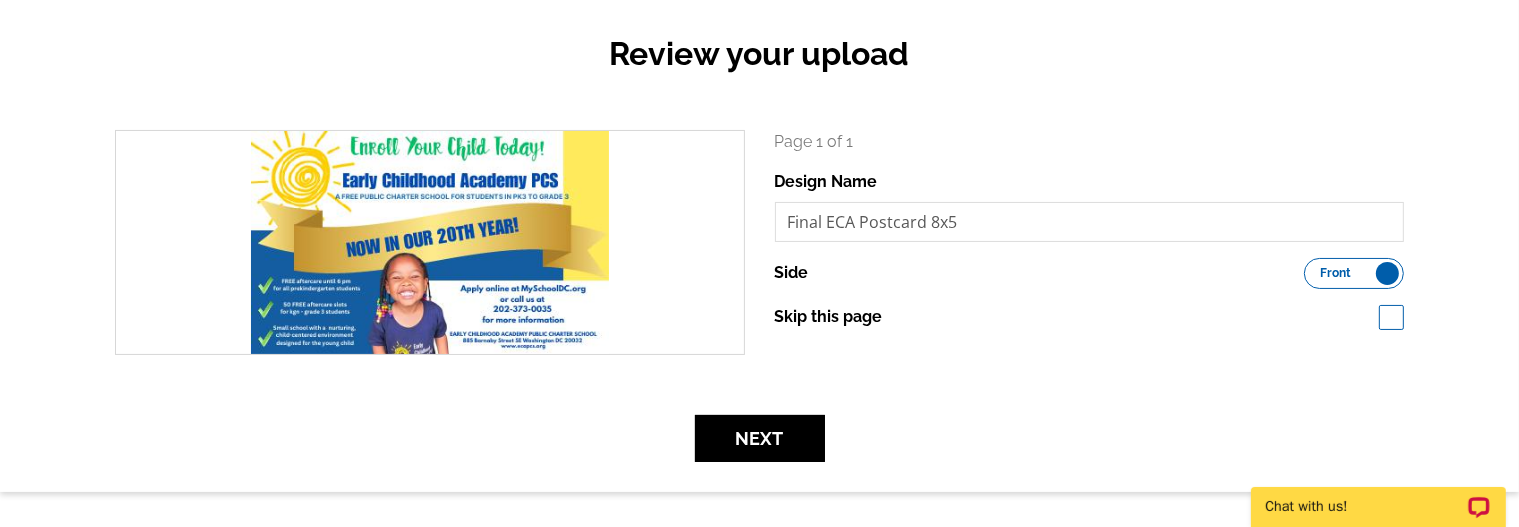 click at bounding box center [1391, 317] 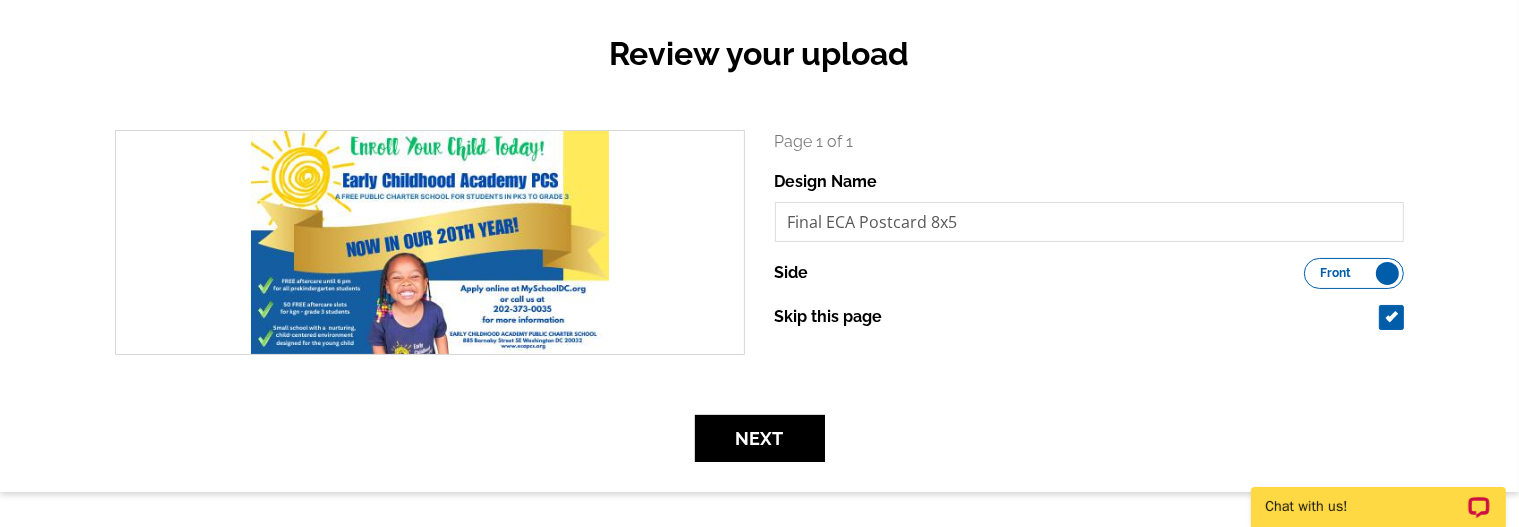 checkbox on "true" 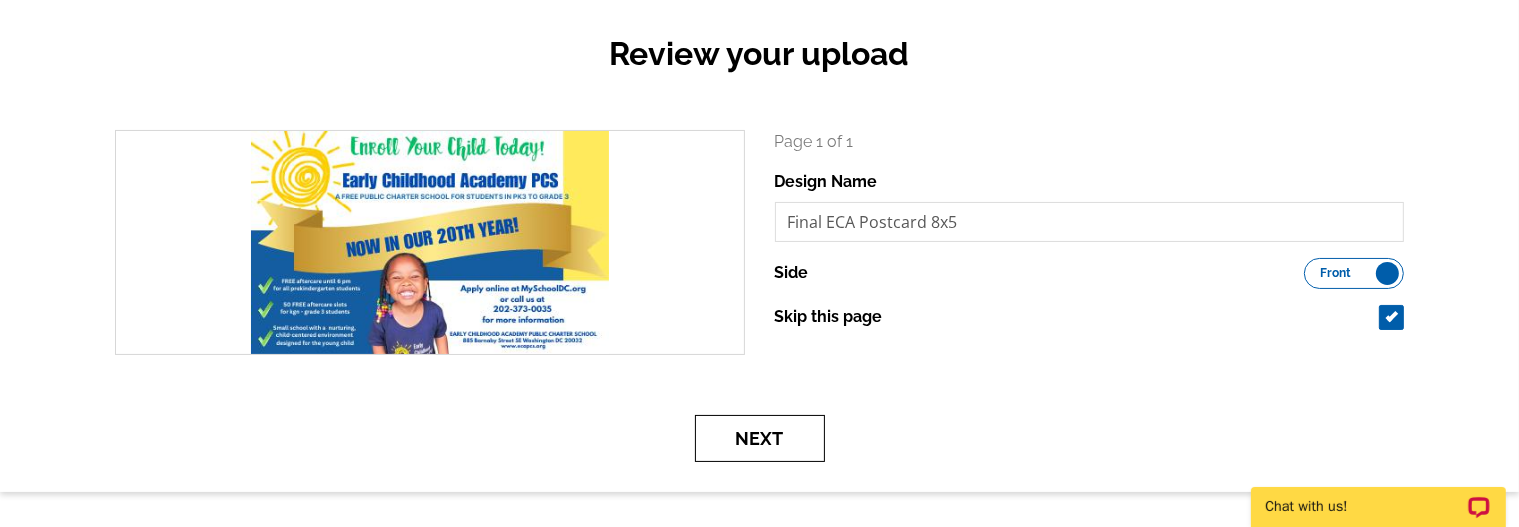 click on "Next" at bounding box center (760, 438) 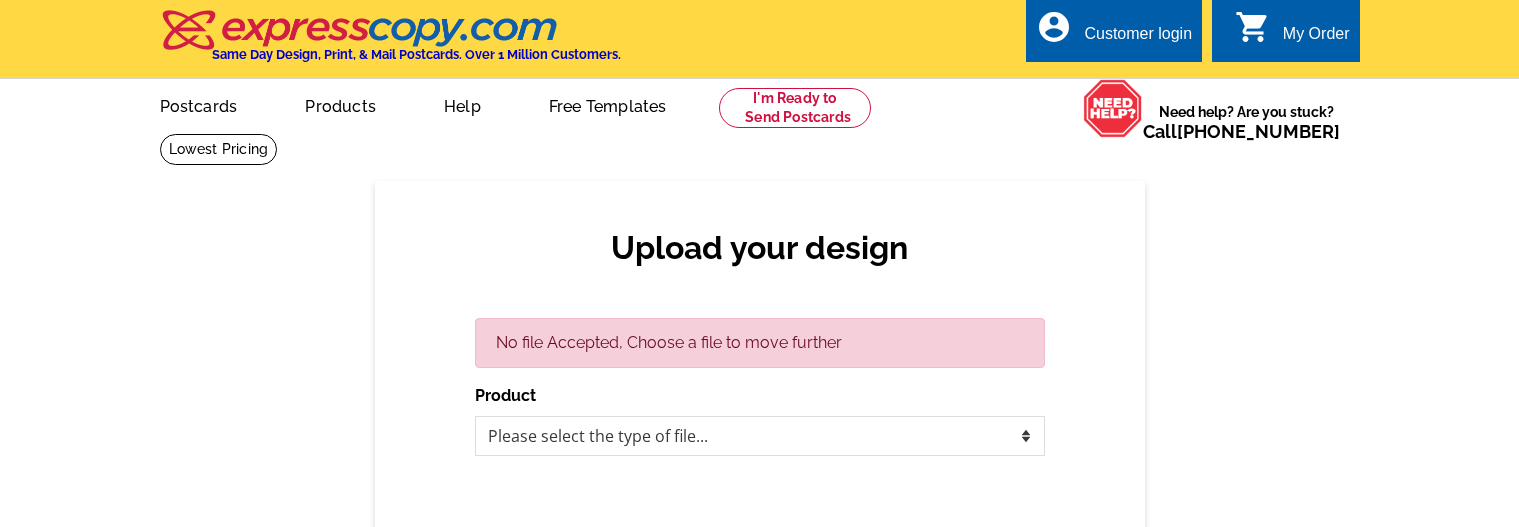 scroll, scrollTop: 0, scrollLeft: 0, axis: both 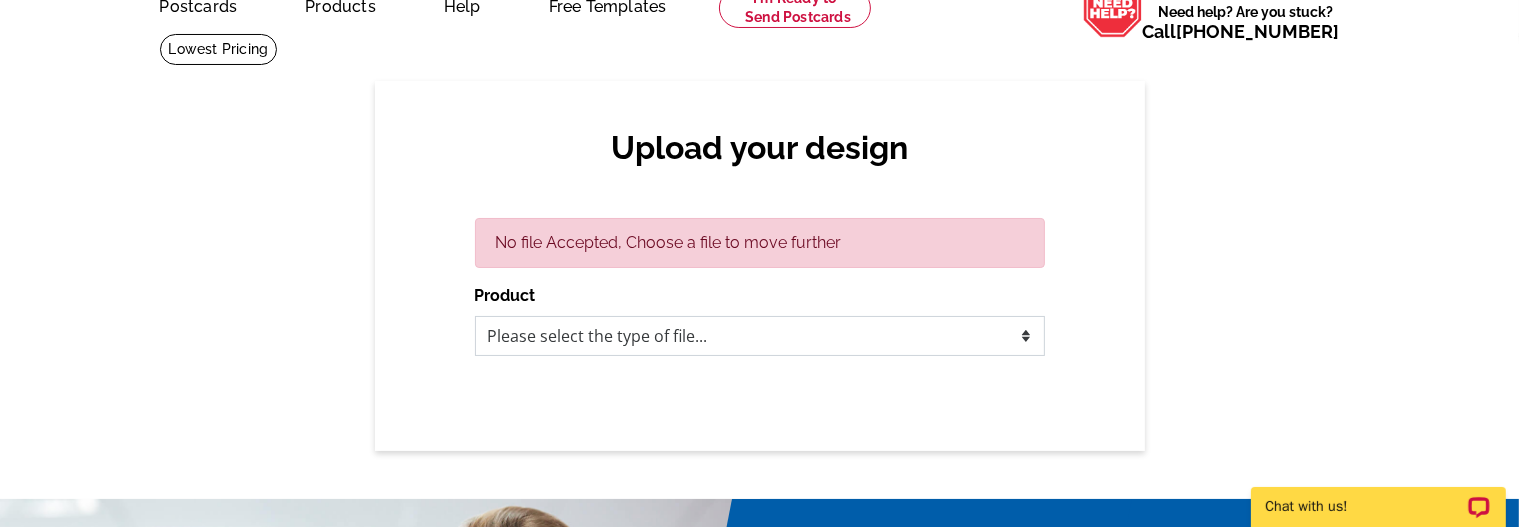 click on "Please select the type of file...
Postcards
Business Cards
Letters and flyers
Greeting Cards
Door Hangers" at bounding box center (760, 336) 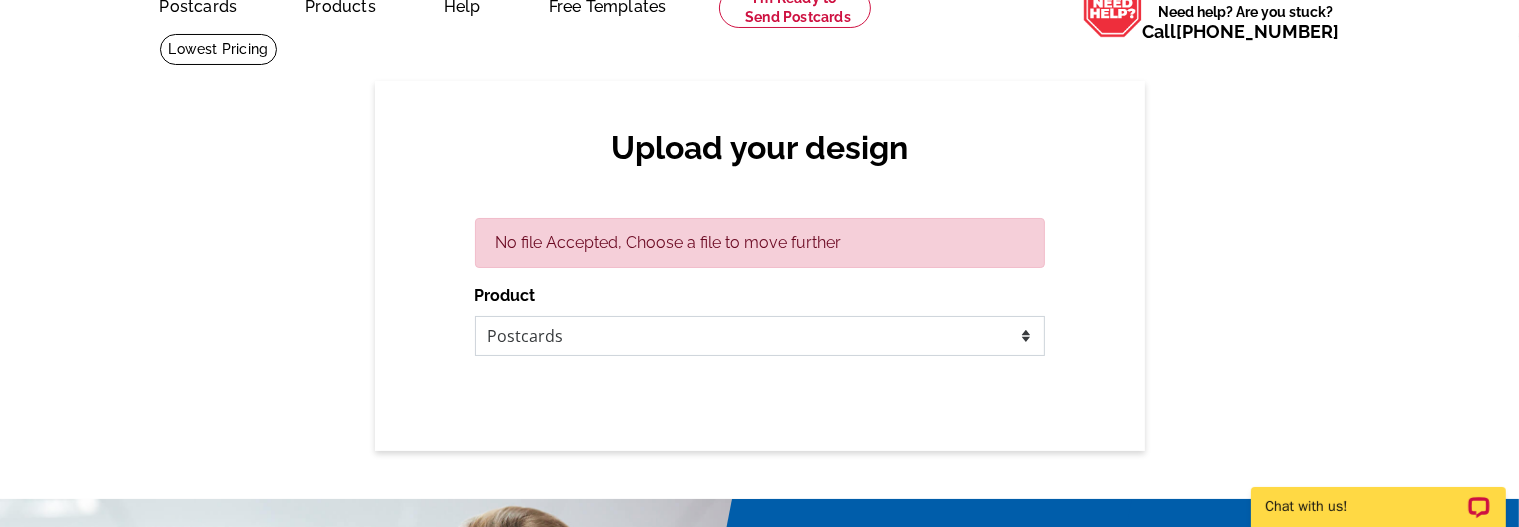click on "Please select the type of file...
Postcards
Business Cards
Letters and flyers
Greeting Cards
Door Hangers" at bounding box center (760, 336) 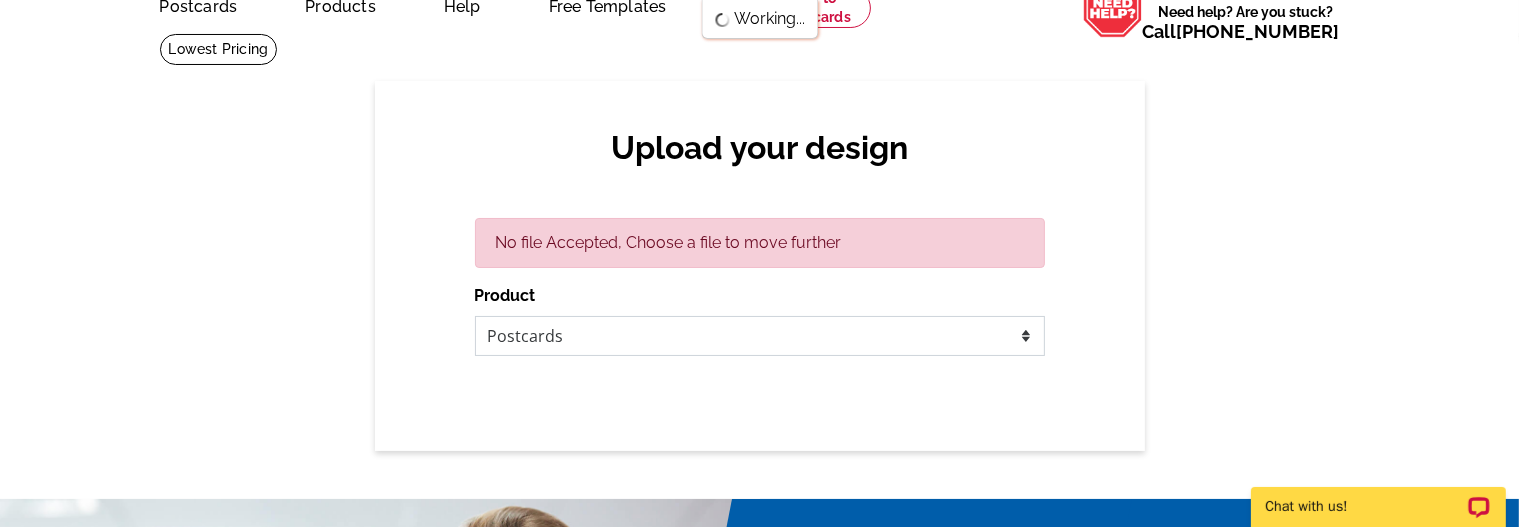 scroll, scrollTop: 0, scrollLeft: 0, axis: both 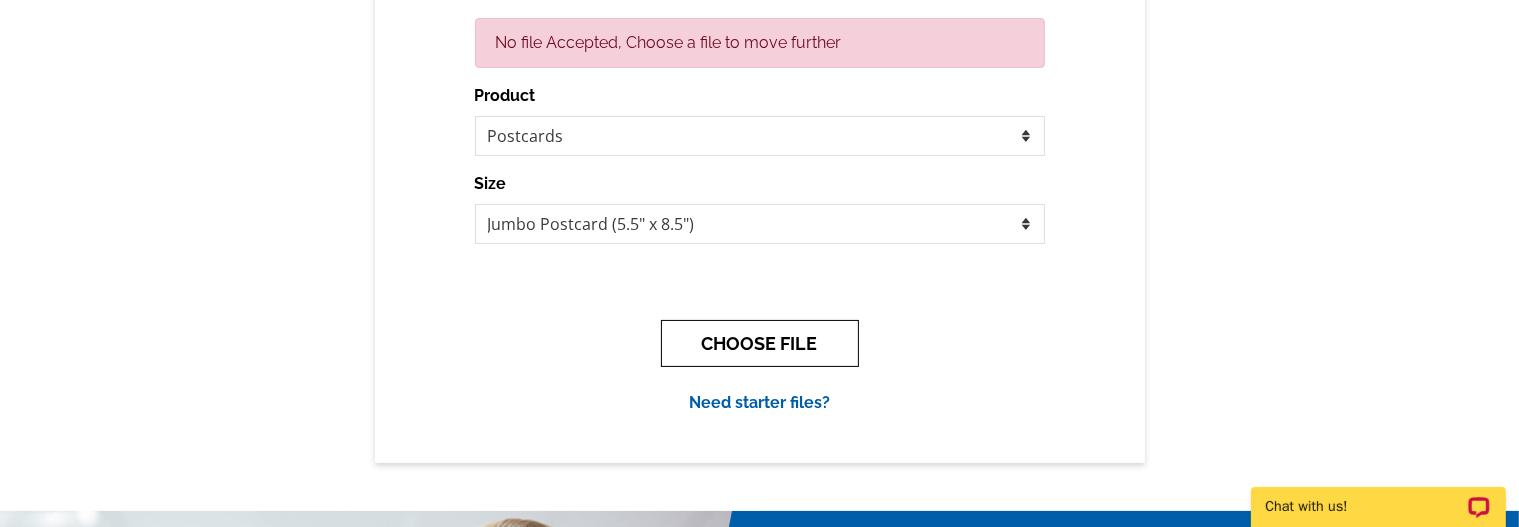 click on "CHOOSE FILE" at bounding box center [760, 343] 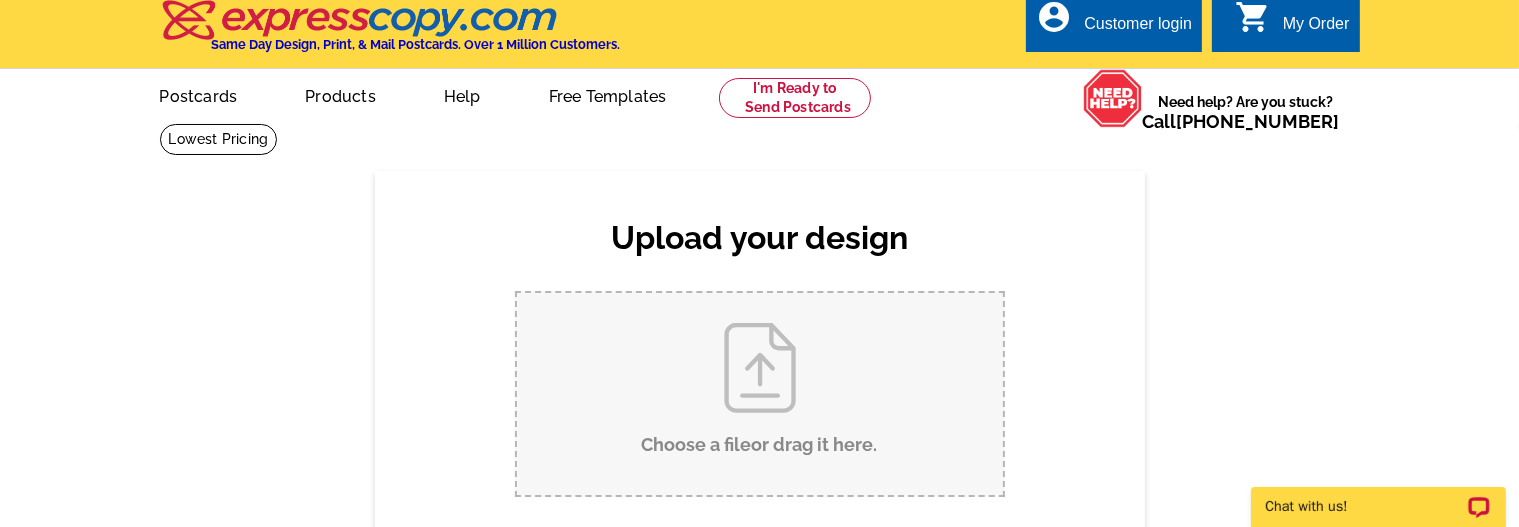 scroll, scrollTop: 0, scrollLeft: 0, axis: both 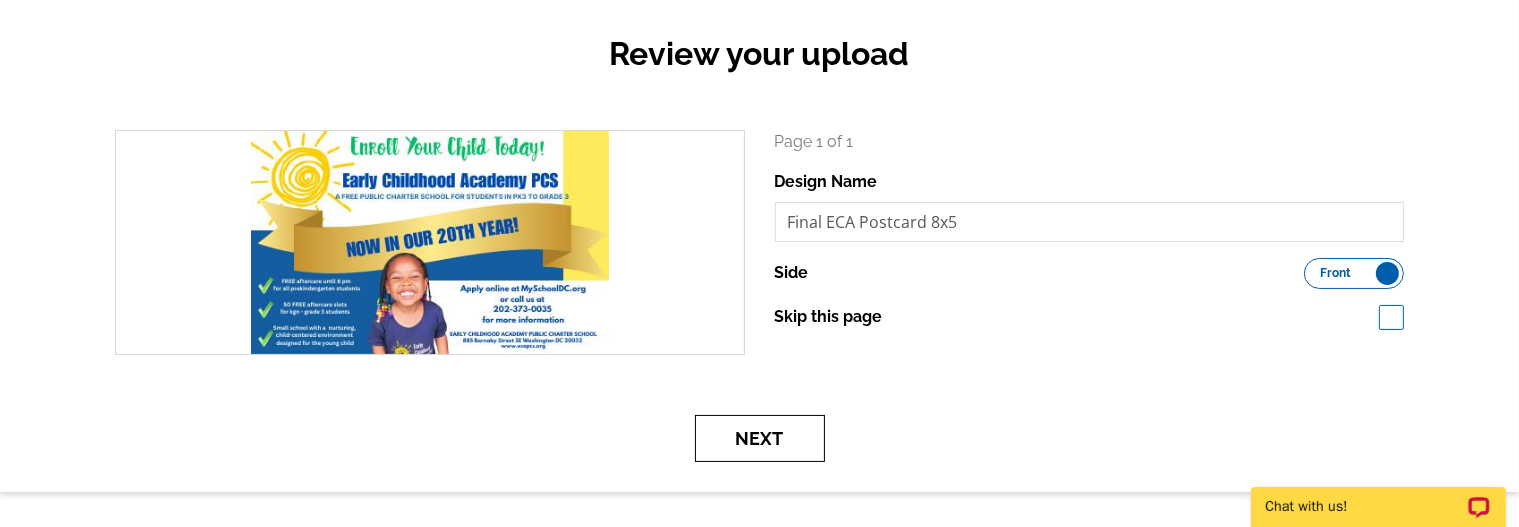 click on "Next" at bounding box center [760, 438] 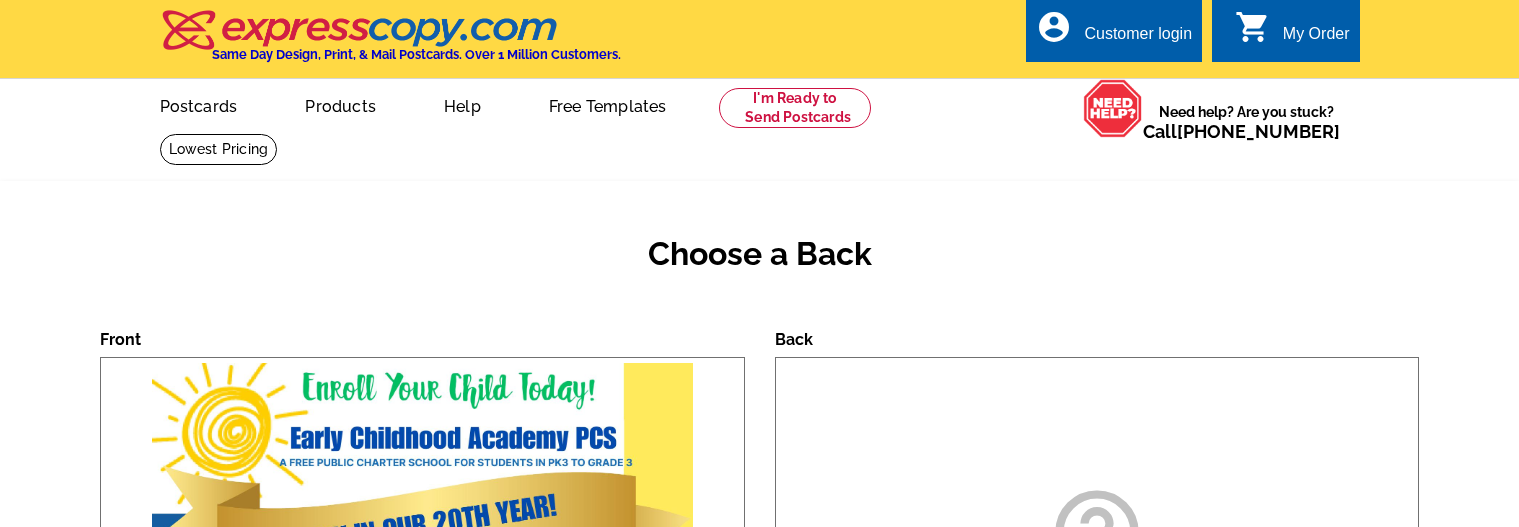 scroll, scrollTop: 0, scrollLeft: 0, axis: both 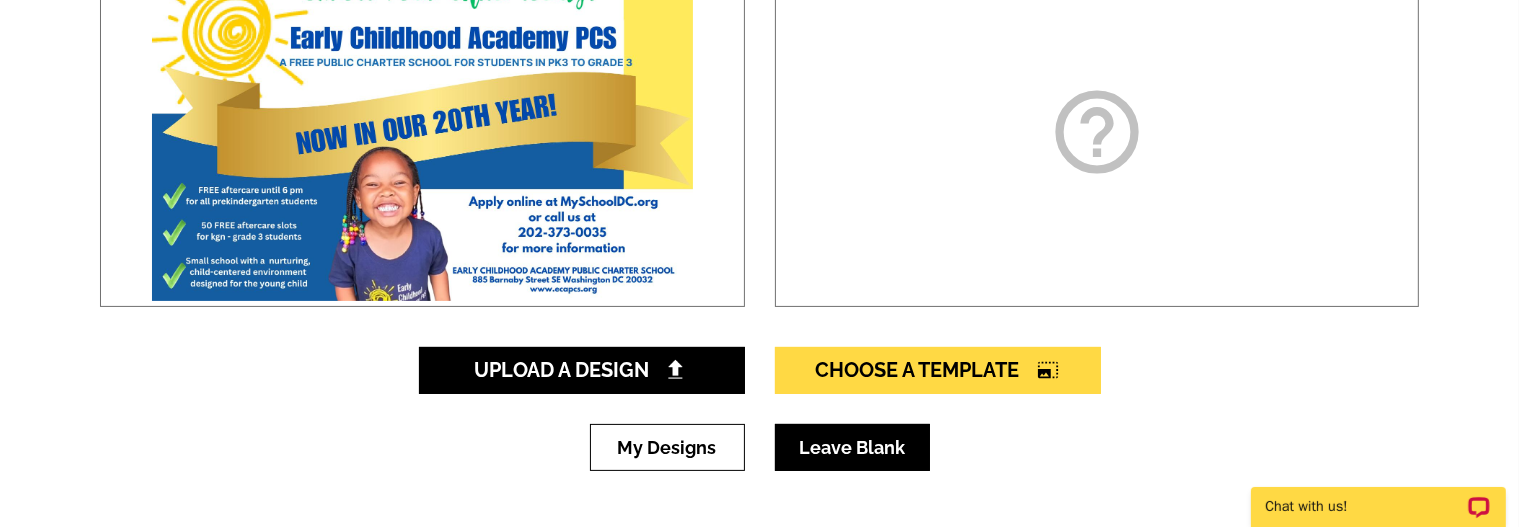 click on "Leave Blank" at bounding box center (852, 447) 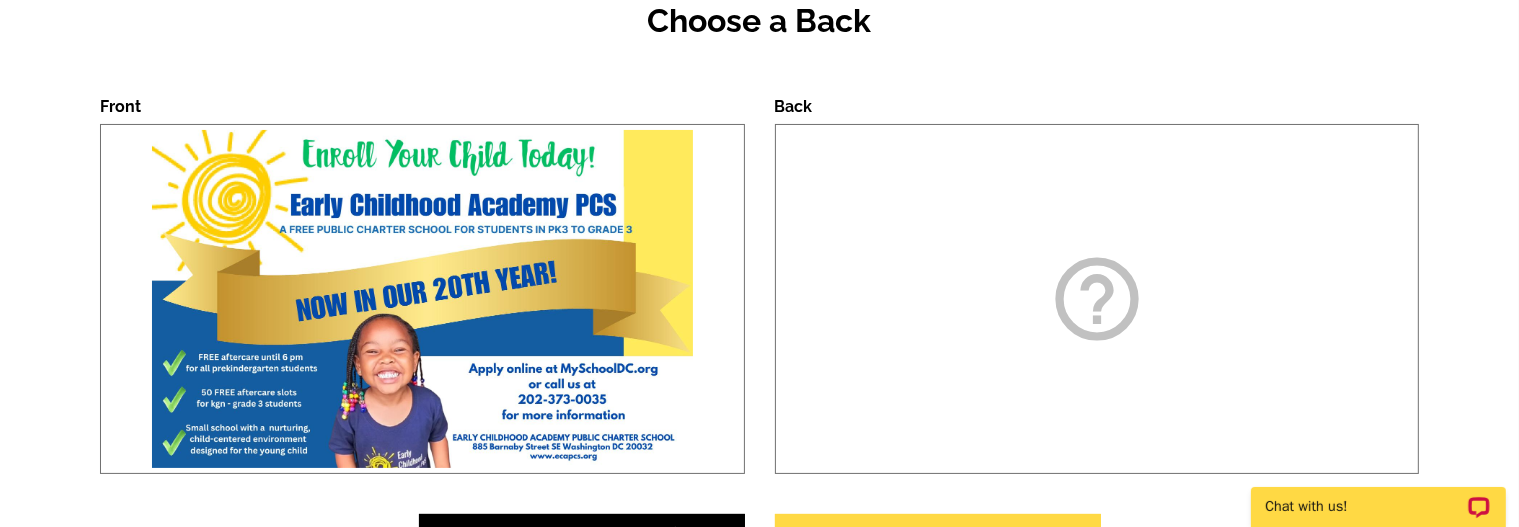scroll, scrollTop: 200, scrollLeft: 0, axis: vertical 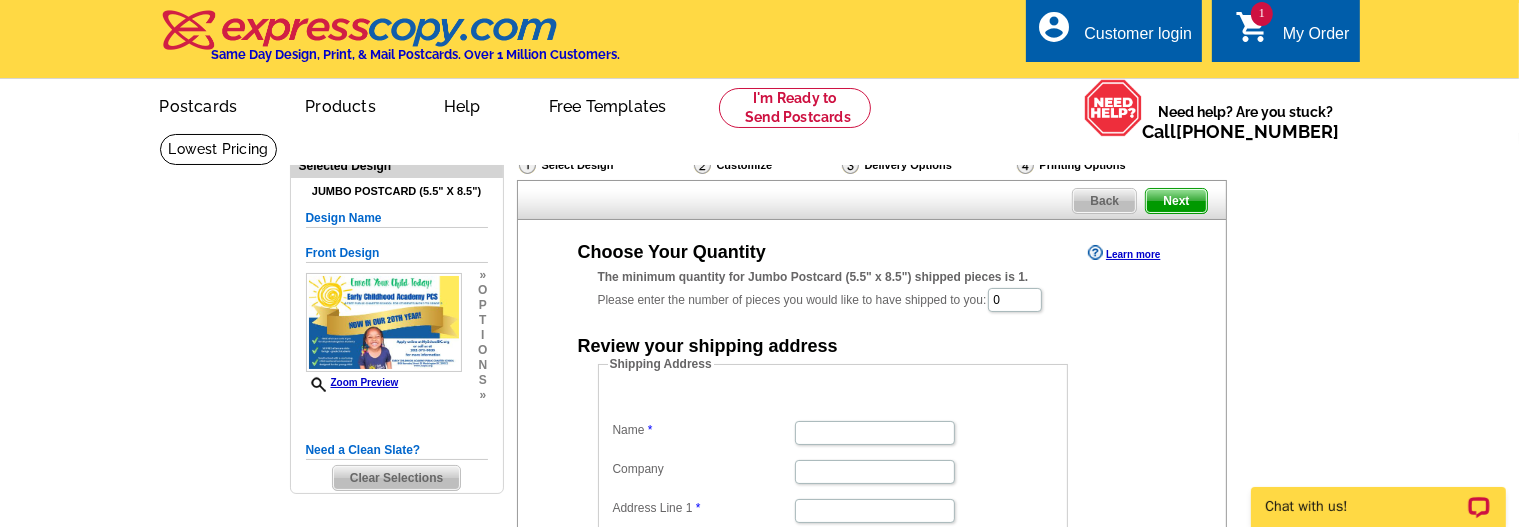 click on "Delivery Options" at bounding box center (927, 167) 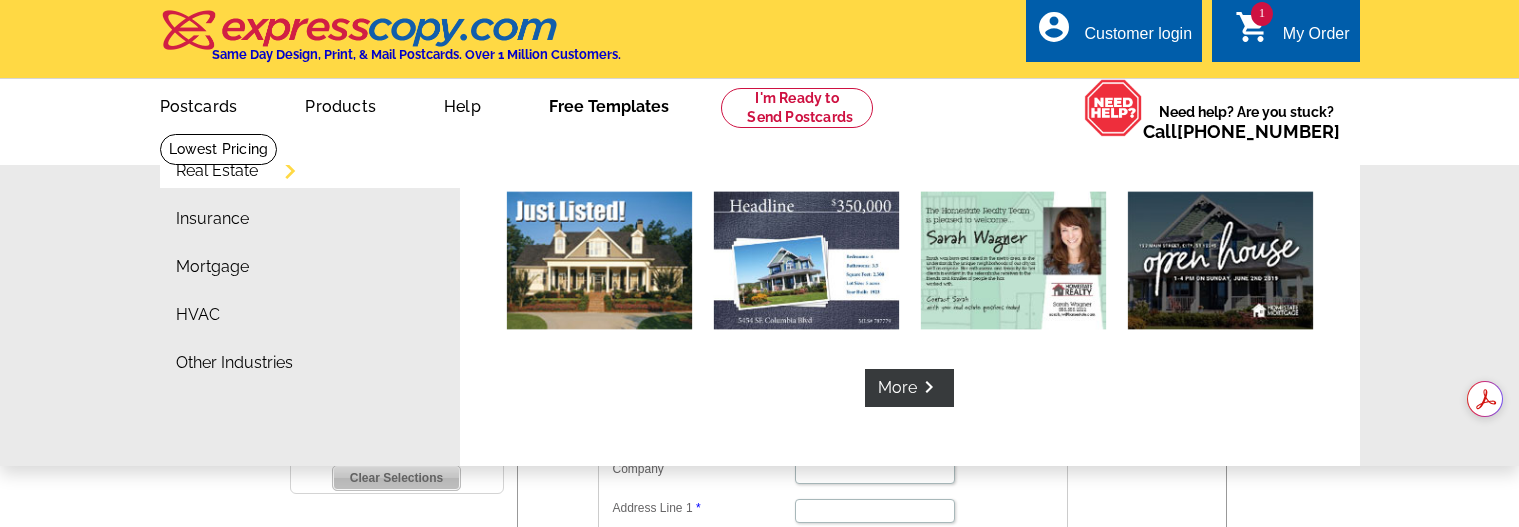 scroll, scrollTop: 0, scrollLeft: 0, axis: both 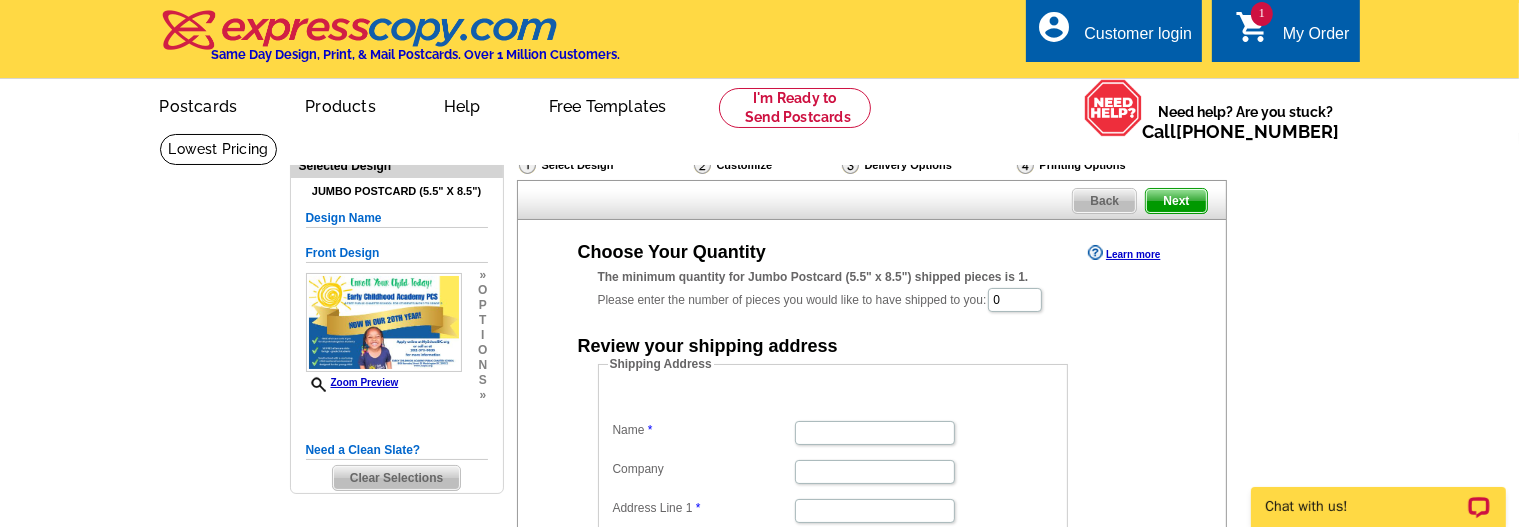 click on "Delivery Options" at bounding box center (927, 167) 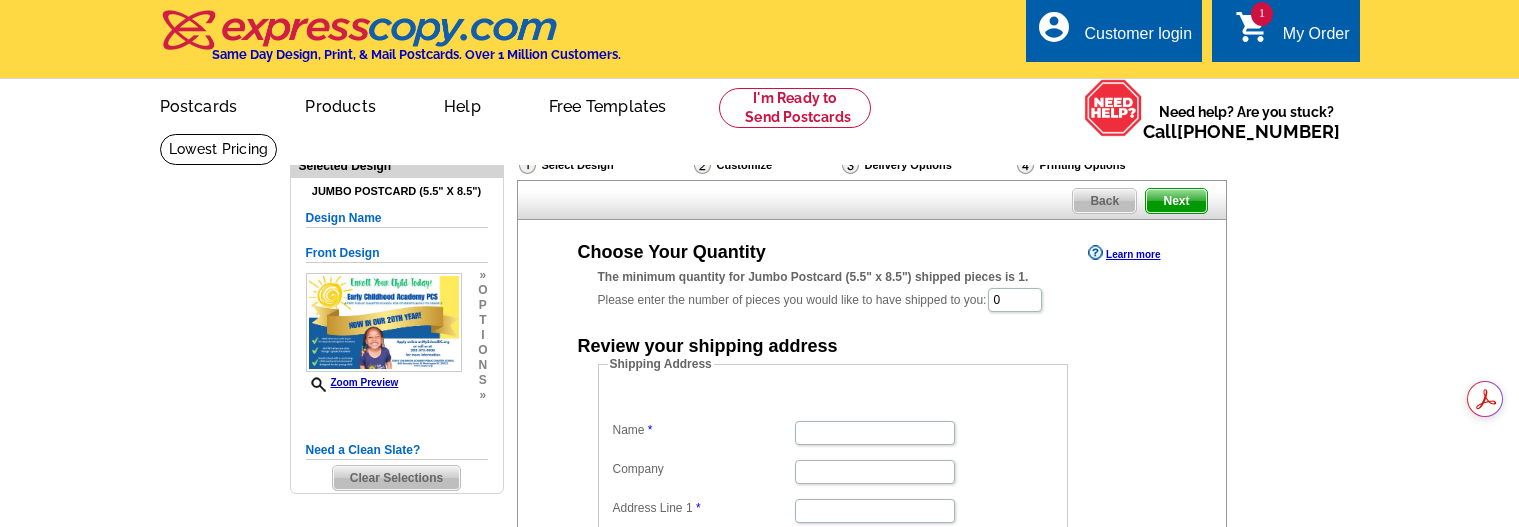 scroll, scrollTop: 0, scrollLeft: 0, axis: both 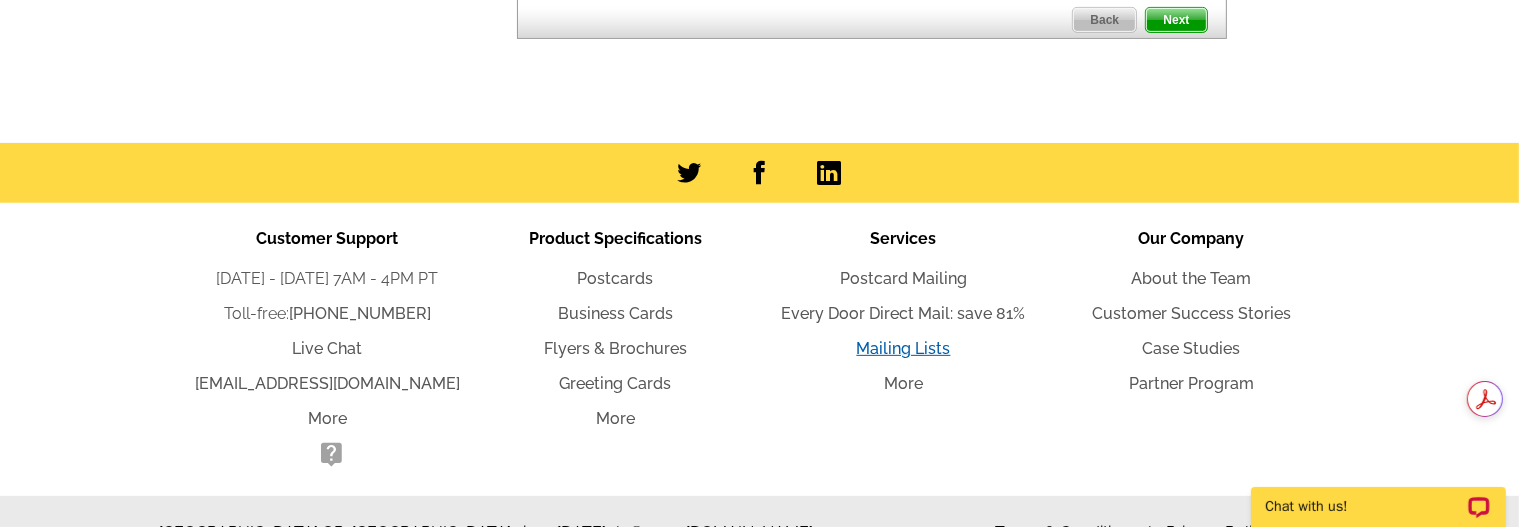 click on "Mailing Lists" at bounding box center [904, 348] 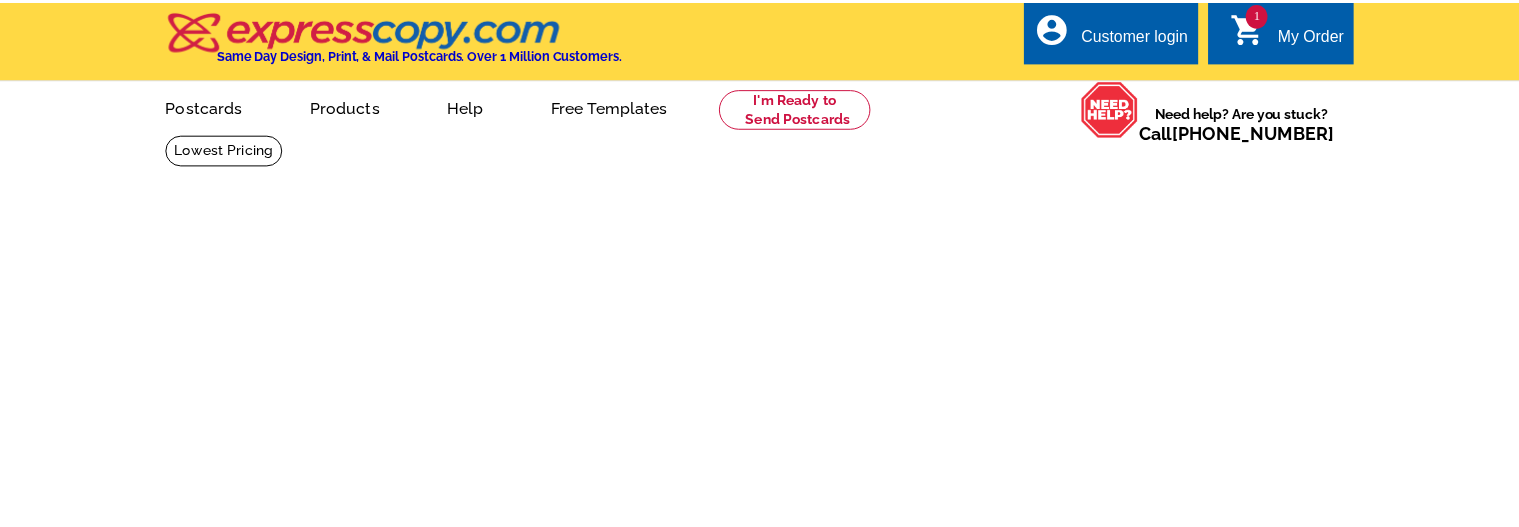 scroll, scrollTop: 0, scrollLeft: 0, axis: both 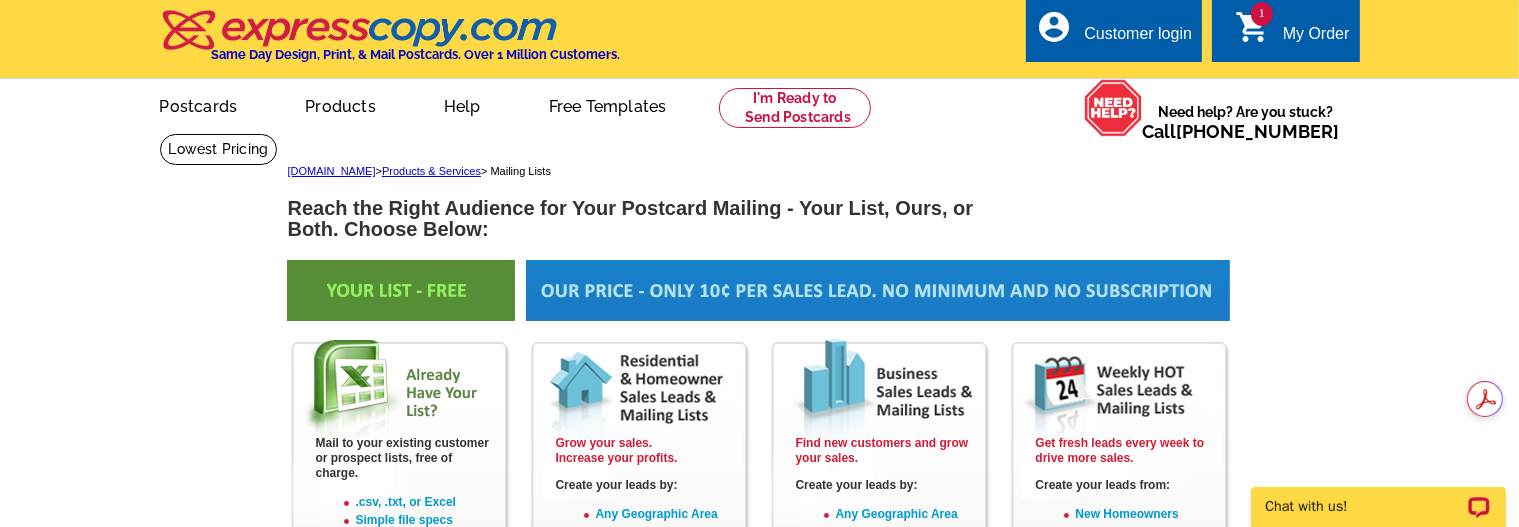 click at bounding box center (878, 290) 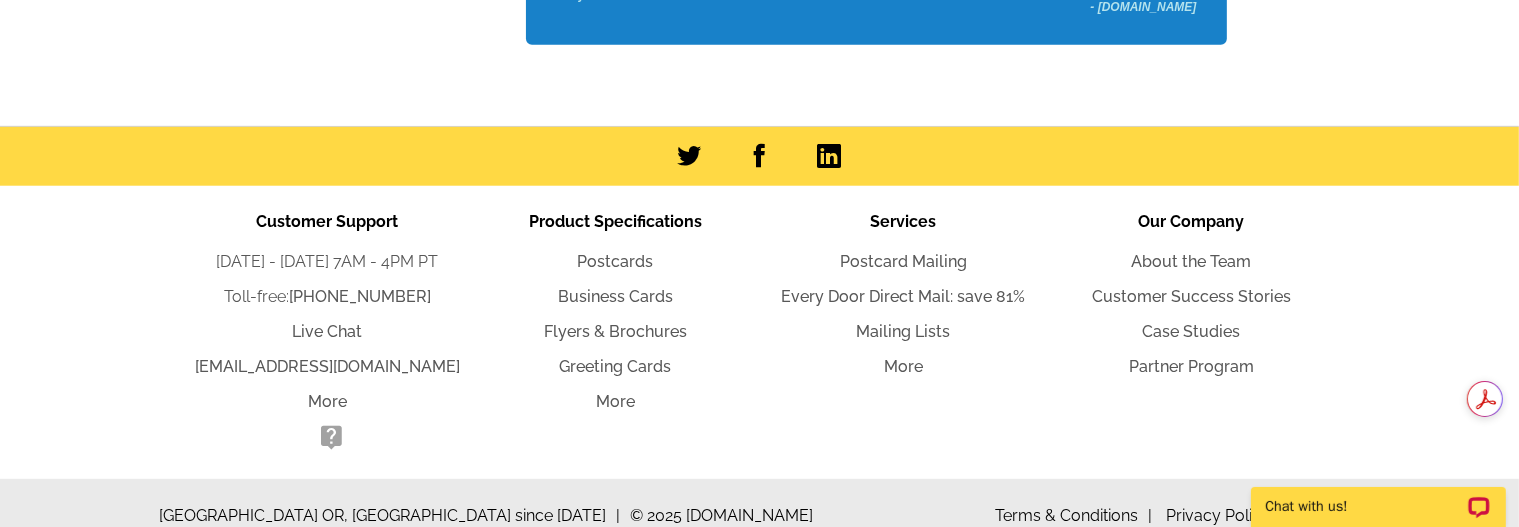 scroll, scrollTop: 1069, scrollLeft: 0, axis: vertical 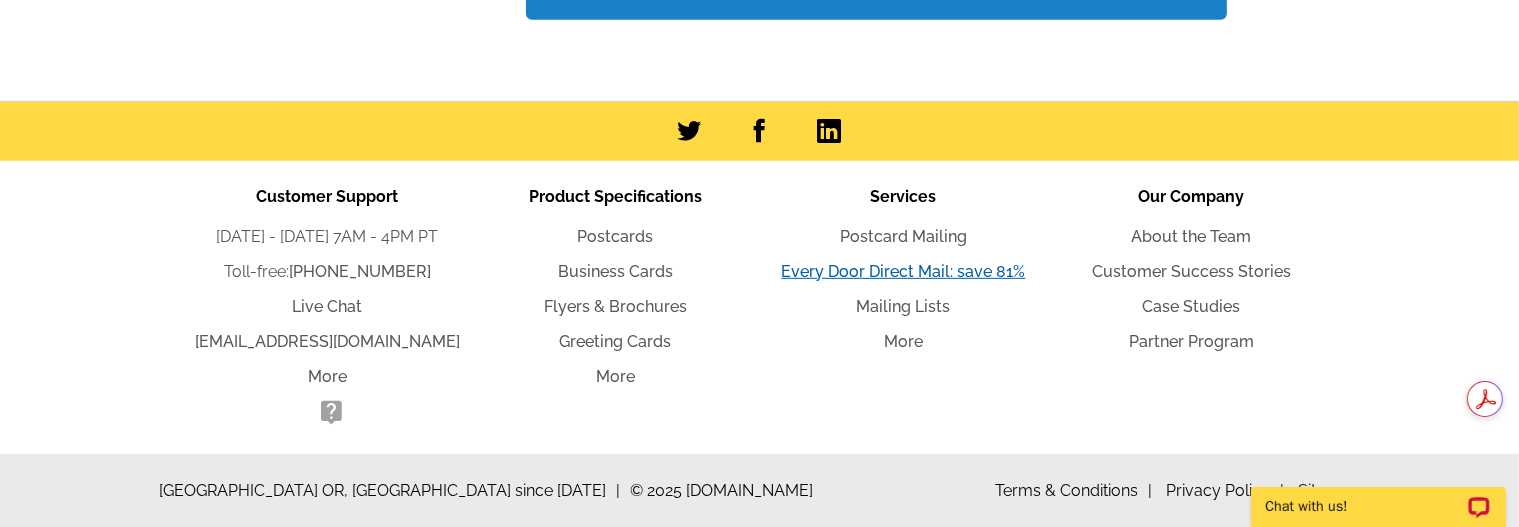 click on "Every Door Direct Mail: save 81%" at bounding box center (904, 271) 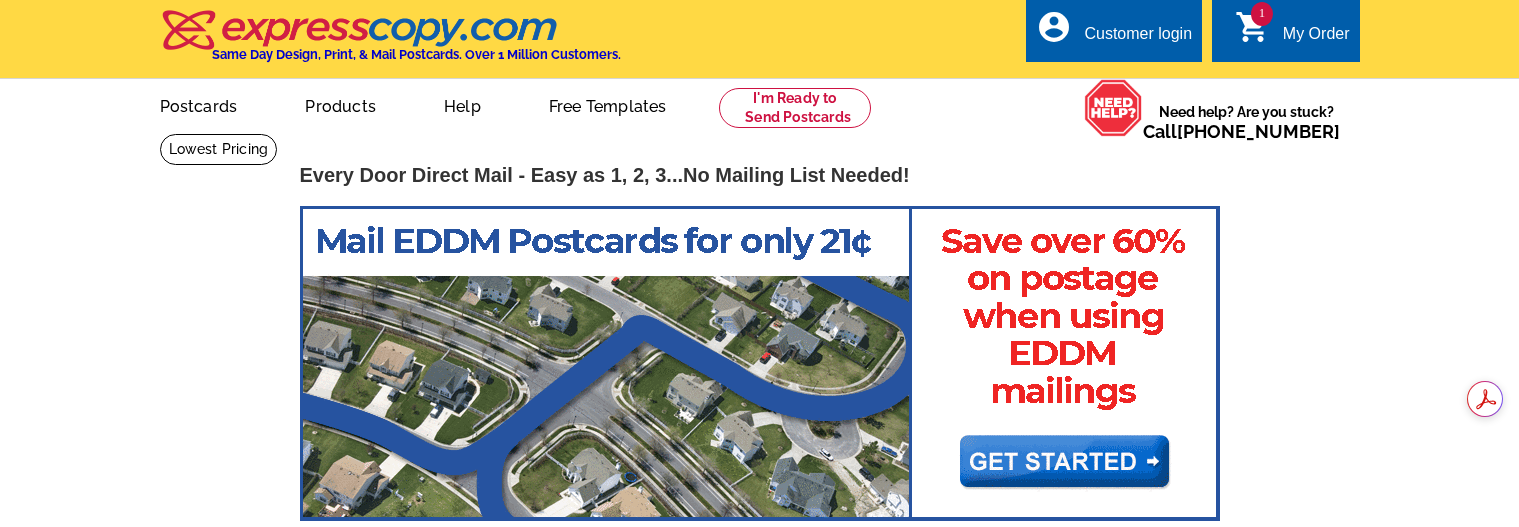 scroll, scrollTop: 0, scrollLeft: 0, axis: both 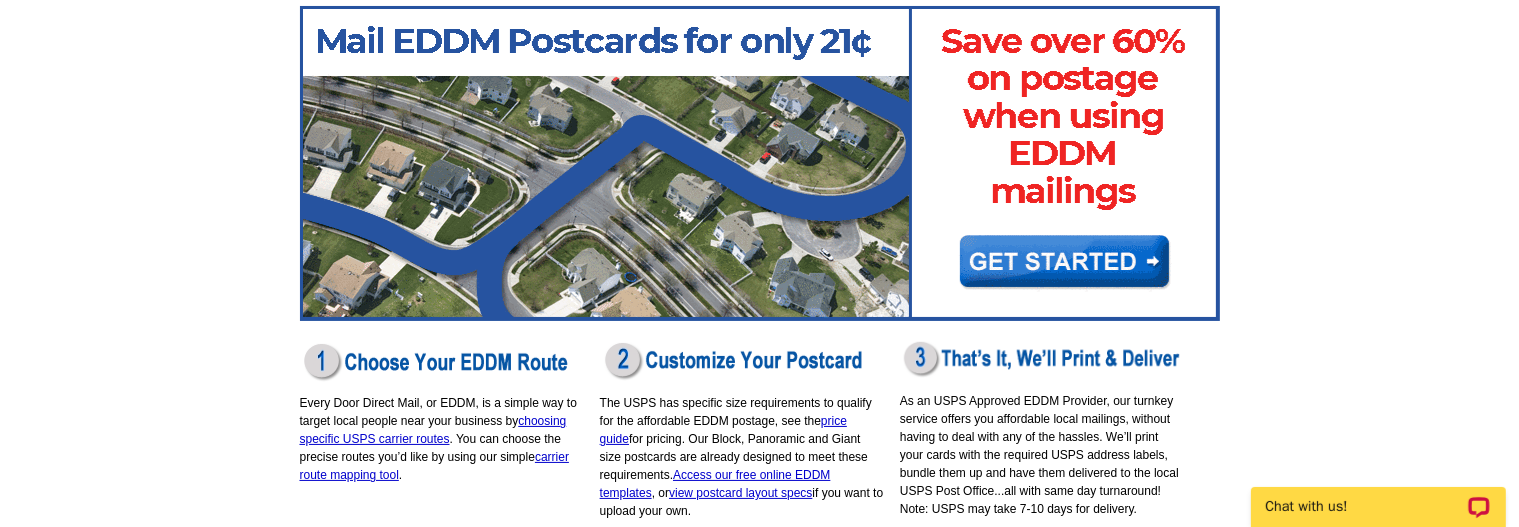 click at bounding box center (760, 163) 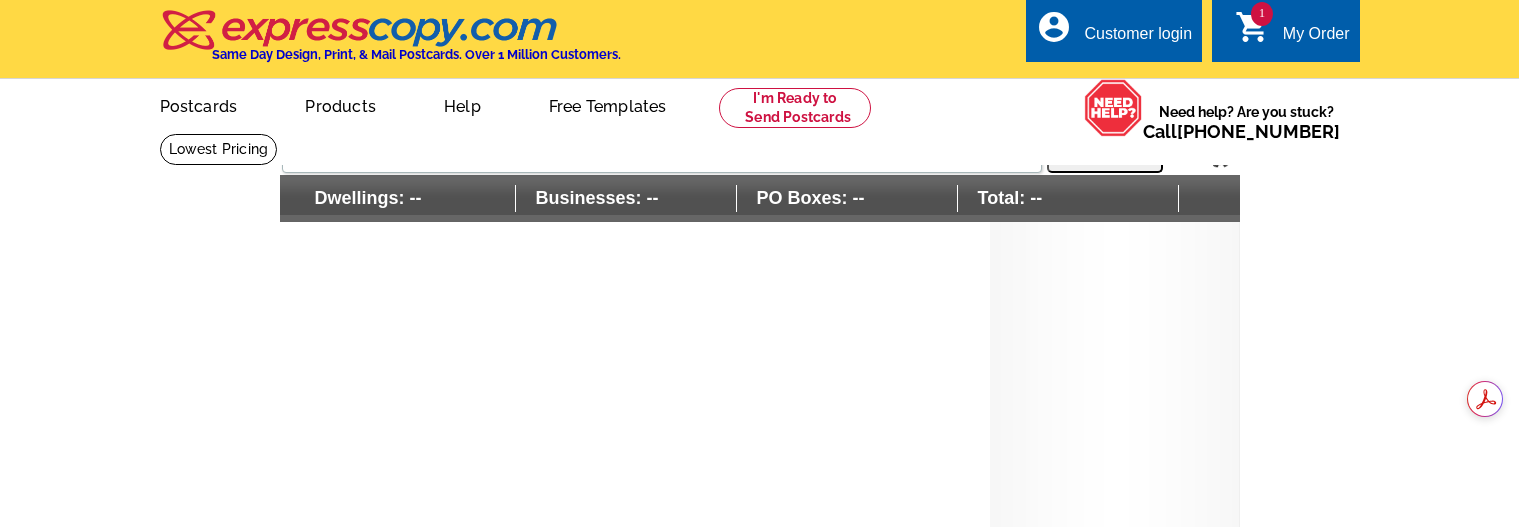 scroll, scrollTop: 0, scrollLeft: 0, axis: both 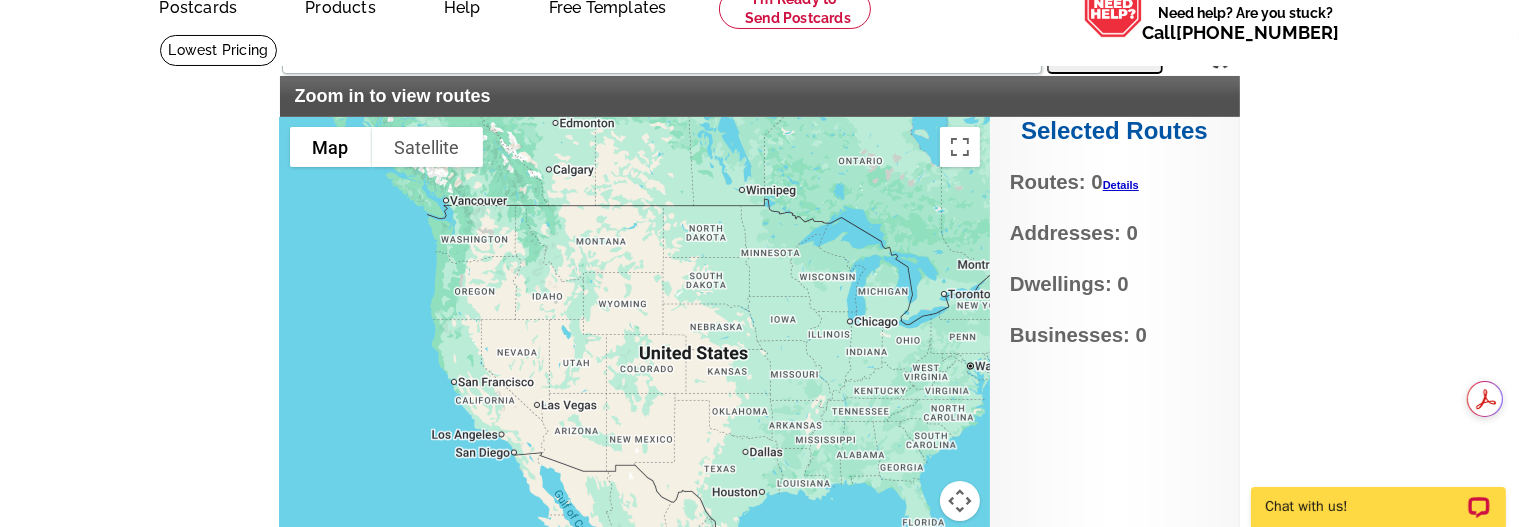 click on "Details" at bounding box center (1121, 185) 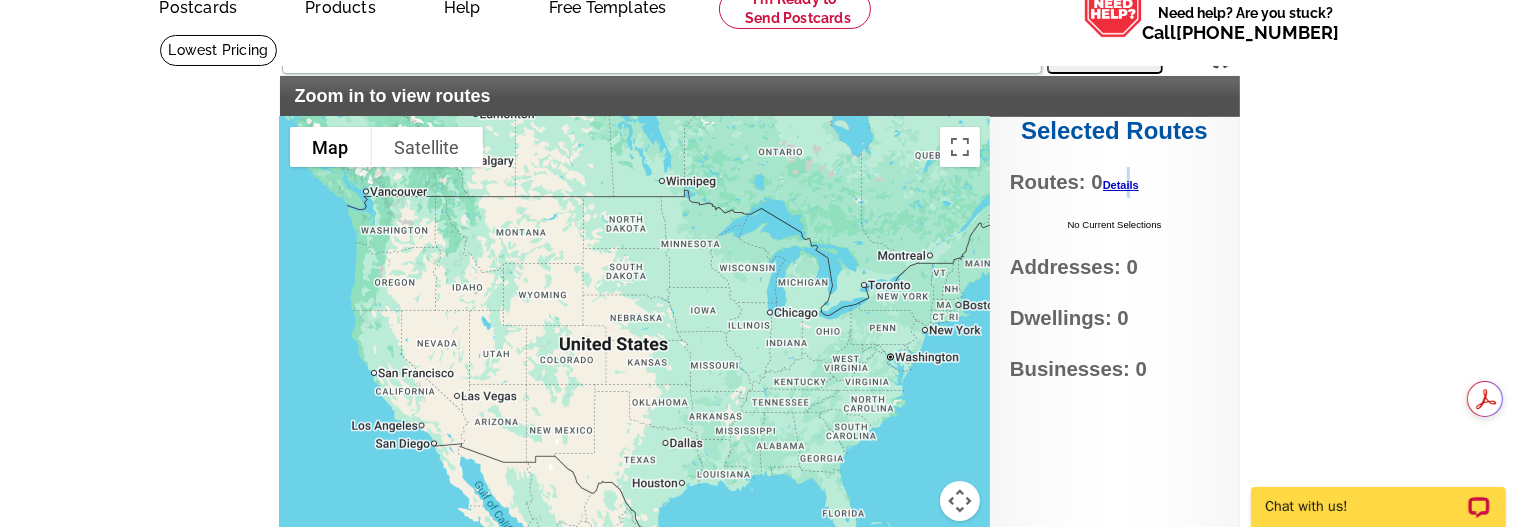 drag, startPoint x: 979, startPoint y: 368, endPoint x: 897, endPoint y: 359, distance: 82.492424 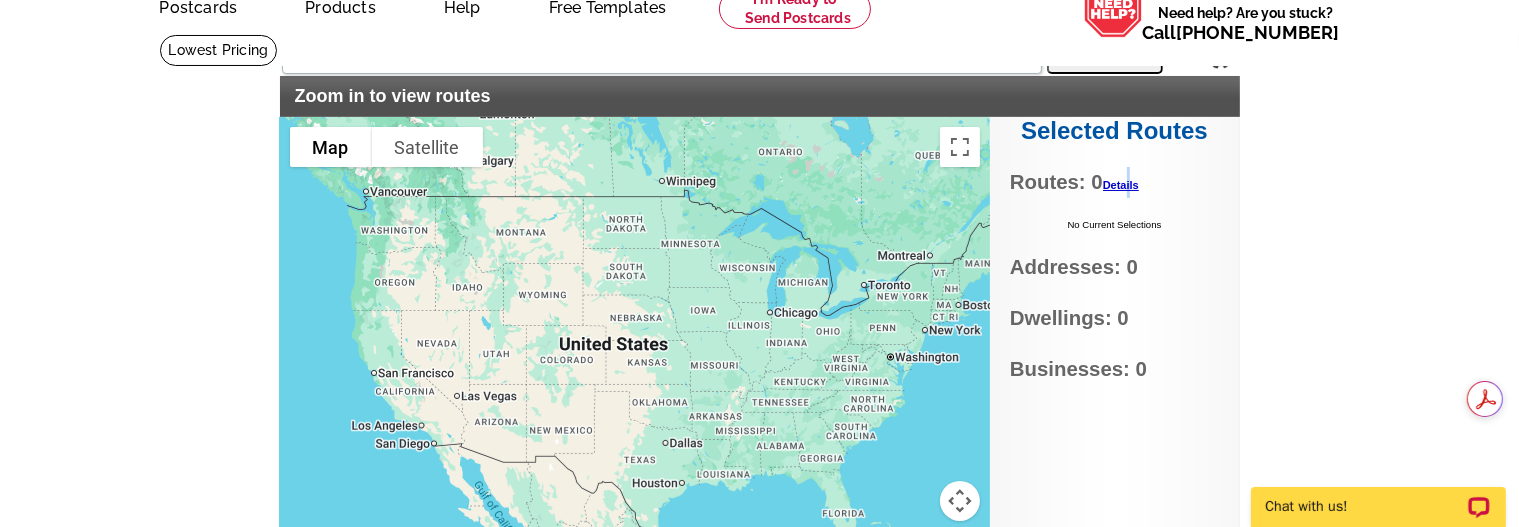 drag, startPoint x: 906, startPoint y: 359, endPoint x: 917, endPoint y: 359, distance: 11 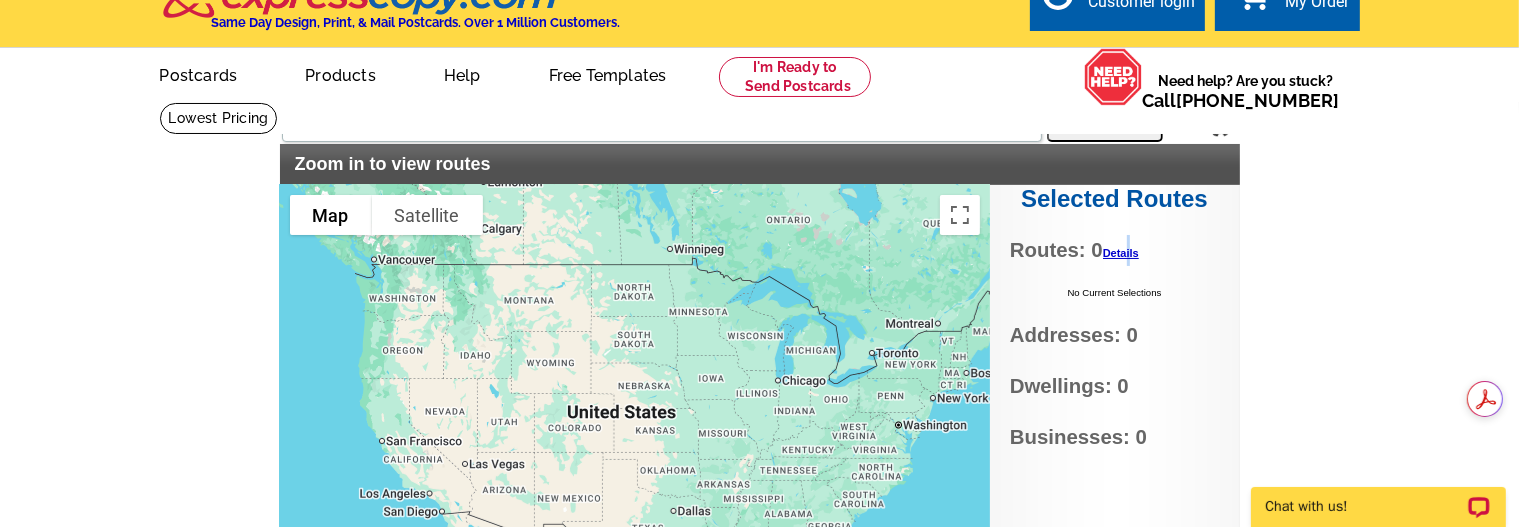 scroll, scrollTop: 0, scrollLeft: 0, axis: both 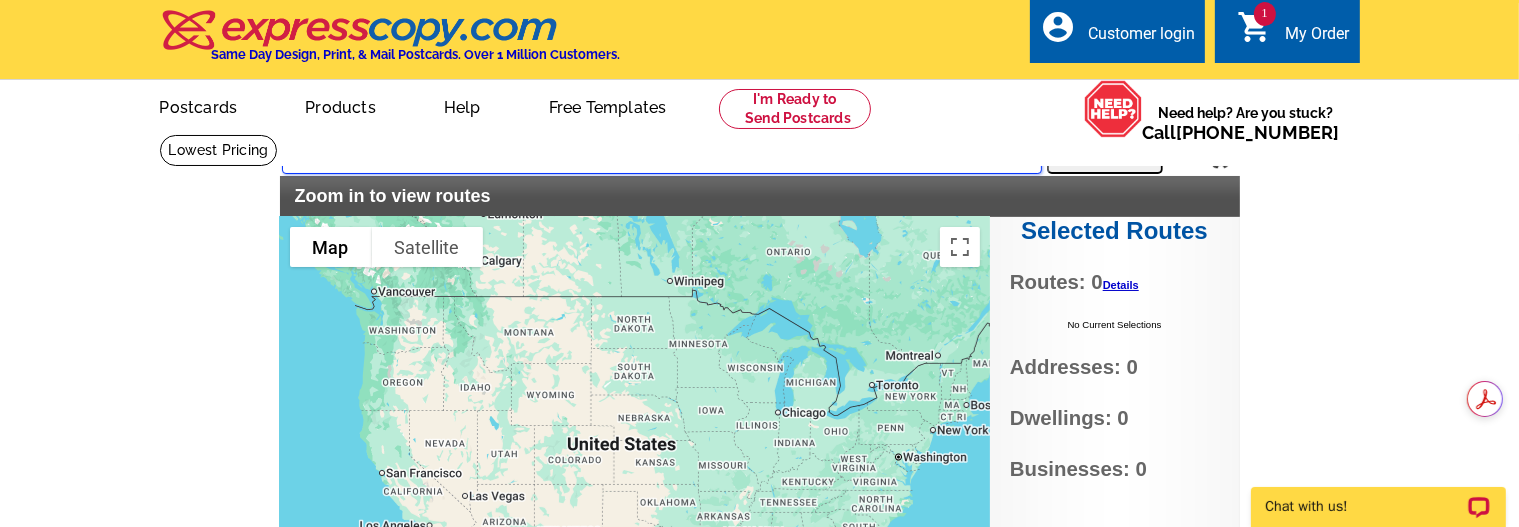 click at bounding box center [662, 156] 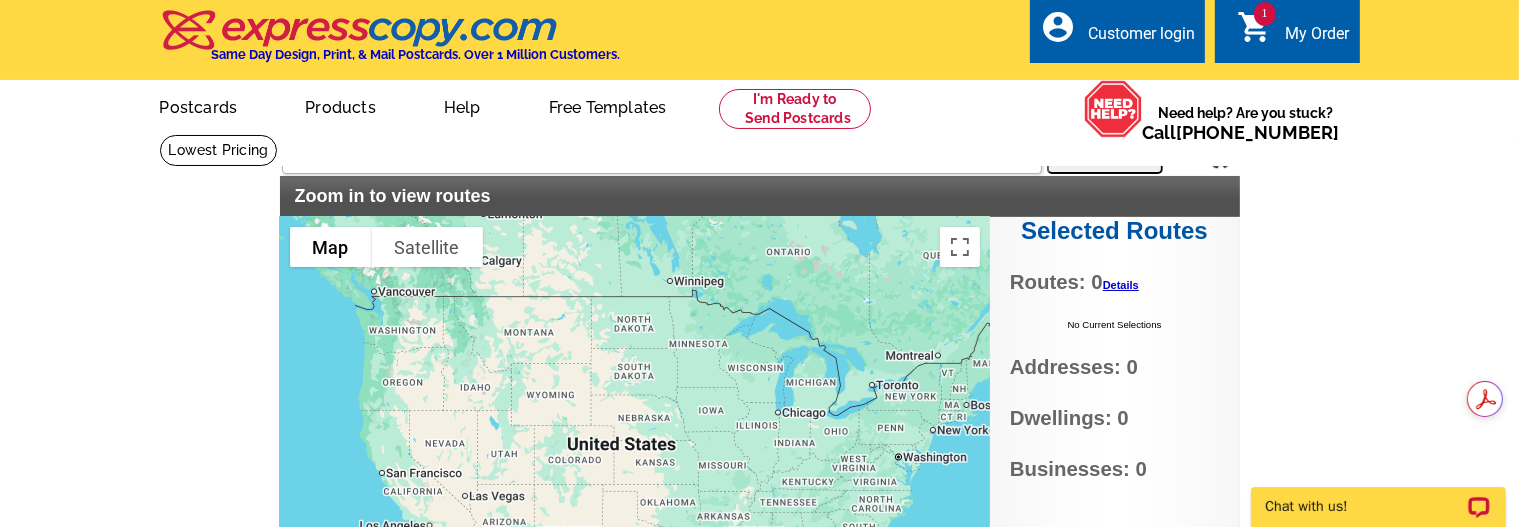 click on "Search" at bounding box center [1105, 154] 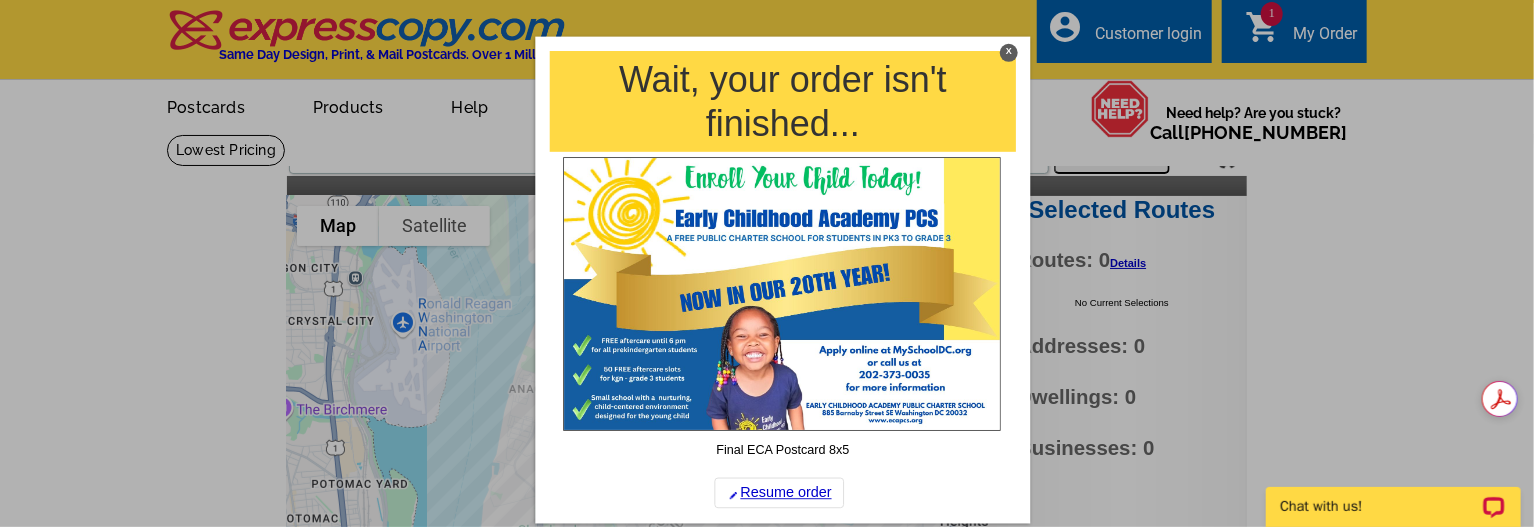 click on "X" at bounding box center (1009, 52) 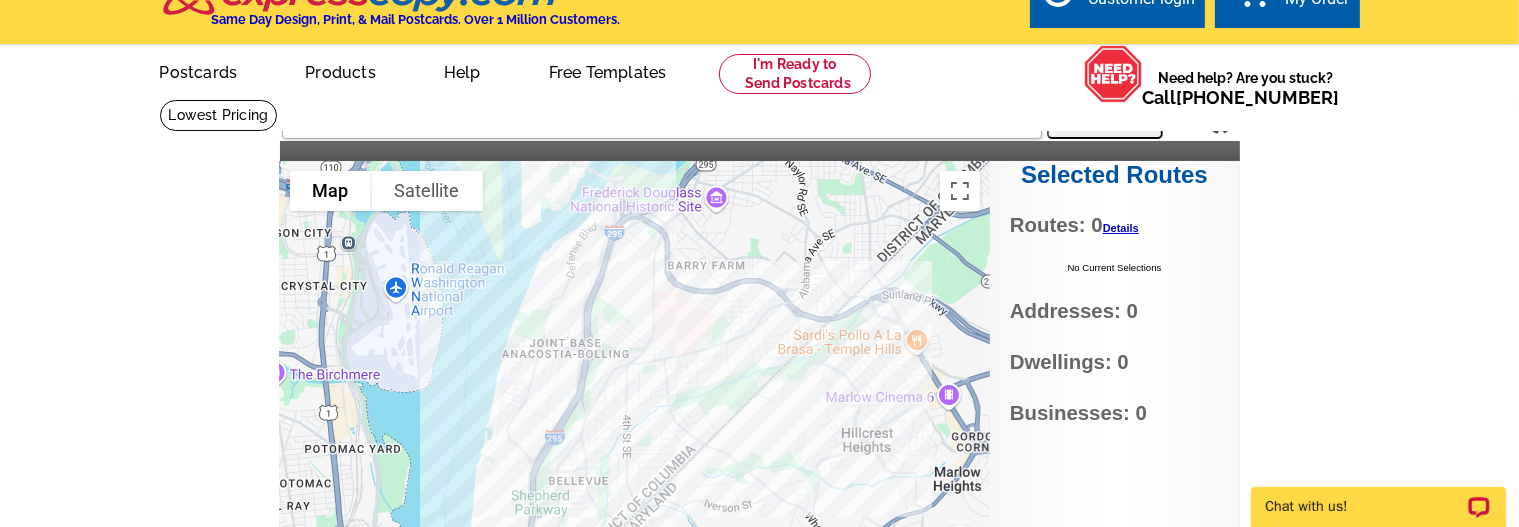 scroll, scrollTop: 0, scrollLeft: 0, axis: both 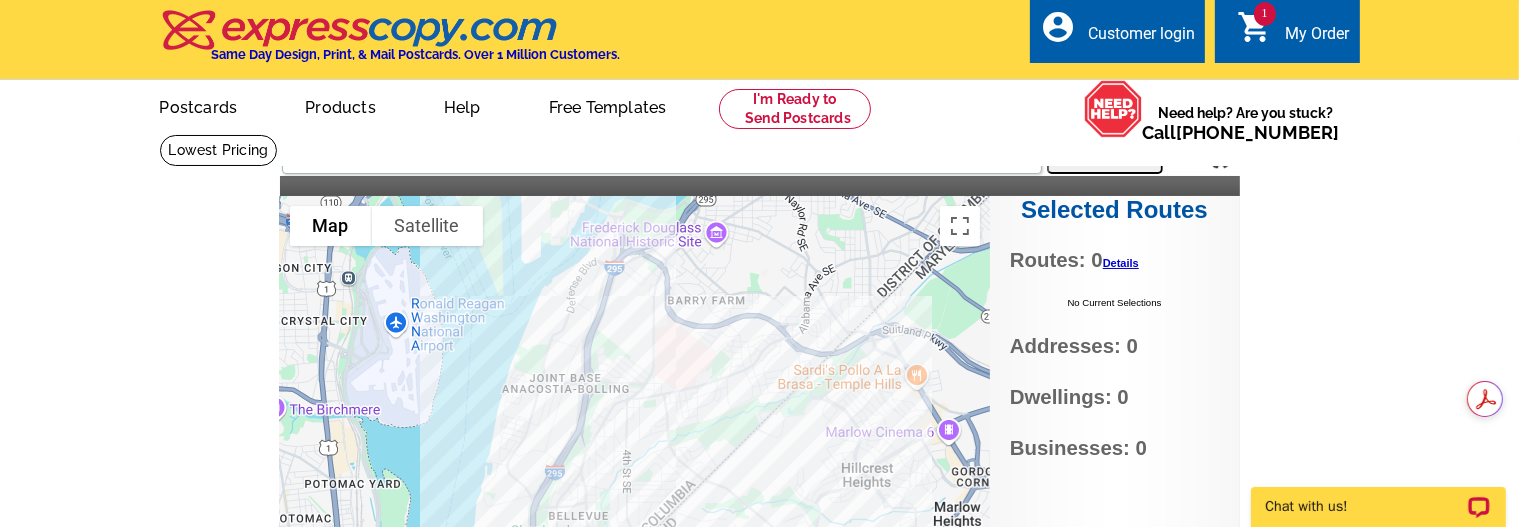 click on "Details" at bounding box center (1121, 263) 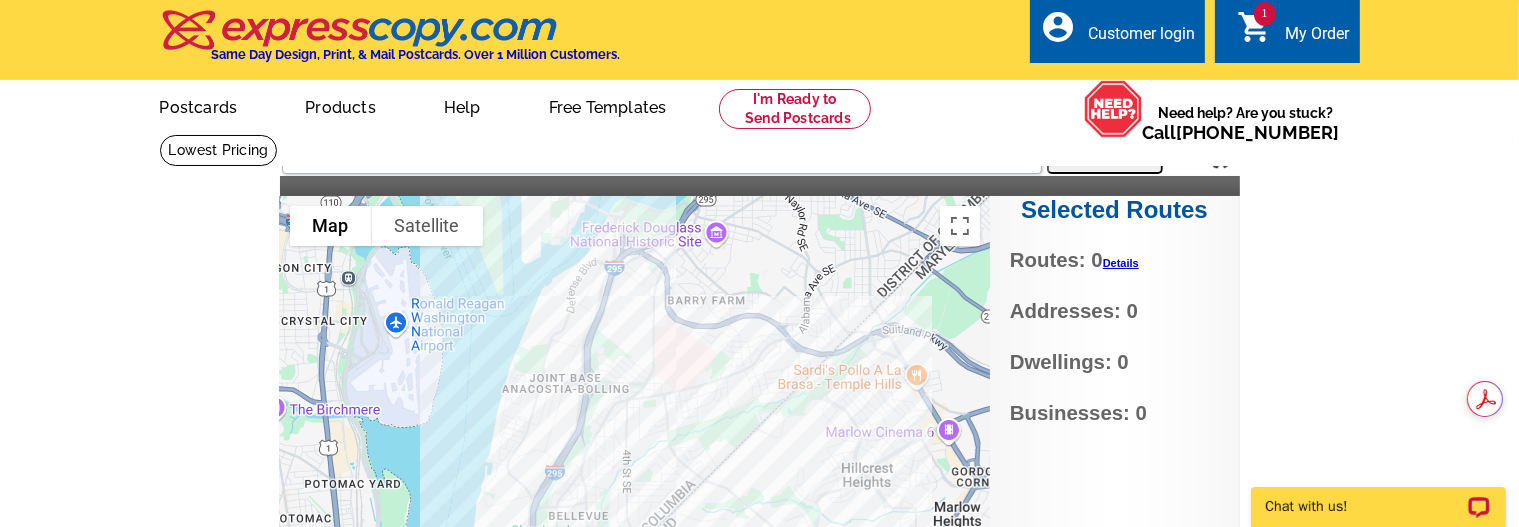click on "Details" at bounding box center [1121, 263] 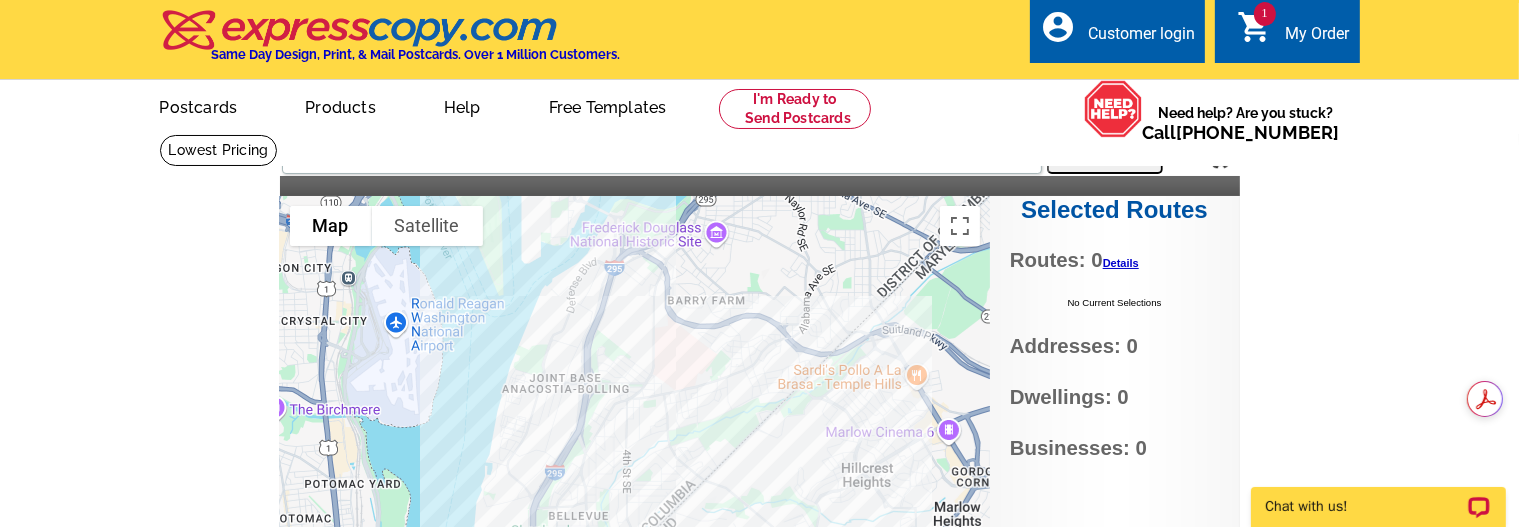 click on "Addresses: 0" at bounding box center (1114, 346) 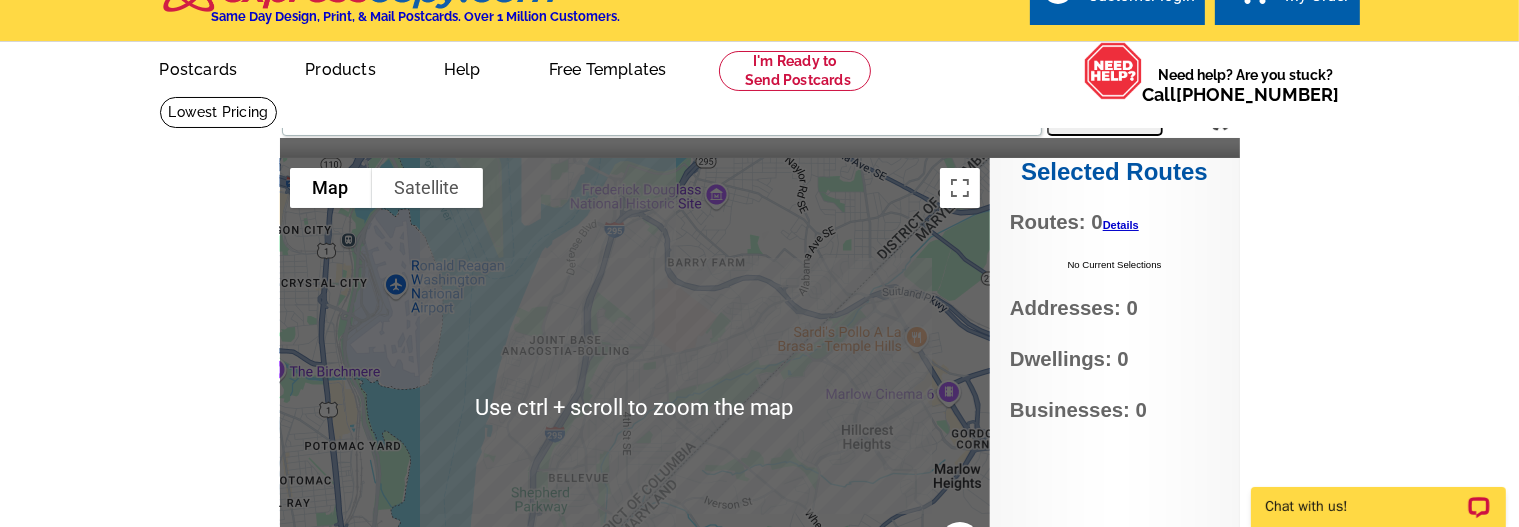 scroll, scrollTop: 0, scrollLeft: 0, axis: both 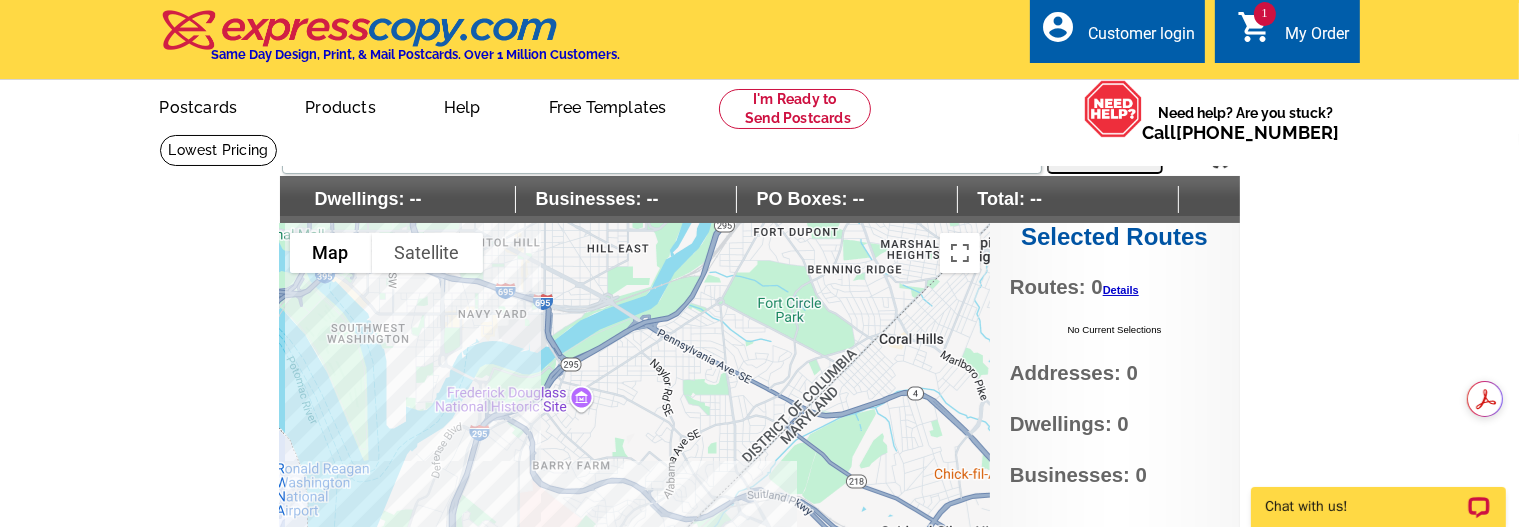 drag, startPoint x: 632, startPoint y: 311, endPoint x: 501, endPoint y: 457, distance: 196.15555 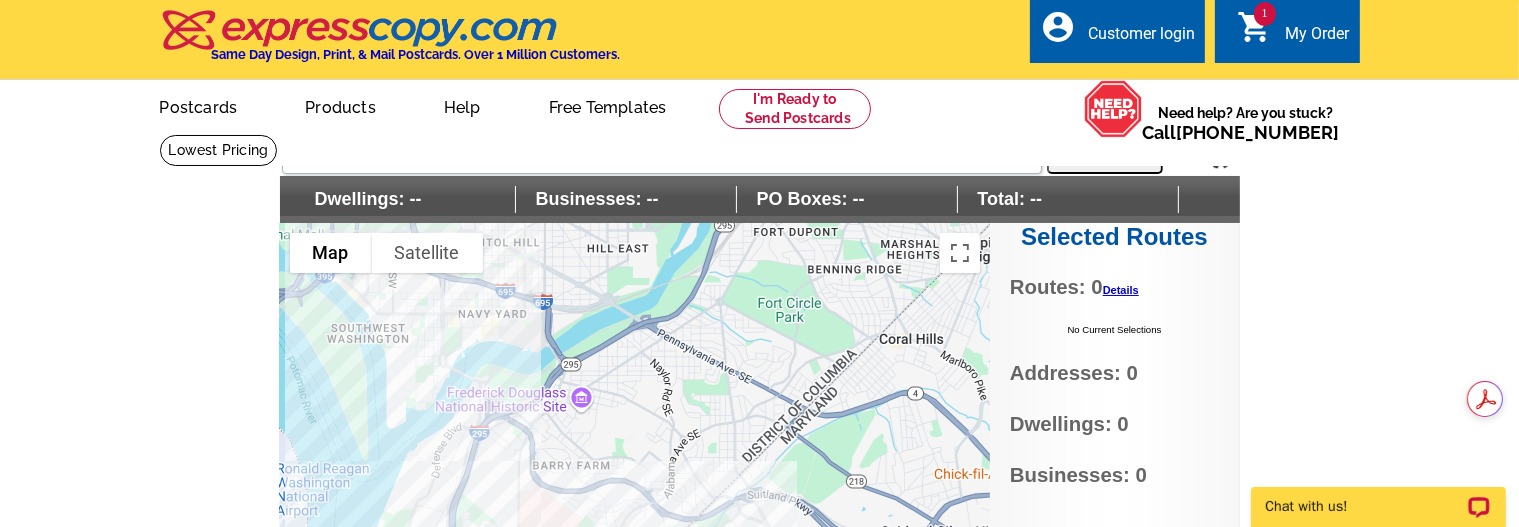 click at bounding box center [635, 473] 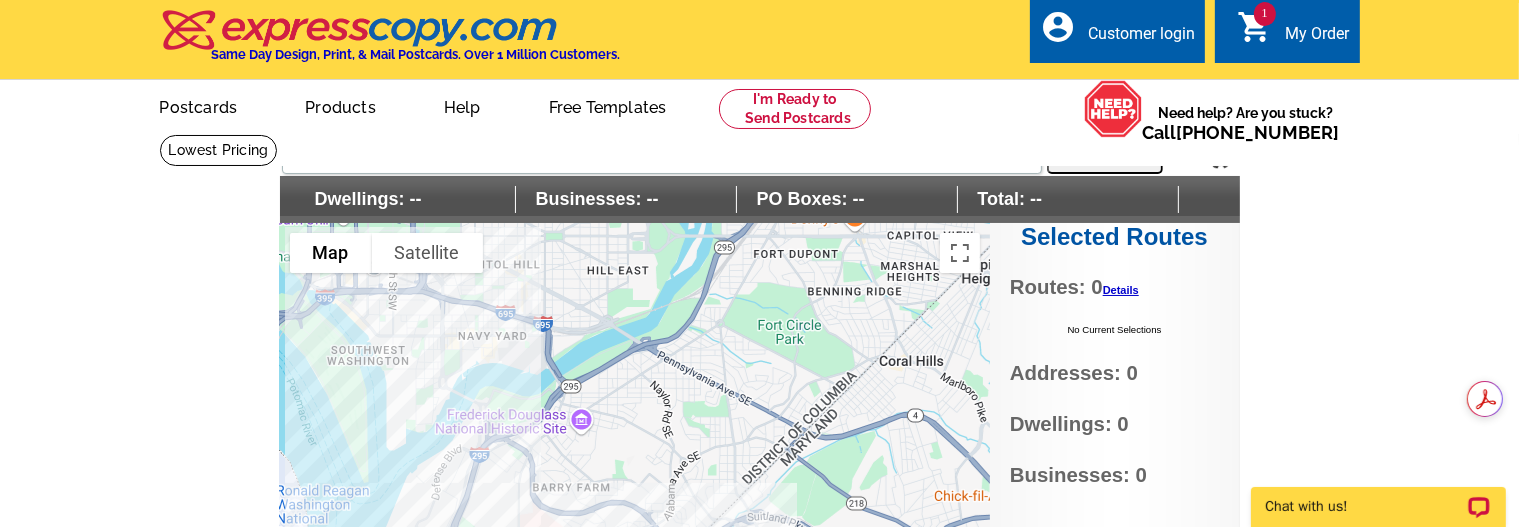 click on "Dwellings: --" at bounding box center (405, 199) 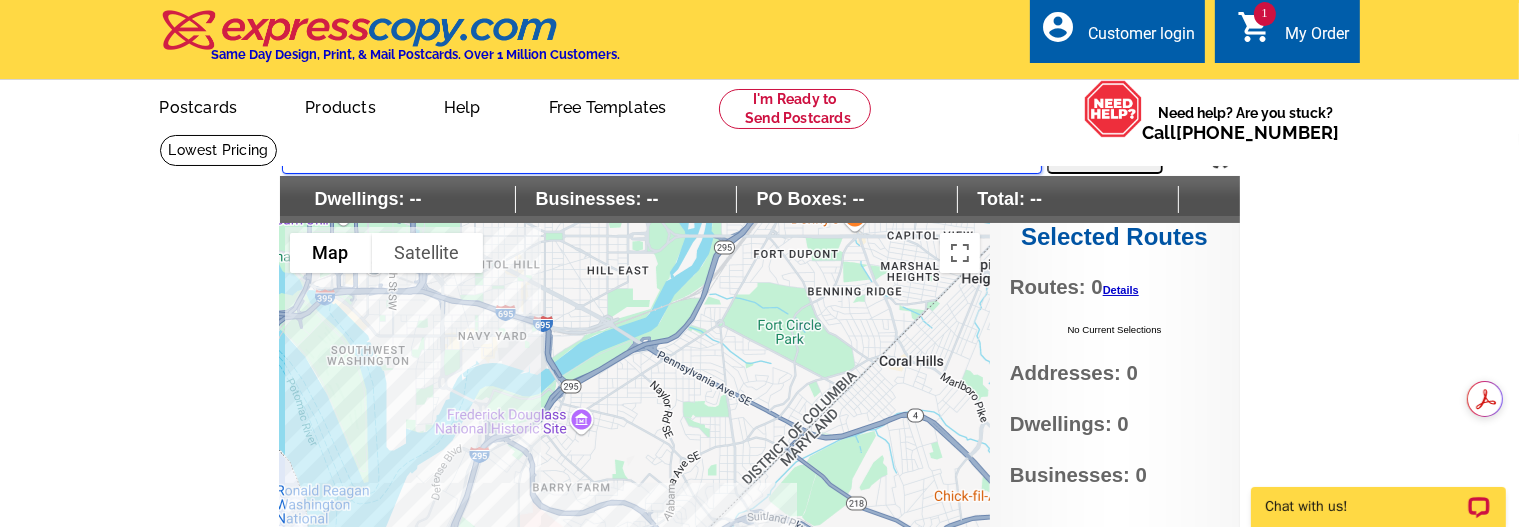 click on "20032" at bounding box center [662, 156] 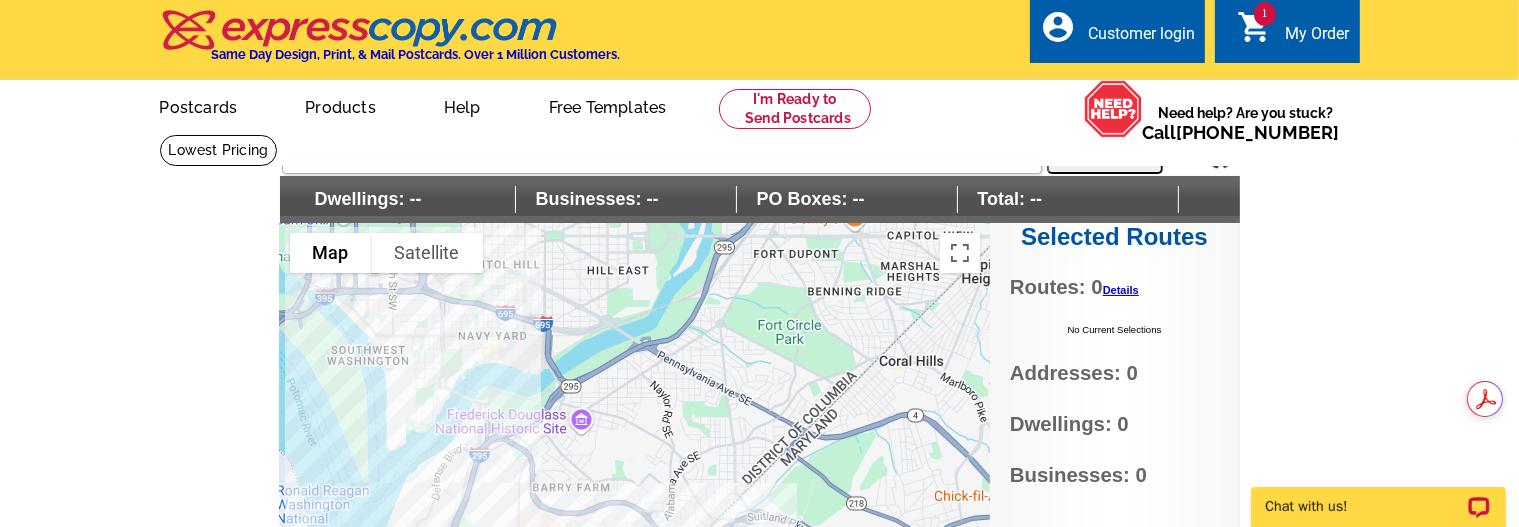 click on "Settings
Display PO Boxes
20032
Search
Dwellings: -- Businesses: -- PO Boxes: -- Total: --
Selected Routes Routes: 0  Details No Current Selections Addresses: 0 Dwellings: 0 Businesses: 0
To navigate the map with touch gestures double-tap and hold your finger on the map, then drag the map. ← Move left → Move right ↑ Move up ↓ Move down + Zoom in - Zoom out Home Jump left by 75% End Jump right by 75% Page Up Jump up by 75% Page Down Jump down by 75% Use ctrl + scroll to zoom the map Map Terrain Satellite Labels Keyboard shortcuts Map Data Map data ©2025 Google Map data ©2025 Google 1 km  Click to toggle between metric and imperial units Terms Report a map error" at bounding box center [759, 446] 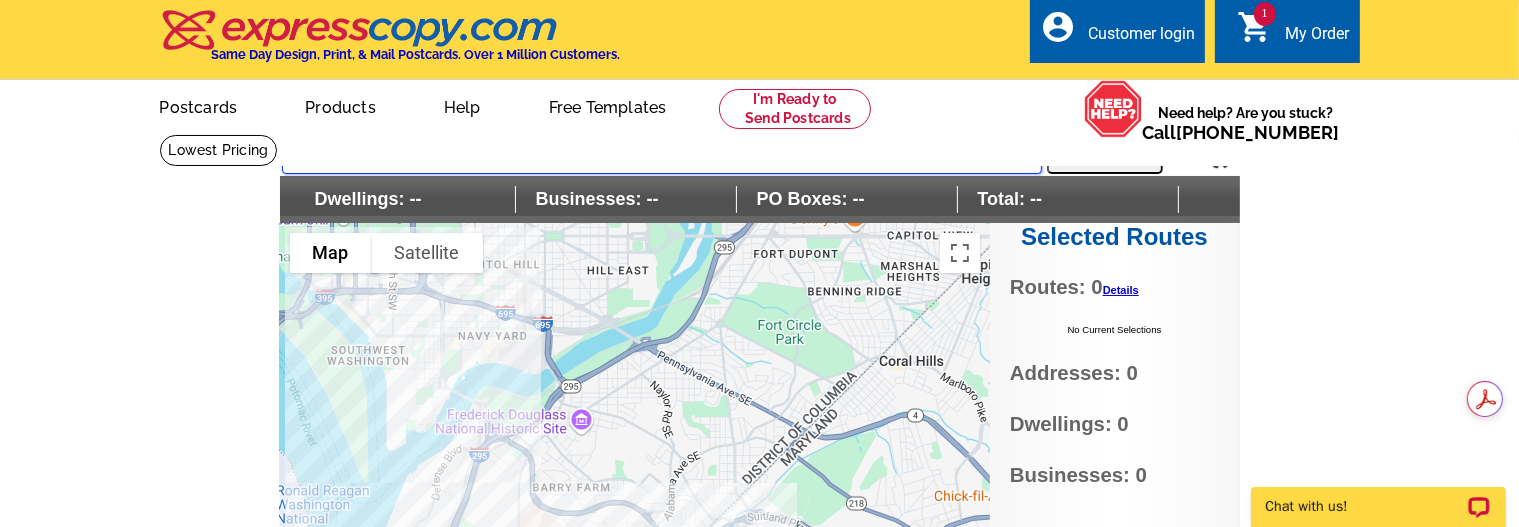 drag, startPoint x: 356, startPoint y: 159, endPoint x: 226, endPoint y: 142, distance: 131.10683 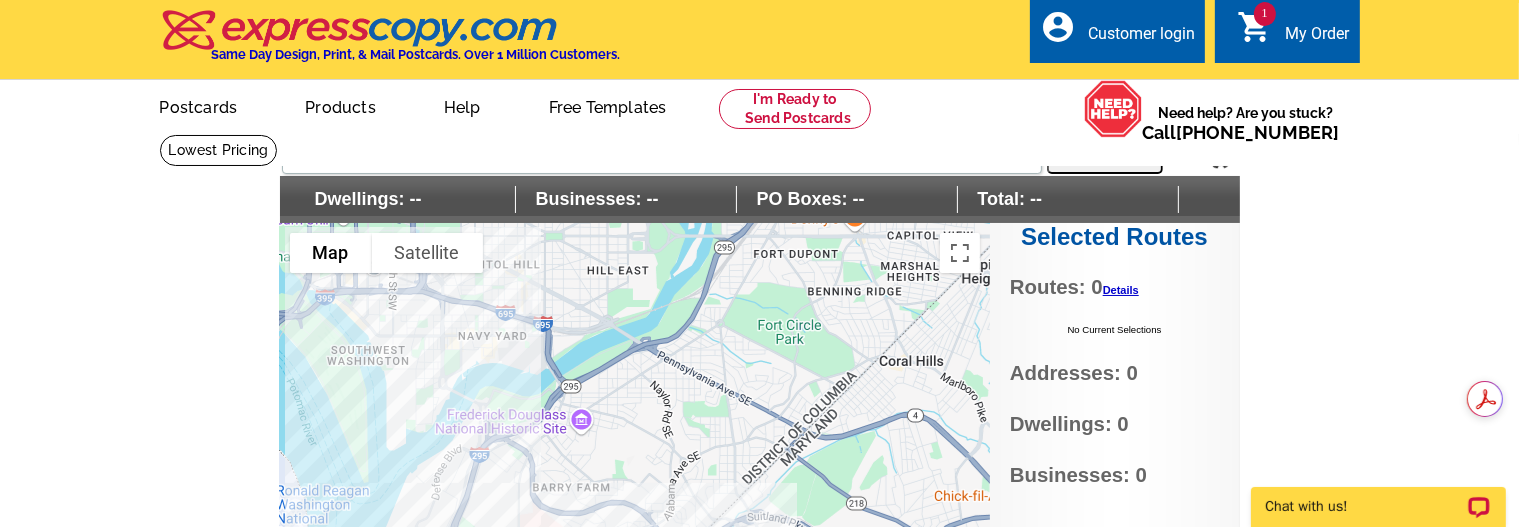 click on "Search" at bounding box center (1105, 154) 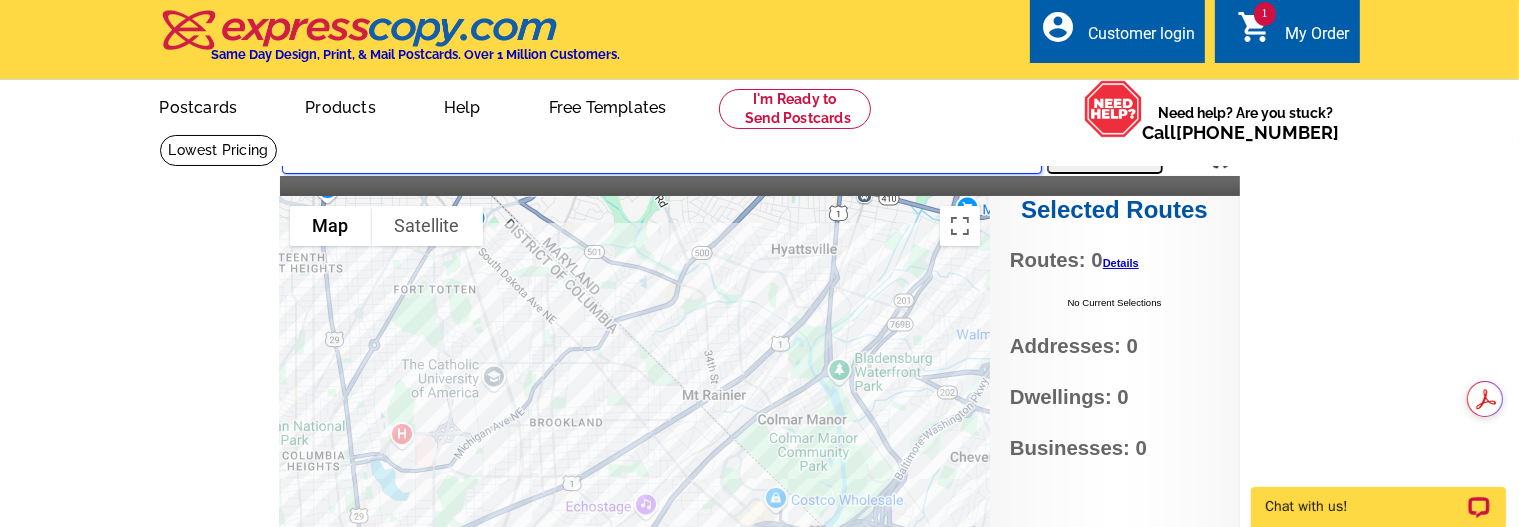click on "20018" at bounding box center [662, 156] 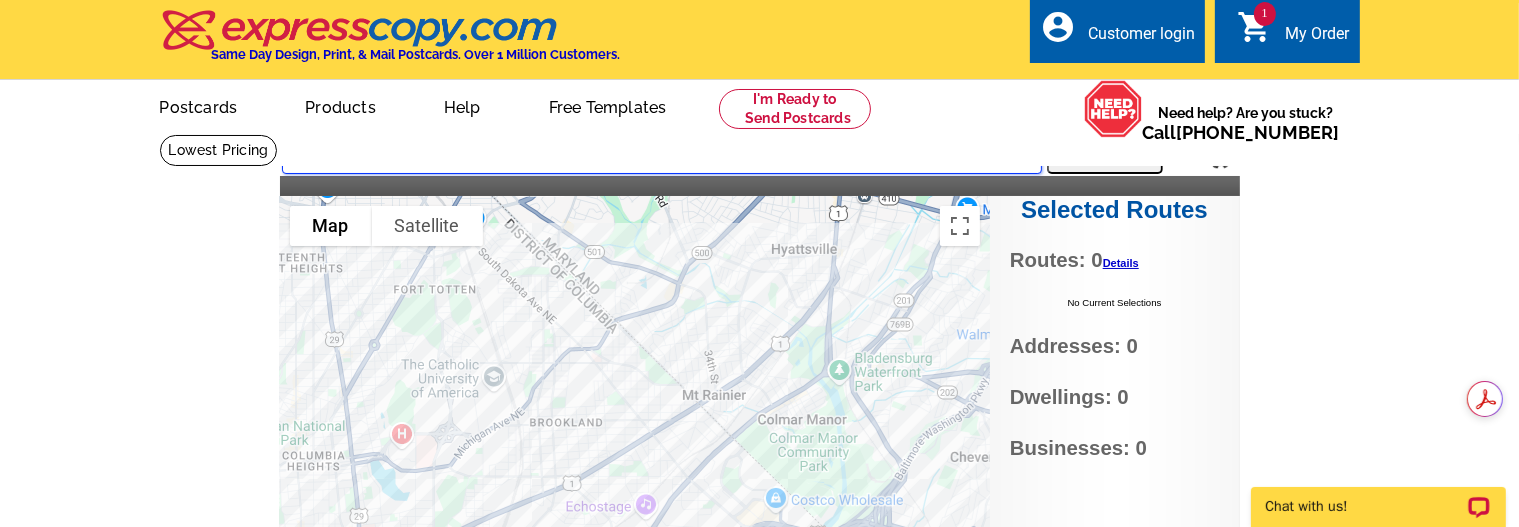 drag, startPoint x: 344, startPoint y: 159, endPoint x: 264, endPoint y: 142, distance: 81.78631 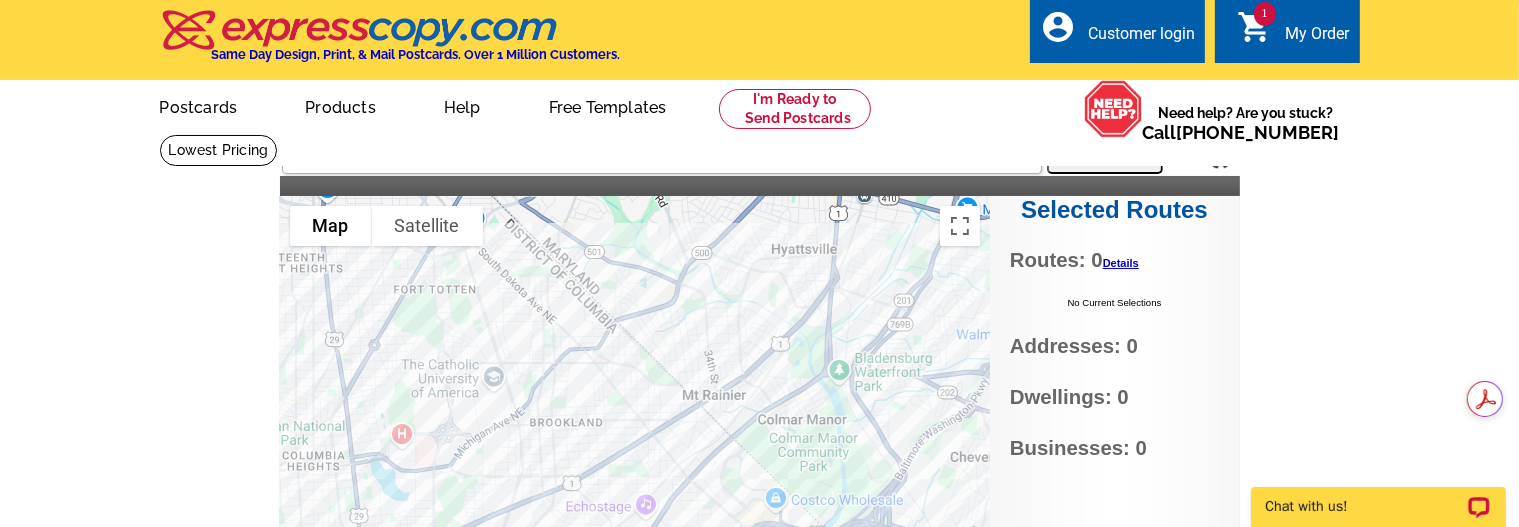 click at bounding box center (1220, 154) 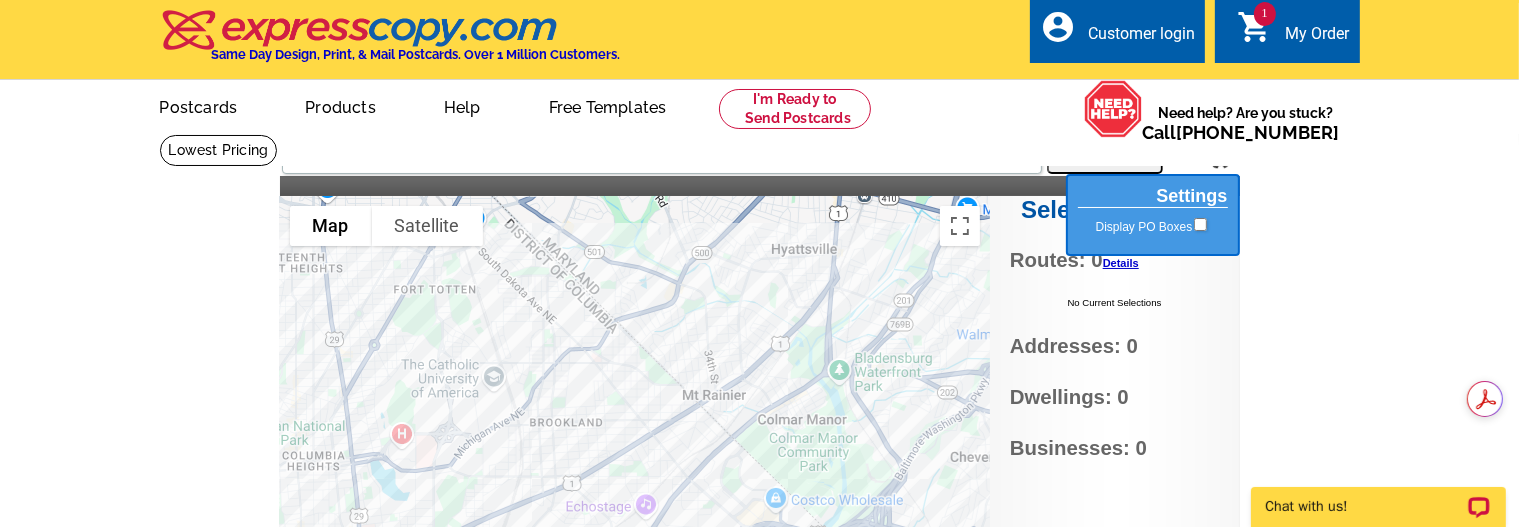 click on "Settings" at bounding box center (1153, 197) 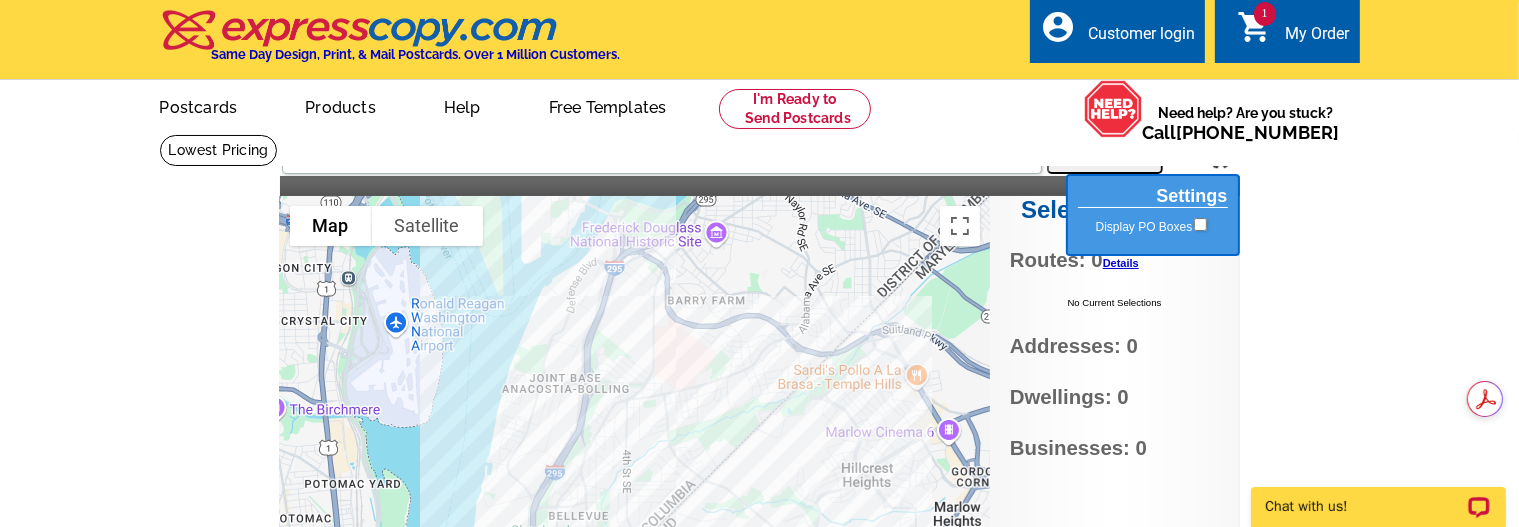 click on "Settings
Display PO Boxes
20032
Search
Selected Routes Routes: 0  Details No Current Selections Addresses: 0 Dwellings: 0 Businesses: 0
To navigate the map with touch gestures double-tap and hold your finger on the map, then drag the map. ← Move left → Move right ↑ Move up ↓ Move down + Zoom in - Zoom out Home Jump left by 75% End Jump right by 75% Page Up Jump up by 75% Page Down Jump down by 75% Use ctrl + scroll to zoom the map Map Terrain Satellite Labels Keyboard shortcuts Map Data Map data ©2025 Google Map data ©2025 Google 1 km  Click to toggle between metric and imperial units Terms Report a map error" at bounding box center [759, 433] 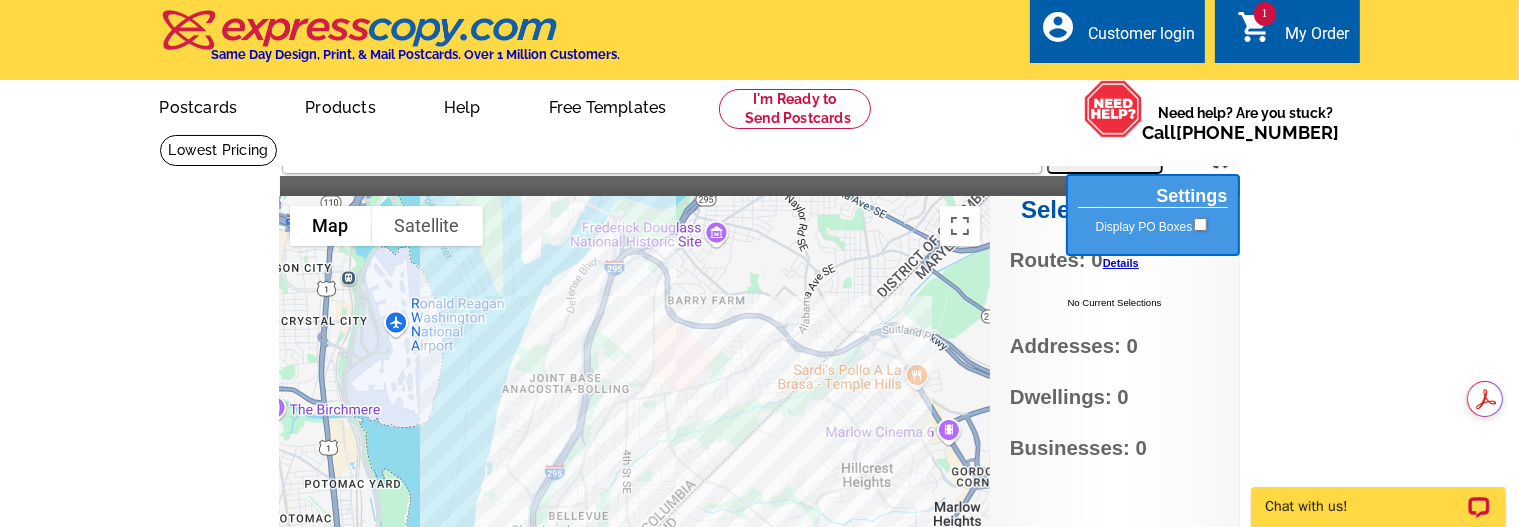 click on "Display PO Boxes" at bounding box center [1200, 224] 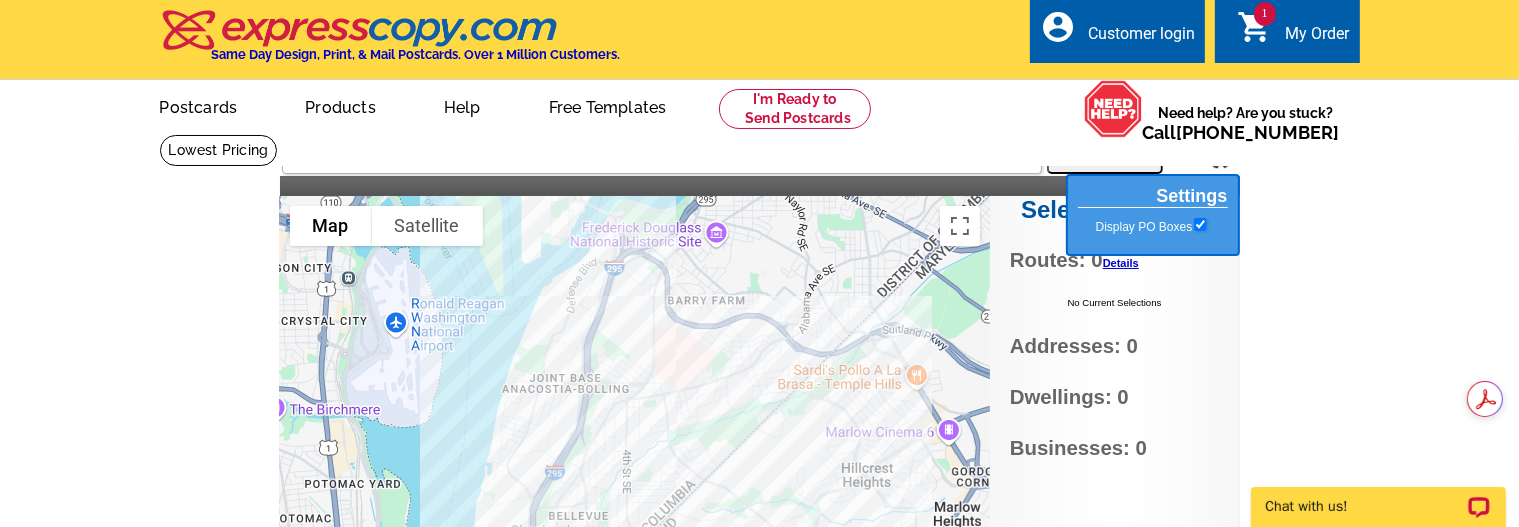 click on "Settings
Display PO Boxes
20032
Search
Selected Routes Routes: 0  Details No Current Selections Addresses: 0 Dwellings: 0 Businesses: 0
To navigate the map with touch gestures double-tap and hold your finger on the map, then drag the map. ← Move left → Move right ↑ Move up ↓ Move down + Zoom in - Zoom out Home Jump left by 75% End Jump right by 75% Page Up Jump up by 75% Page Down Jump down by 75% Use ctrl + scroll to zoom the map Map Terrain Satellite Labels Keyboard shortcuts Map Data Map data ©2025 Google Map data ©2025 Google 1 km  Click to toggle between metric and imperial units Terms Report a map error" at bounding box center (759, 433) 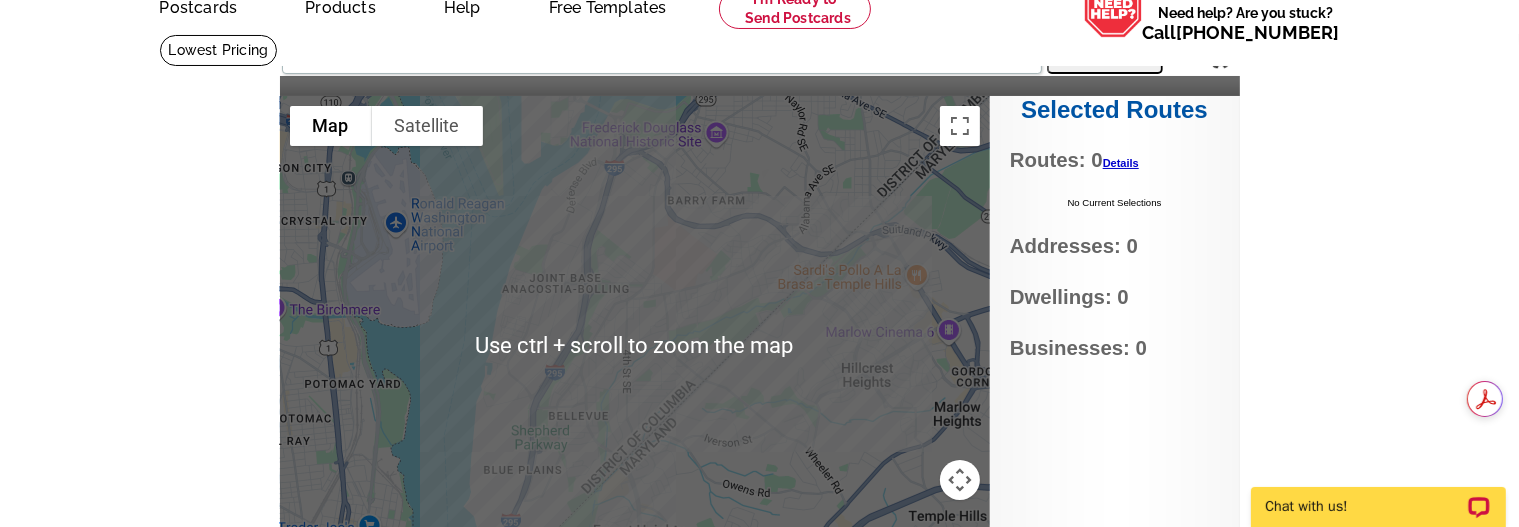 scroll, scrollTop: 0, scrollLeft: 0, axis: both 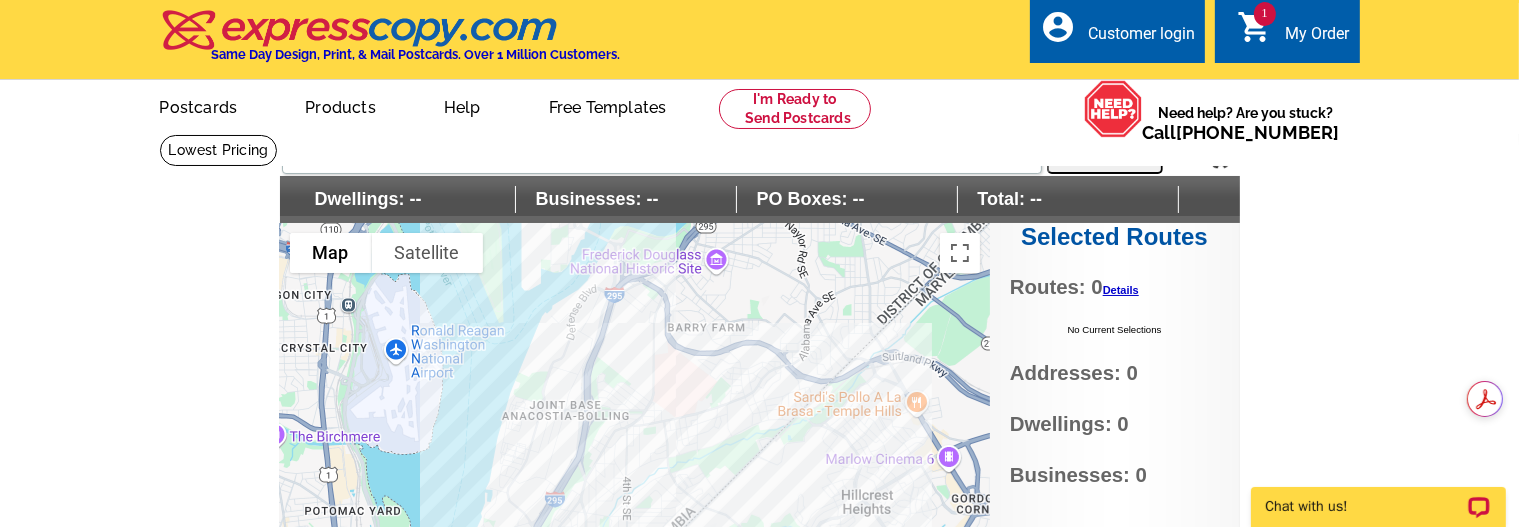 click on "Dwellings: --" at bounding box center [405, 199] 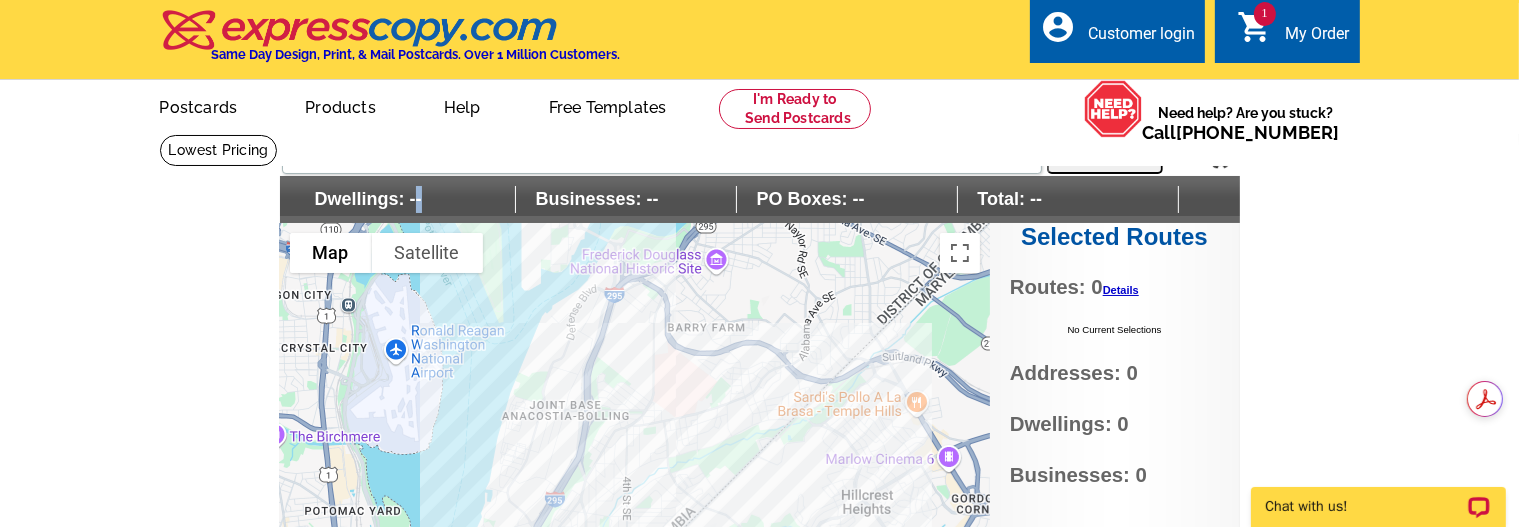 click on "Dwellings: --" at bounding box center (405, 199) 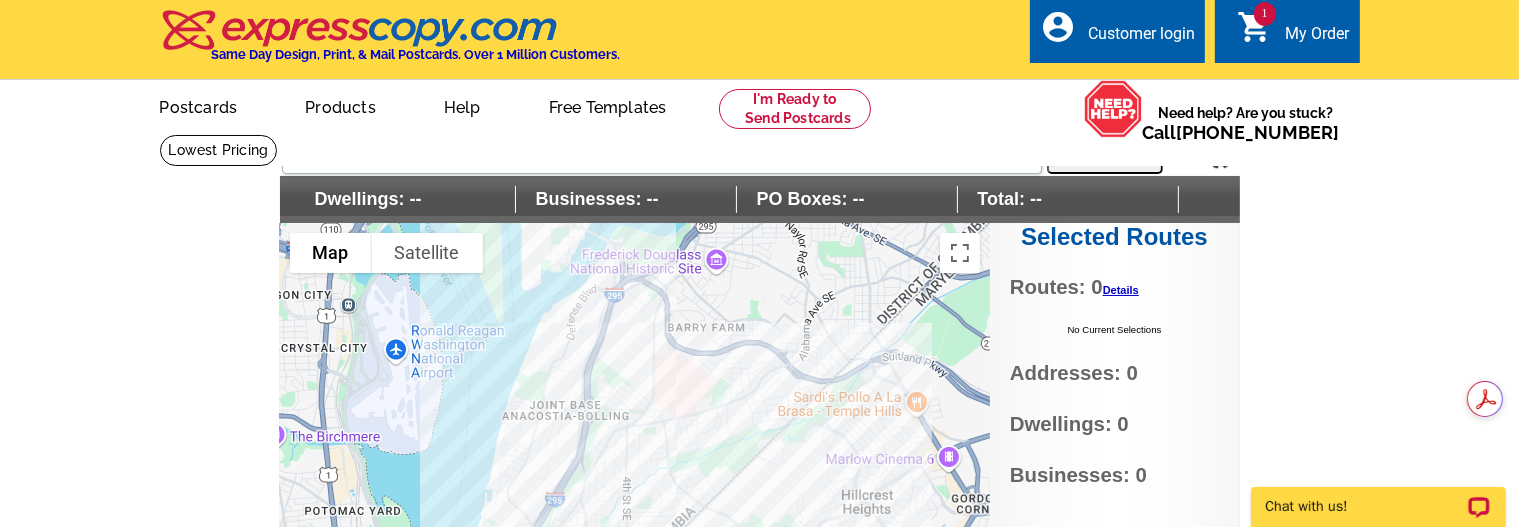 click on "Businesses: --" at bounding box center (626, 199) 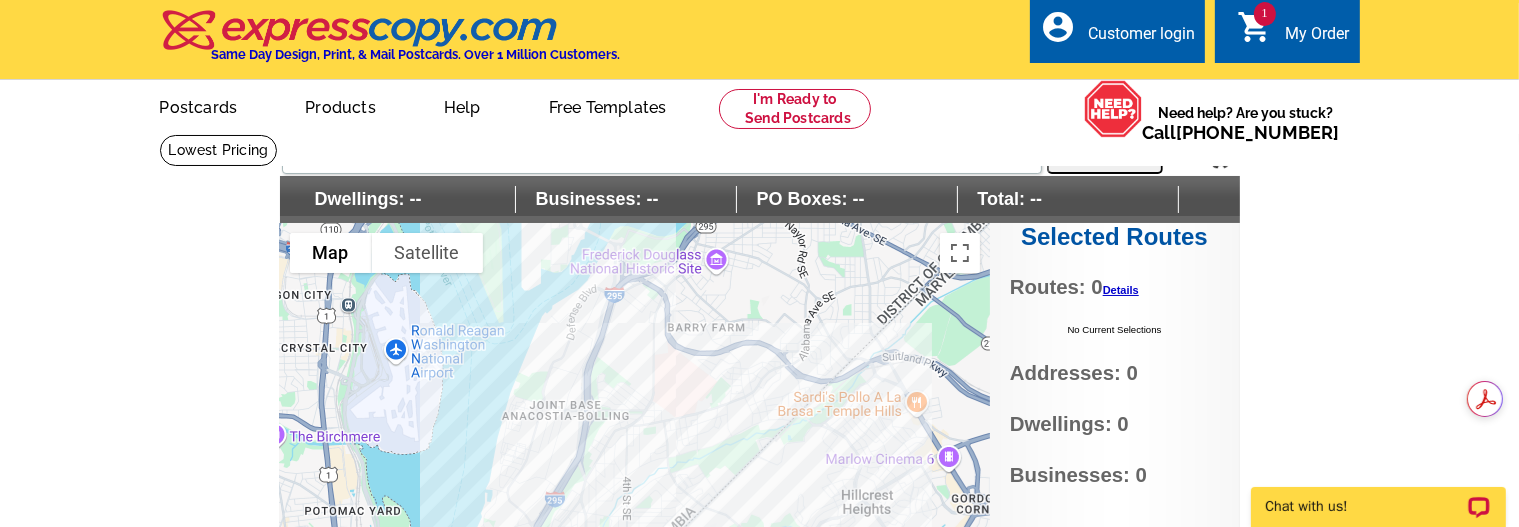 click on "Total: --" at bounding box center (1068, 199) 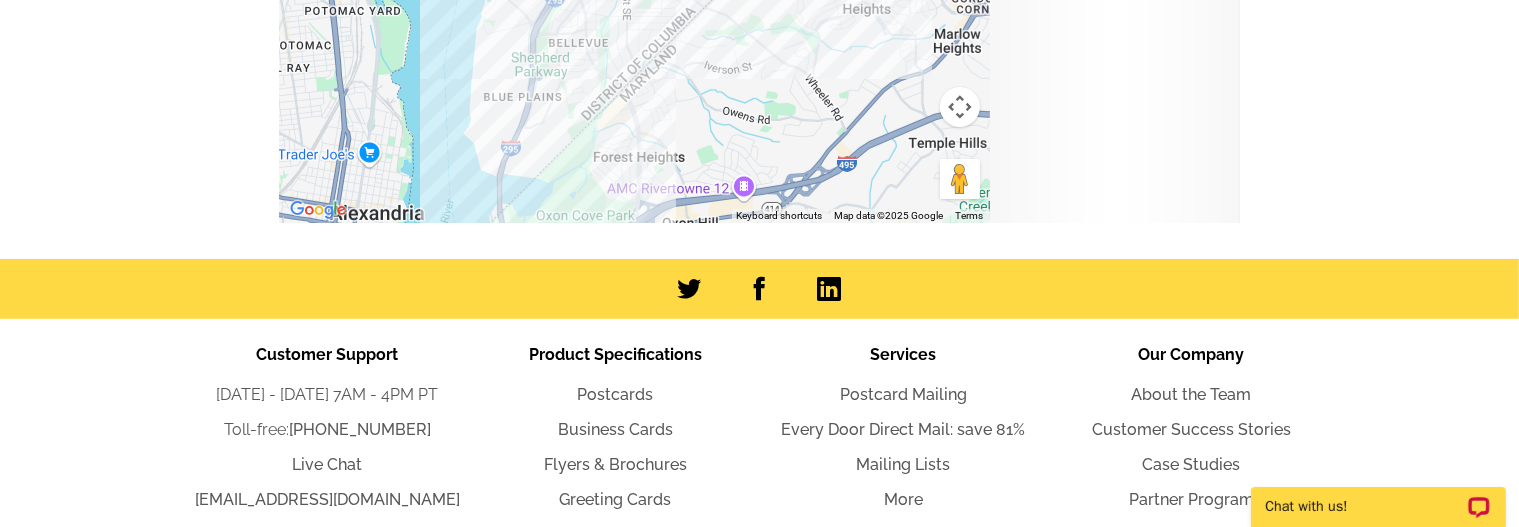 scroll, scrollTop: 600, scrollLeft: 0, axis: vertical 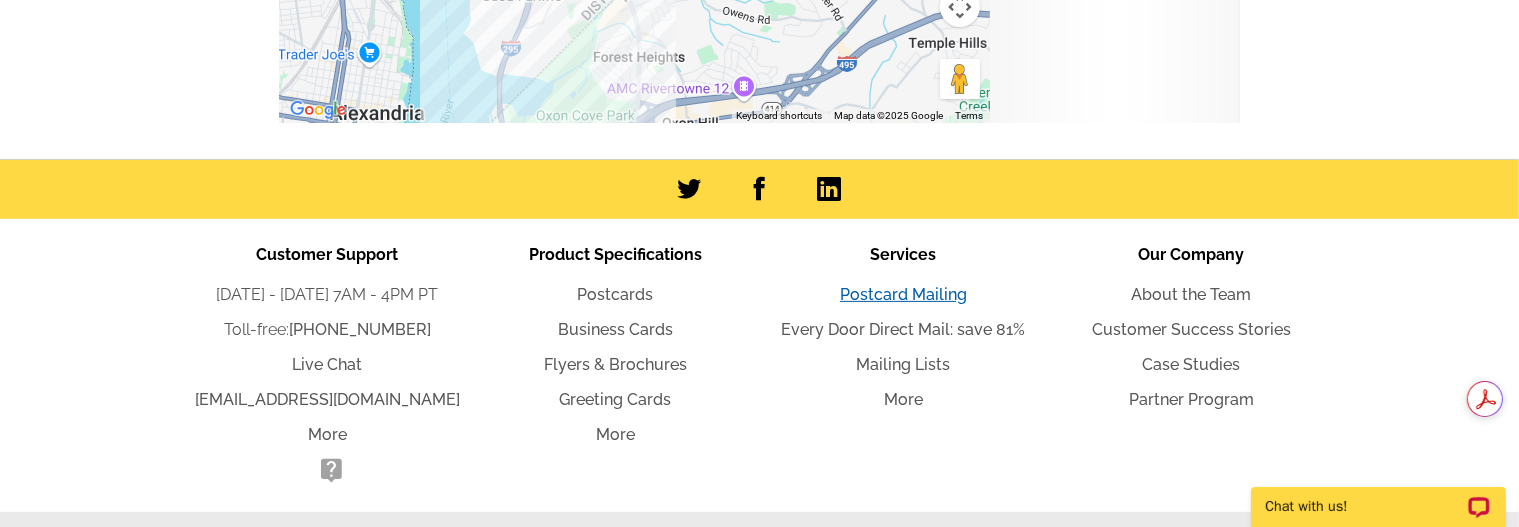 click on "Postcard Mailing" at bounding box center [903, 294] 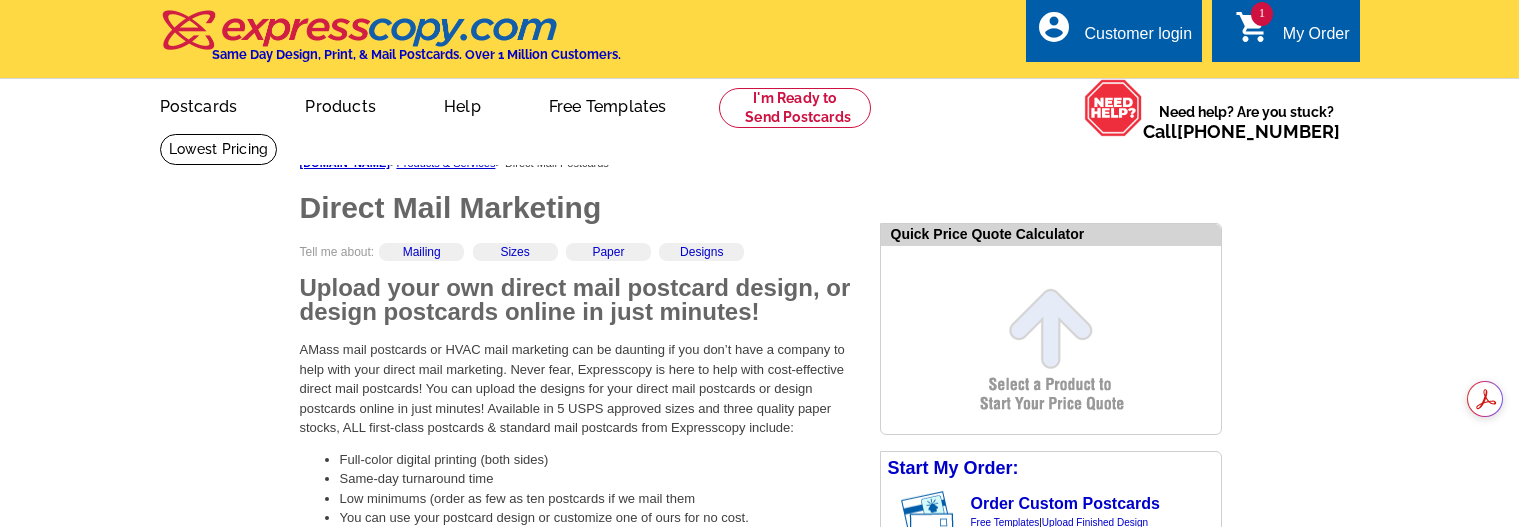 scroll, scrollTop: 0, scrollLeft: 0, axis: both 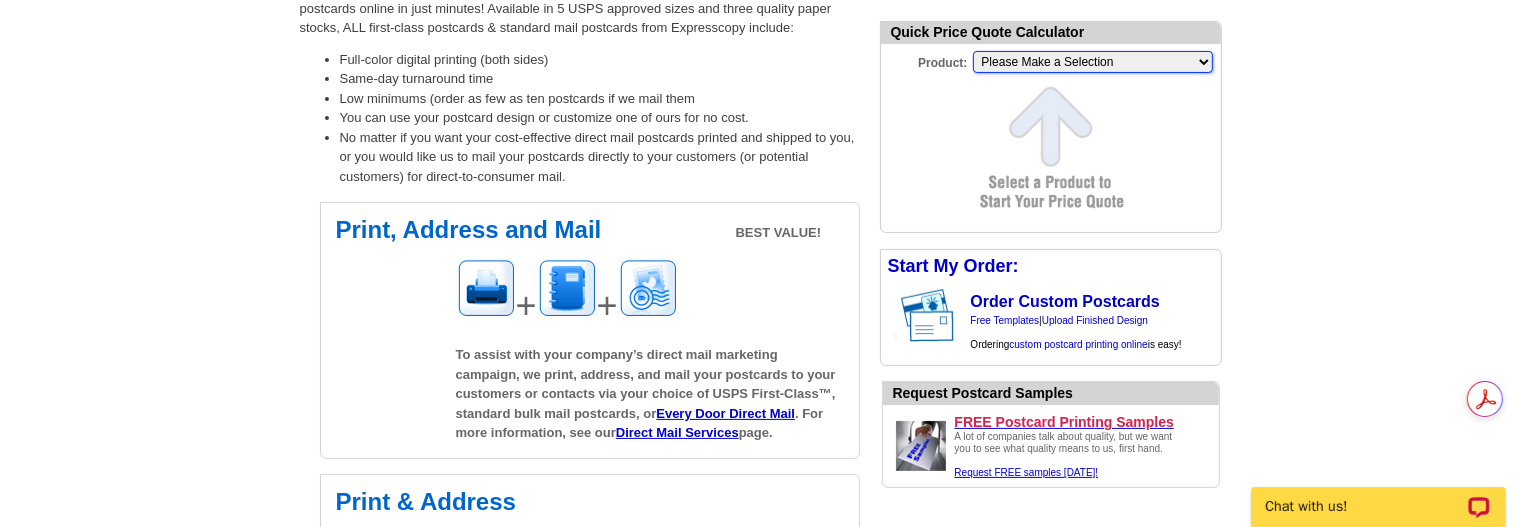 click on "Please Make a Selection Jumbo Postcard (5.5" x 8.5") Regular Postcard (4.25" x 5.6") Panoramic Postcard (5.75" x 11.25") Giant Postcard (8.5" x 11") EDDM Postcard (6.125" x 8.25") Business Card (3.5" x 2") Letter Flyer (8.5" x 11") Tabloid Flyer (11" x 17") Greeting Card (4.5" x 6") Greeting Card - Large (8.5" x 5.5") Door Hanger (4" x 11")" at bounding box center [1093, 62] 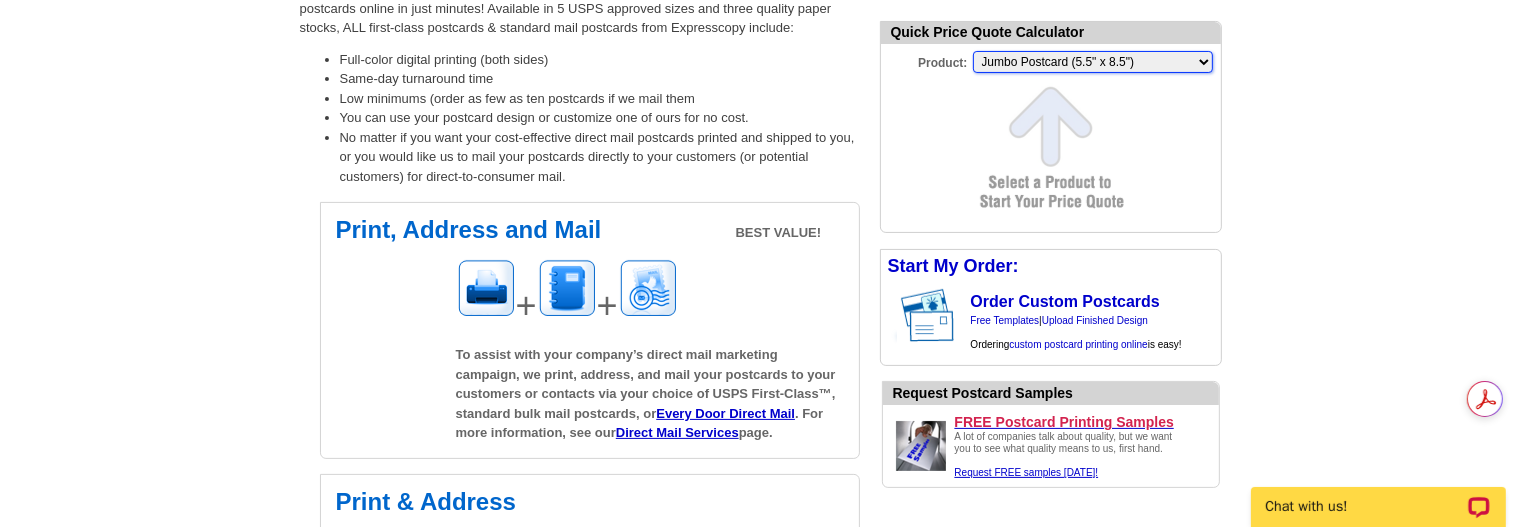 click on "Please Make a Selection Jumbo Postcard (5.5" x 8.5") Regular Postcard (4.25" x 5.6") Panoramic Postcard (5.75" x 11.25") Giant Postcard (8.5" x 11") EDDM Postcard (6.125" x 8.25") Business Card (3.5" x 2") Letter Flyer (8.5" x 11") Tabloid Flyer (11" x 17") Greeting Card (4.5" x 6") Greeting Card - Large (8.5" x 5.5") Door Hanger (4" x 11")" at bounding box center [1093, 62] 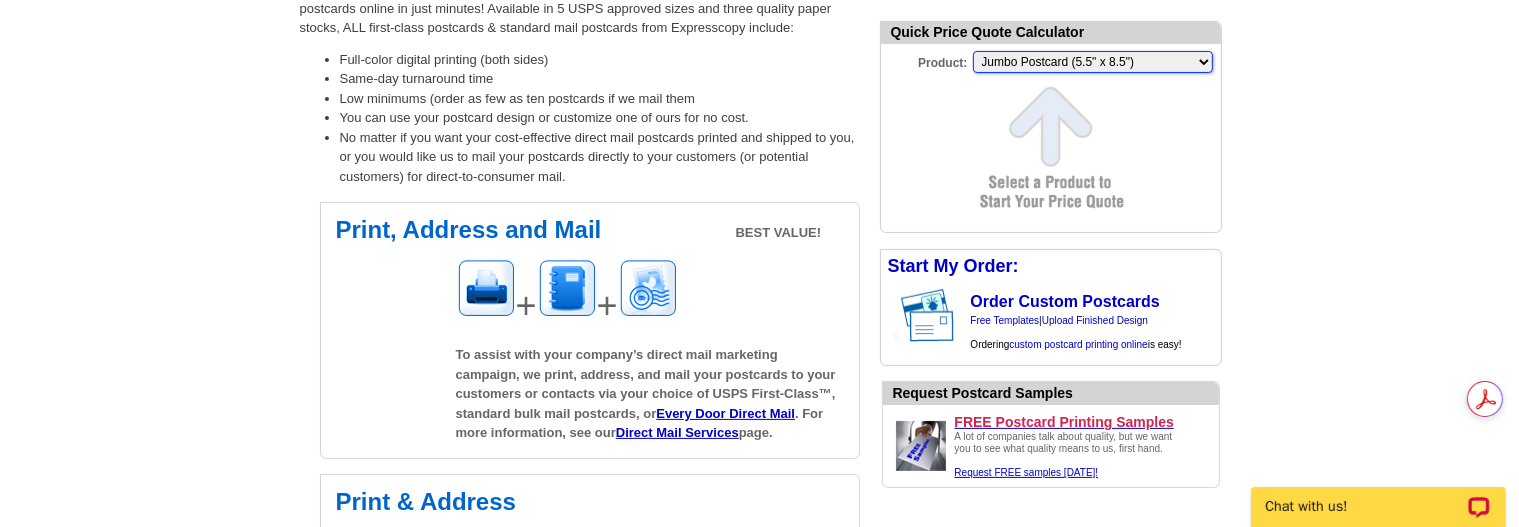 scroll, scrollTop: 0, scrollLeft: 0, axis: both 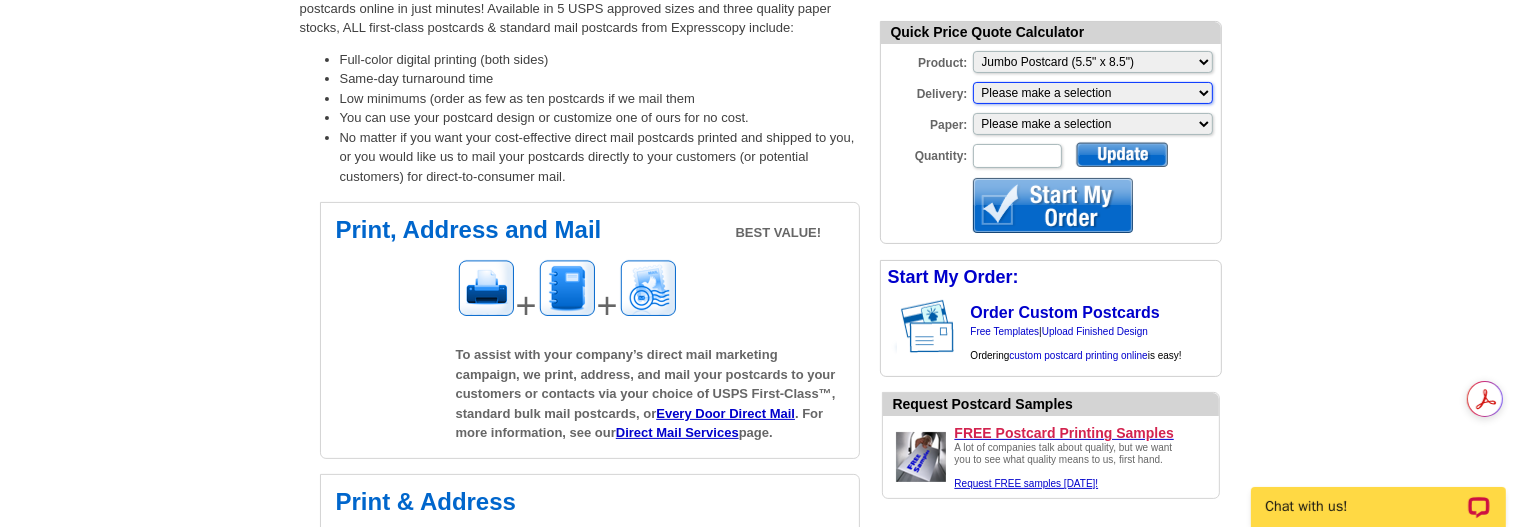 click on "Please make a selection Print + Address+USPS First Class Print-Only+Shipped To You Print + Address+Shipped To You" at bounding box center (1093, 93) 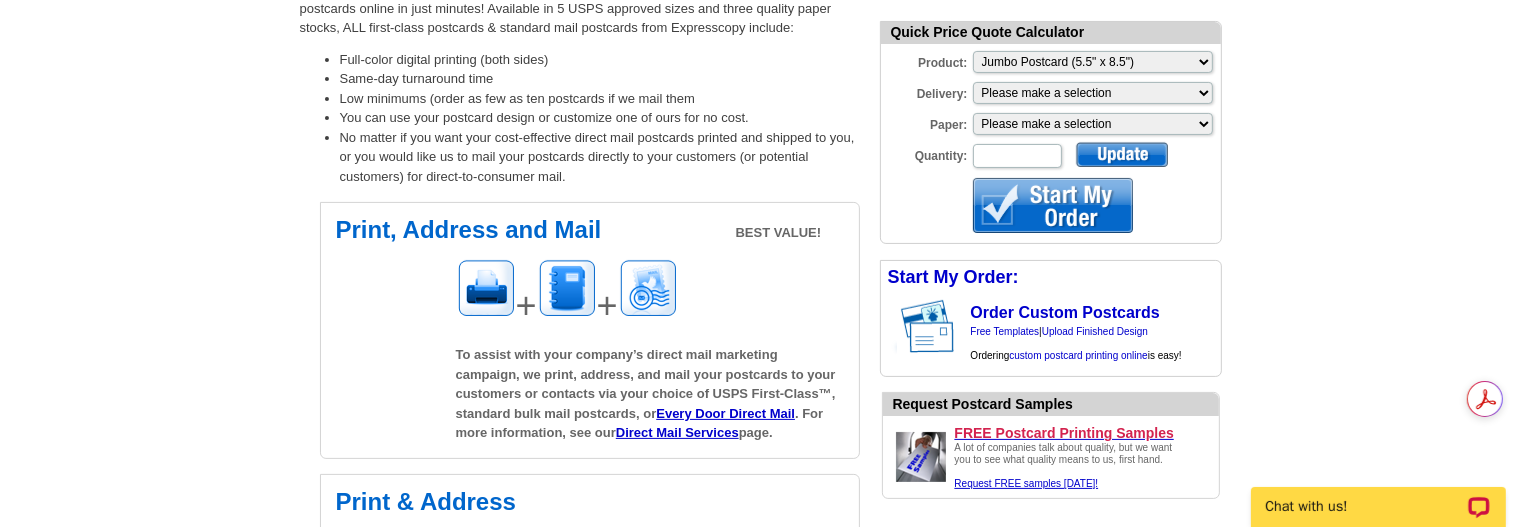 click on "expresscopy.com  >  Products & Services  > Direct Mail Postcards
Direct Mail Marketing
Tell me about:
Mailing
Sizes
Paper
Designs
Upload your own direct mail postcard design, or design postcards online in just minutes!
AMass mail postcards or HVAC mail marketing can be daunting if you don’t have a company to help with your direct mail marketing. Never fear, Expresscopy is here to help with cost-effective direct mail postcards! You can upload the designs for your direct mail postcards or design postcards online in just minutes! Available in 5 USPS approved sizes and three quality paper stocks, ALL first-class postcards & standard mail postcards from Expresscopy include:
Full-color digital printing (both sides)
Same-day turnaround time" at bounding box center (759, 1898) 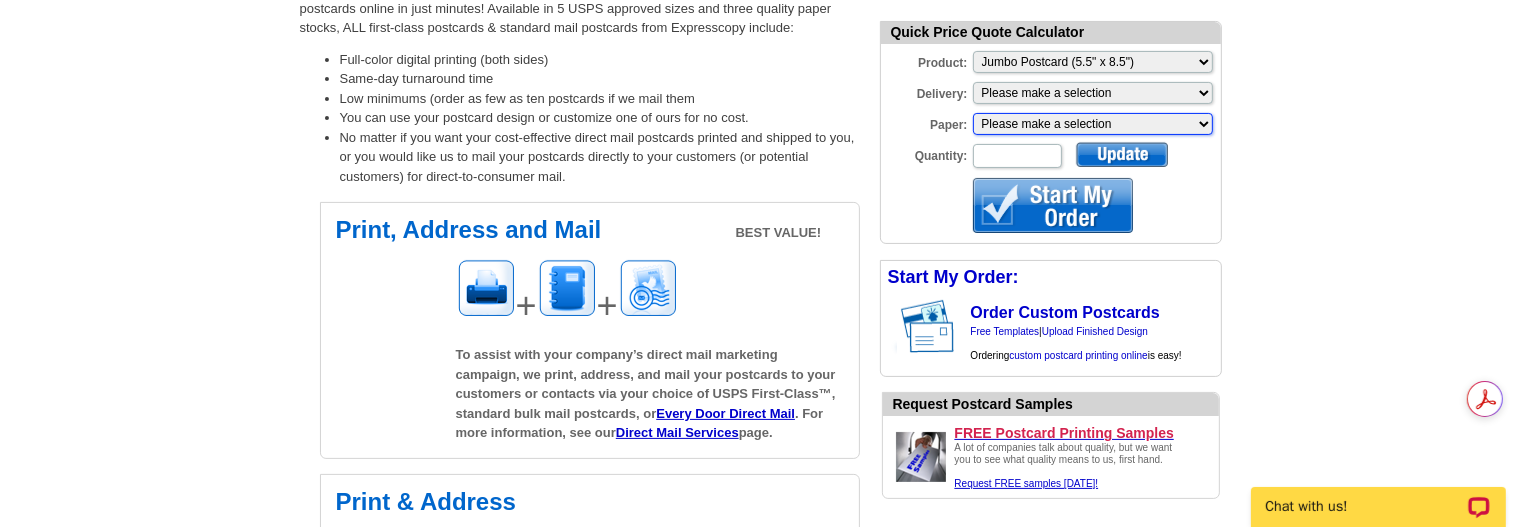 click on "Please make a selection Recyclable Board Magnetic Stock Uncoated Heavy Card Stock Uncoated Cover Stock" at bounding box center (1093, 124) 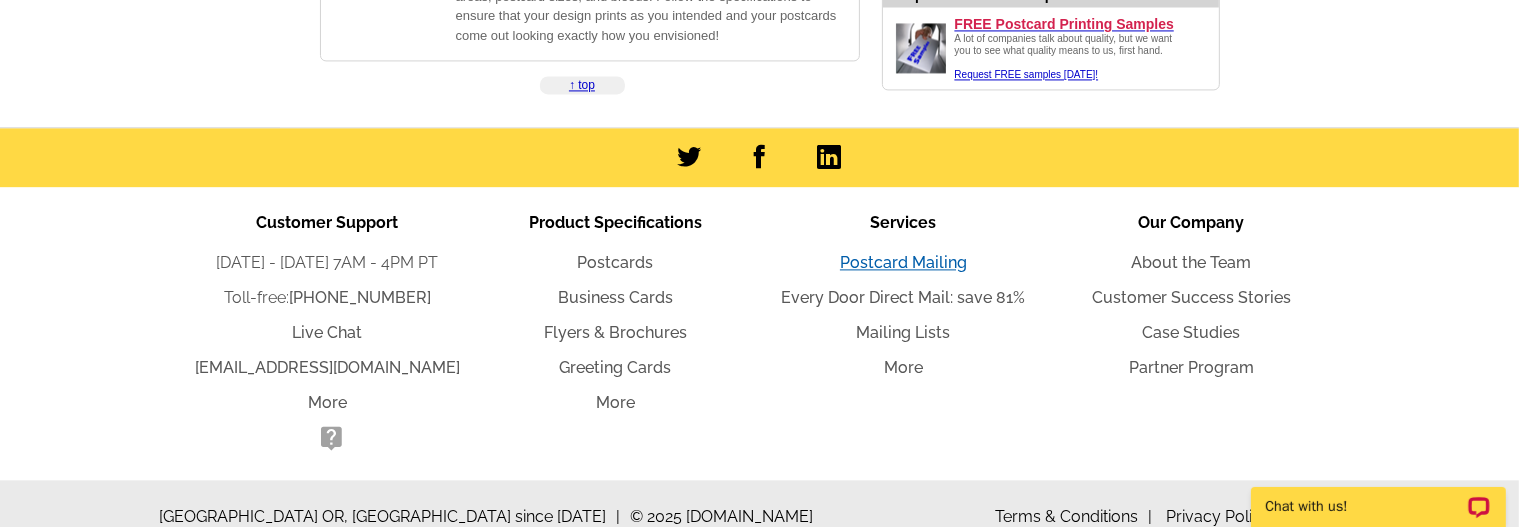 scroll, scrollTop: 4357, scrollLeft: 0, axis: vertical 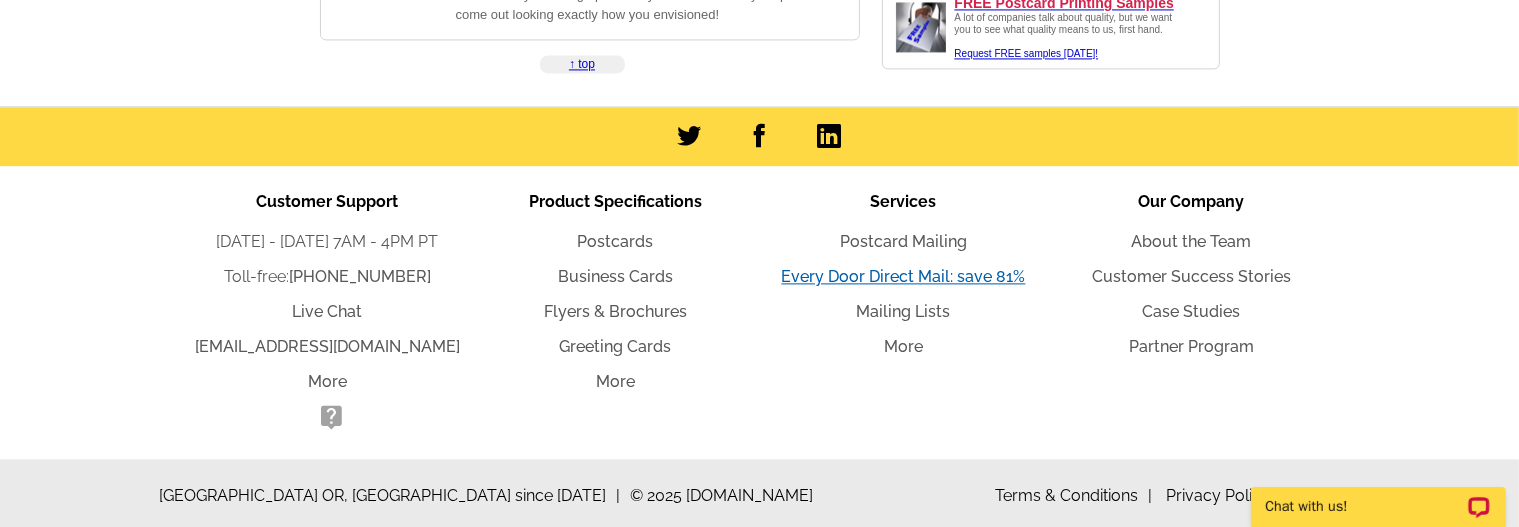 click on "Every Door Direct Mail: save 81%" at bounding box center [904, 276] 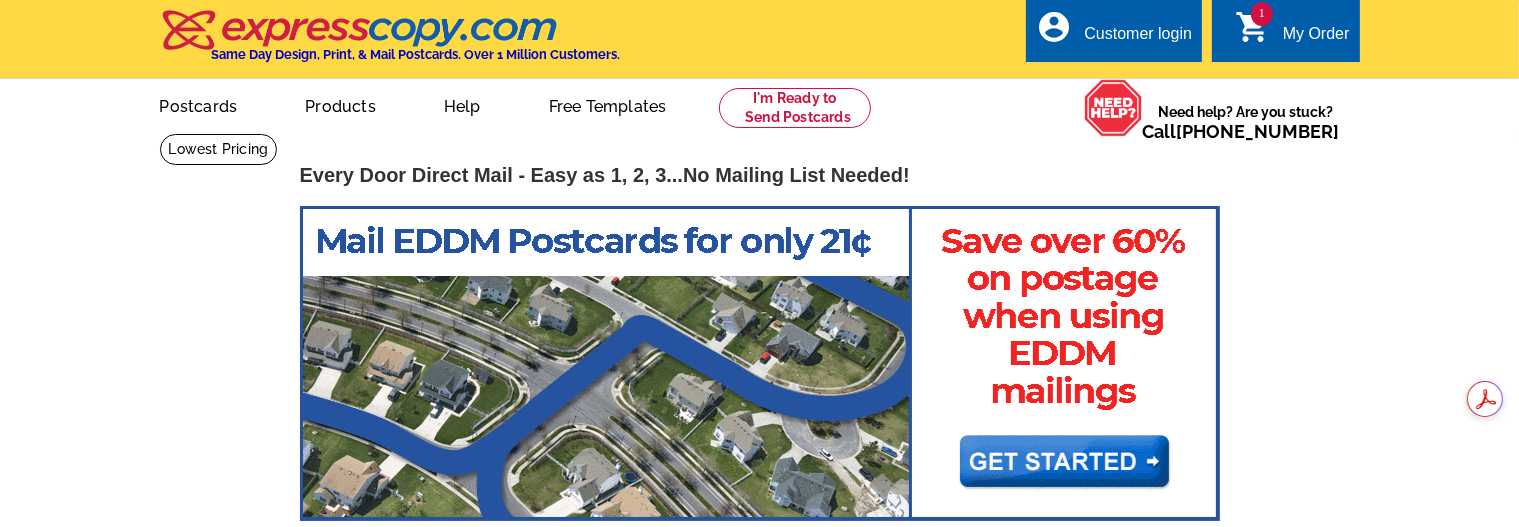 scroll, scrollTop: 100, scrollLeft: 0, axis: vertical 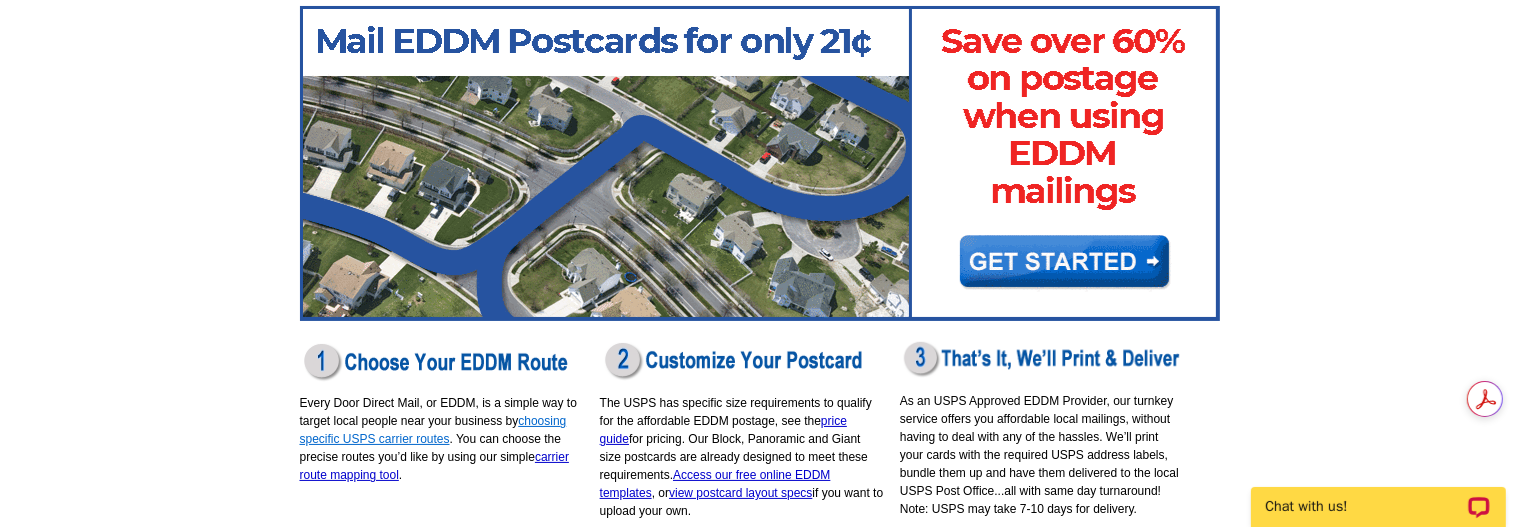 click on "choosing specific USPS carrier routes" at bounding box center (433, 430) 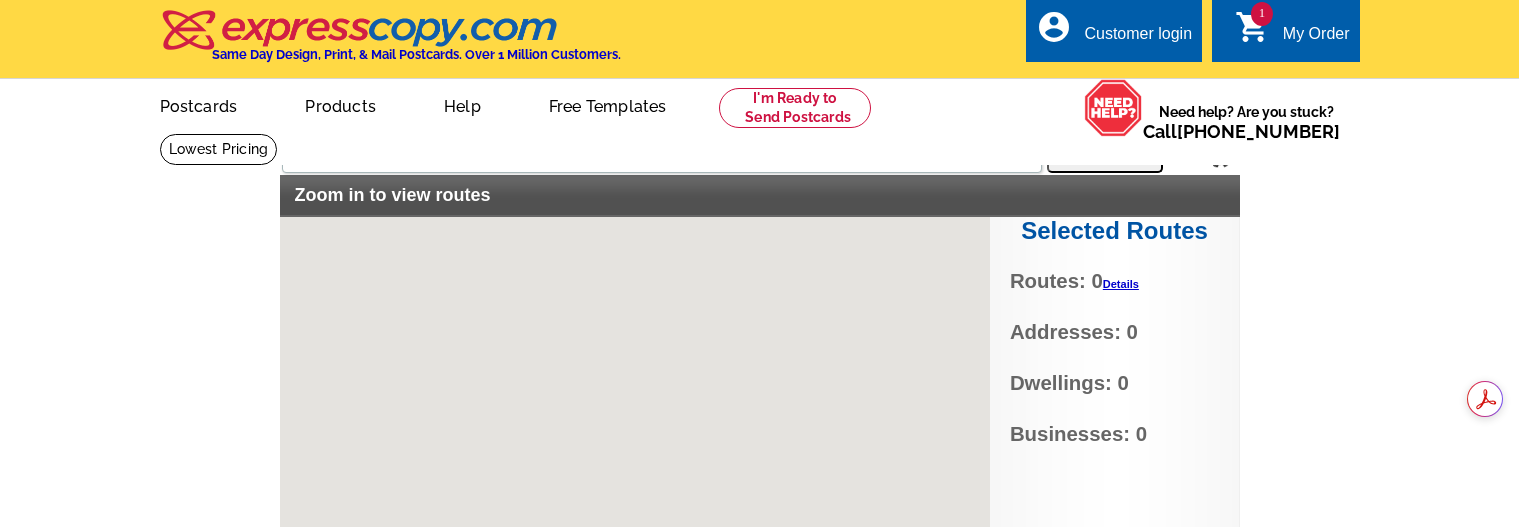 scroll, scrollTop: 0, scrollLeft: 0, axis: both 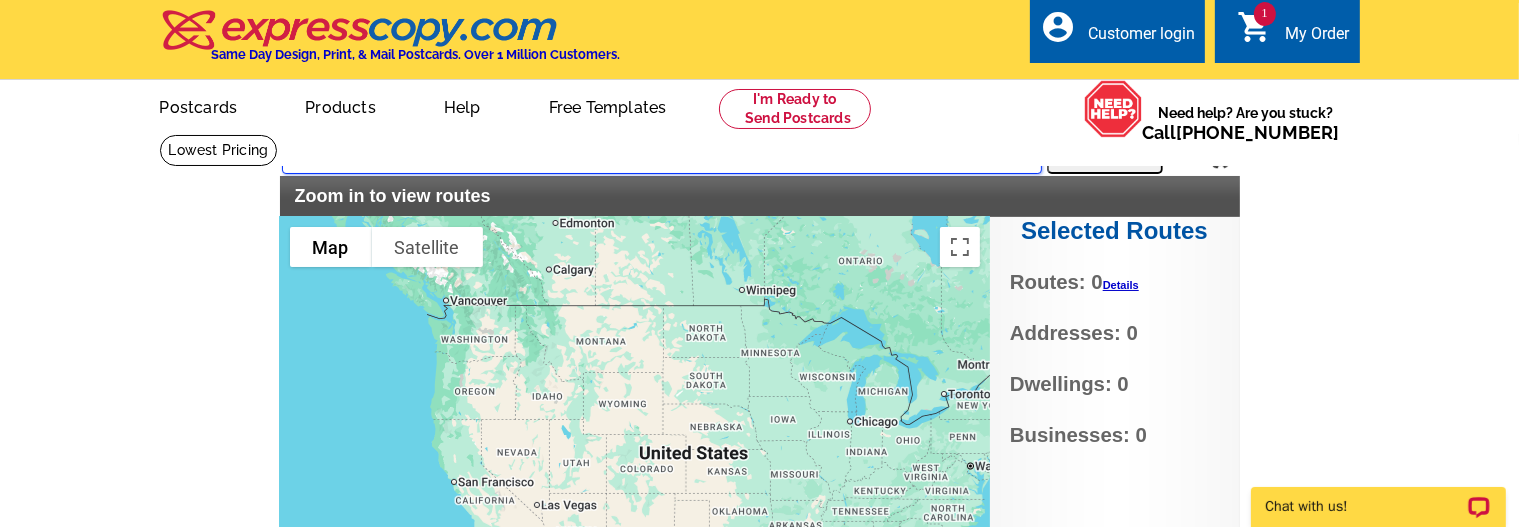 click at bounding box center [662, 156] 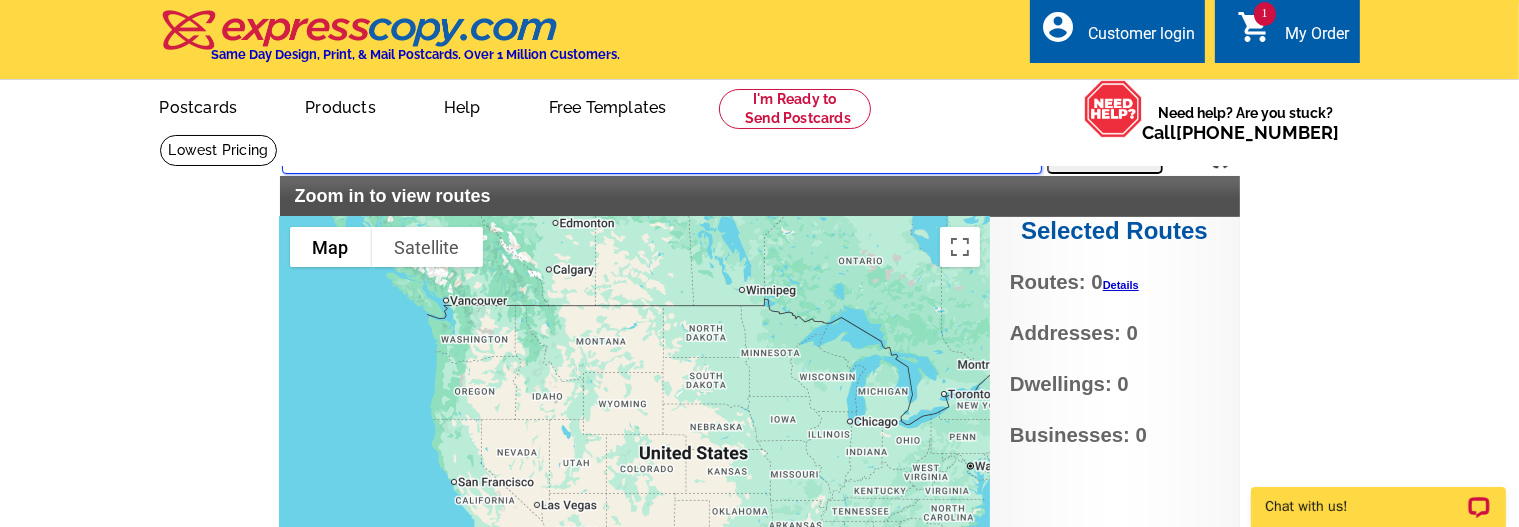 type on "885 barnaby street se washington dc 20032" 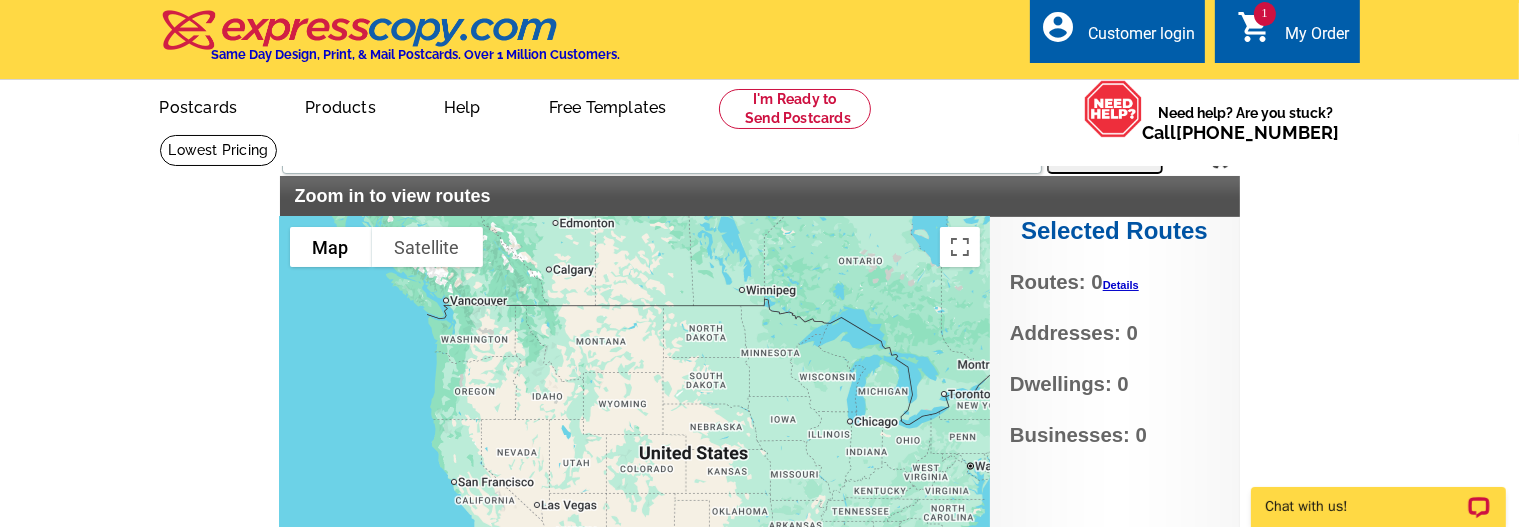 click on "Search" at bounding box center [1105, 154] 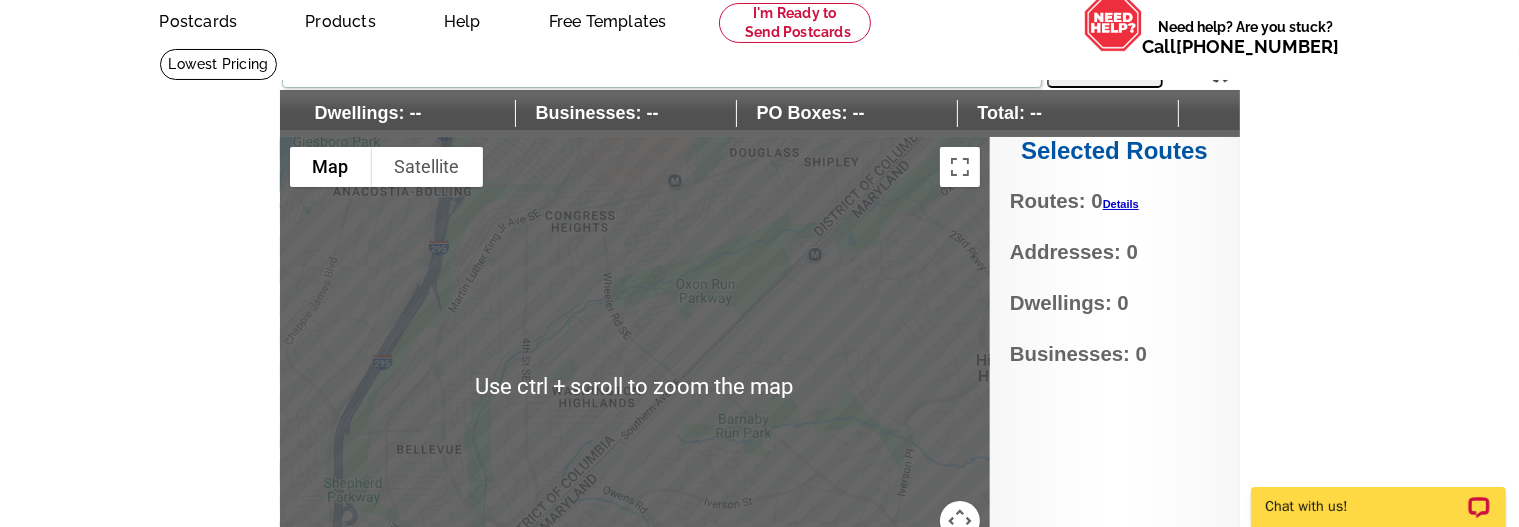 scroll, scrollTop: 100, scrollLeft: 0, axis: vertical 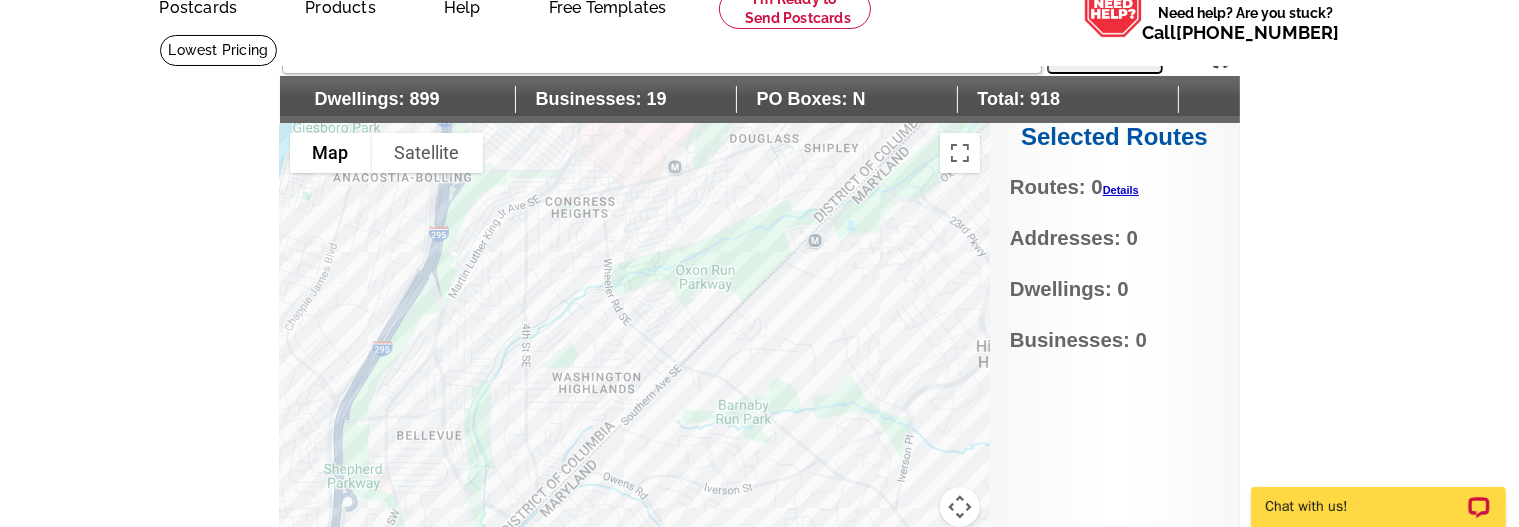click at bounding box center [635, 373] 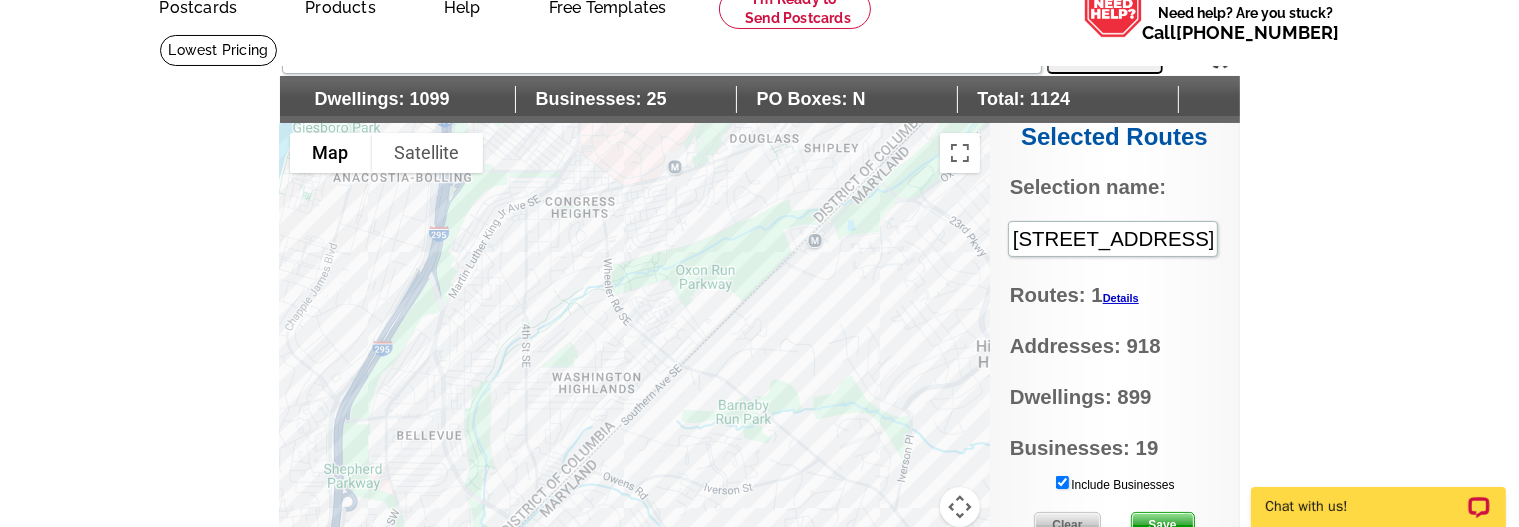 click at bounding box center (635, 373) 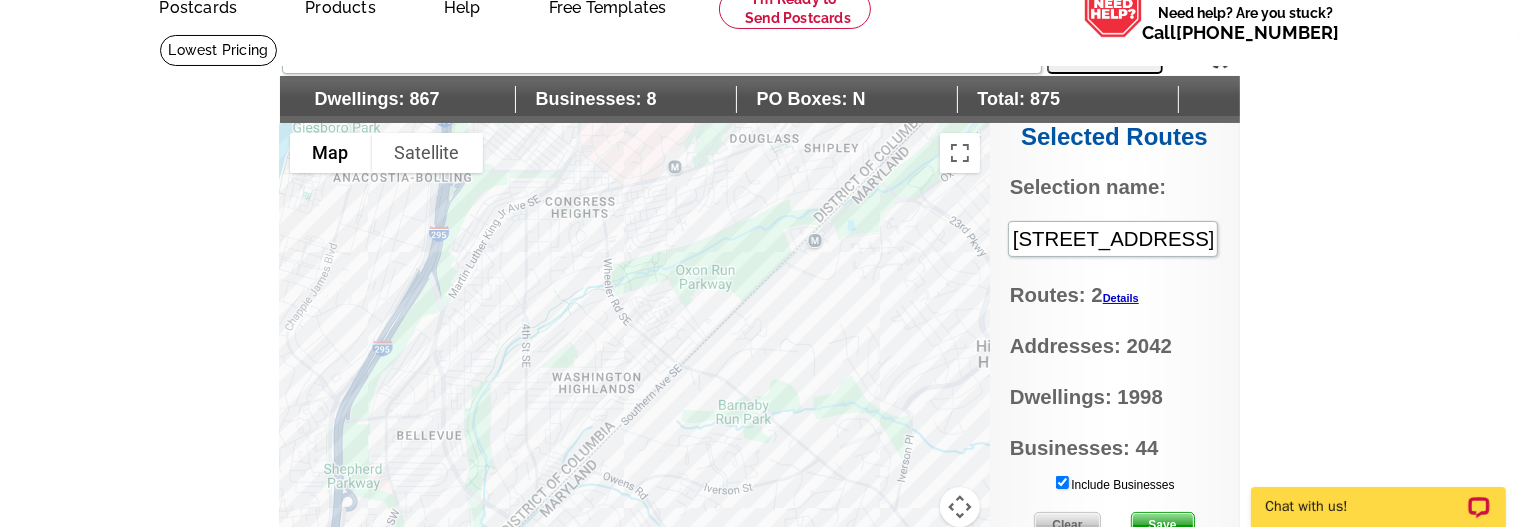 click at bounding box center [635, 373] 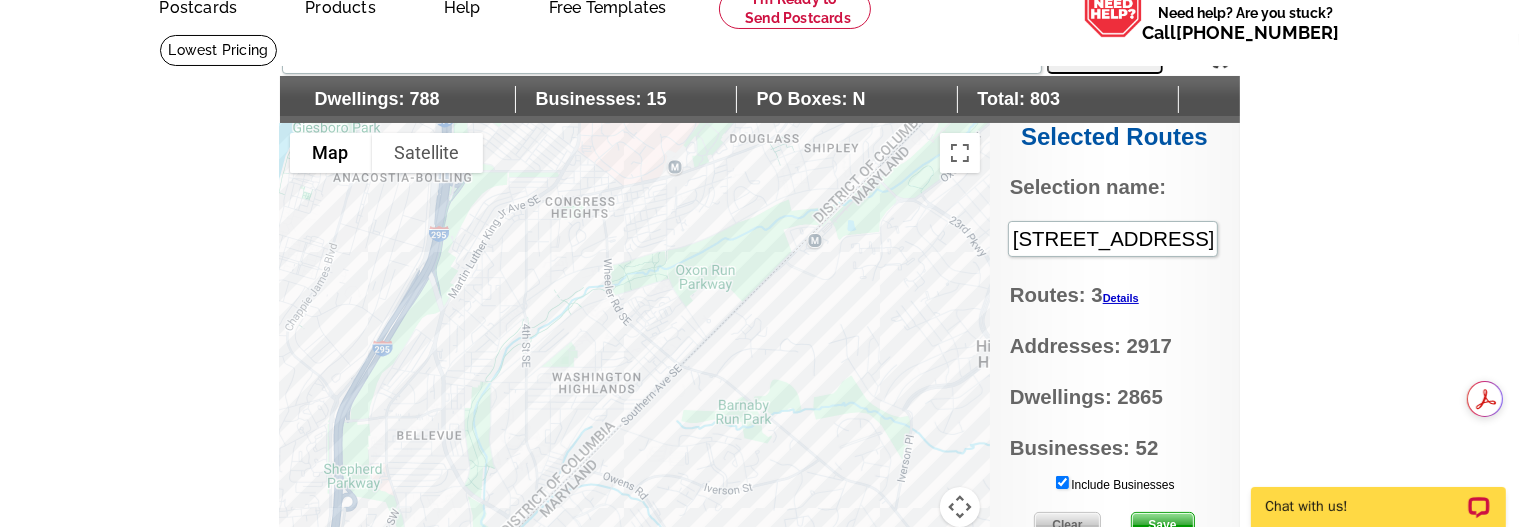 click at bounding box center [635, 373] 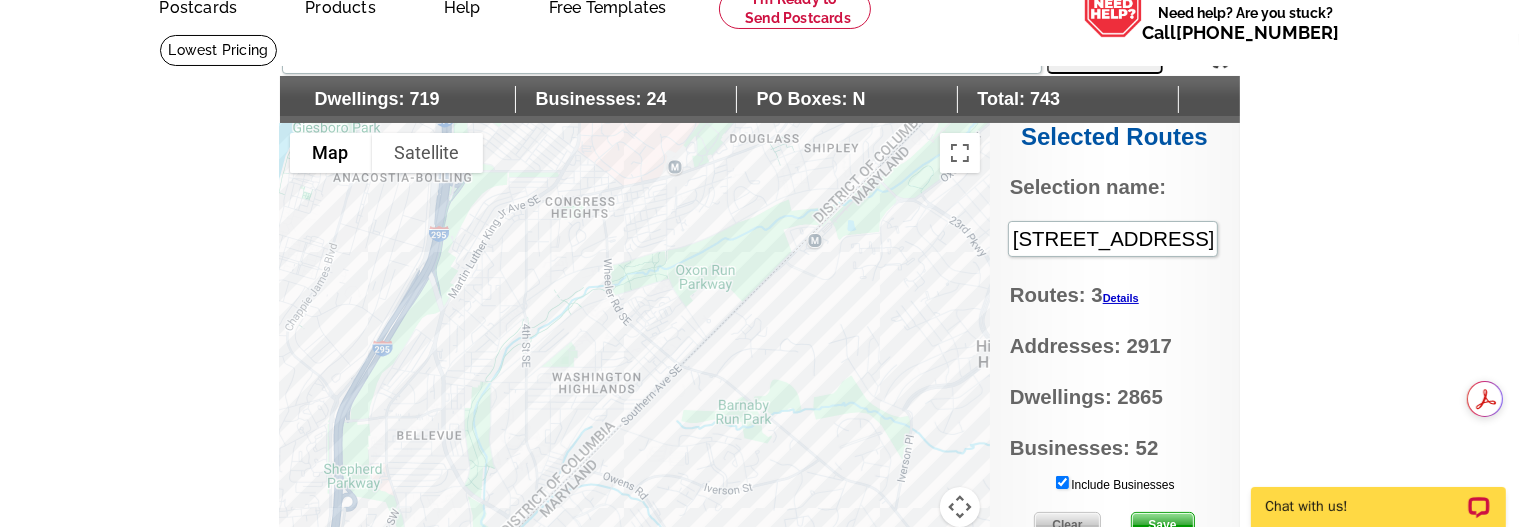 click at bounding box center [635, 373] 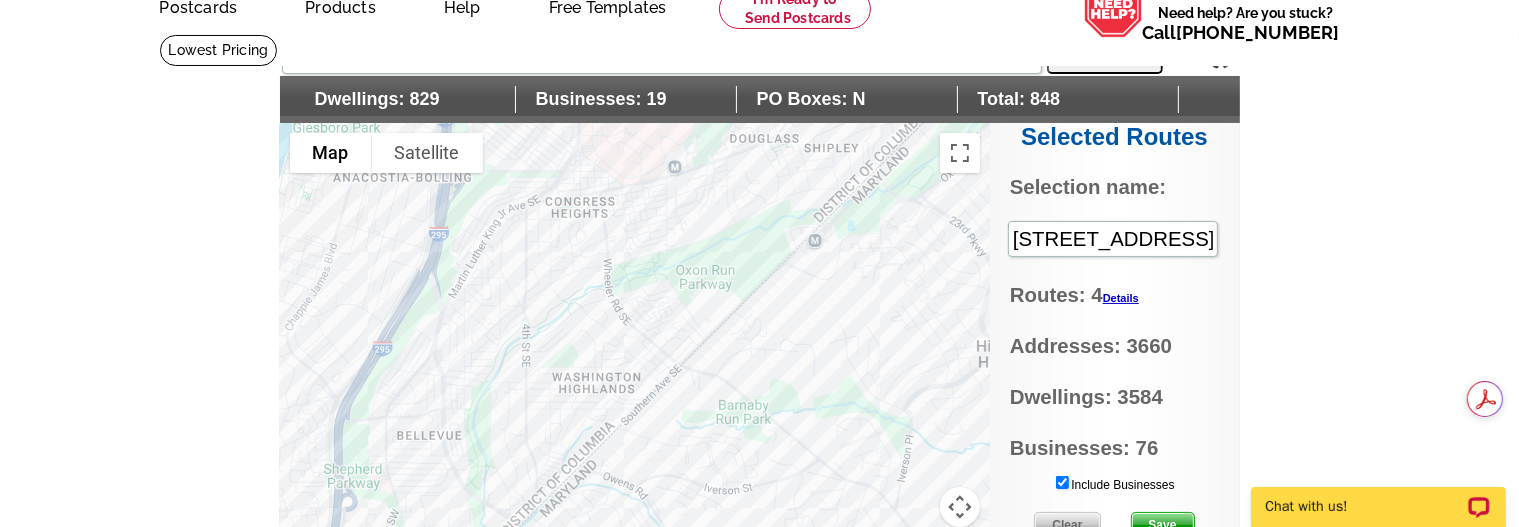 click at bounding box center [635, 373] 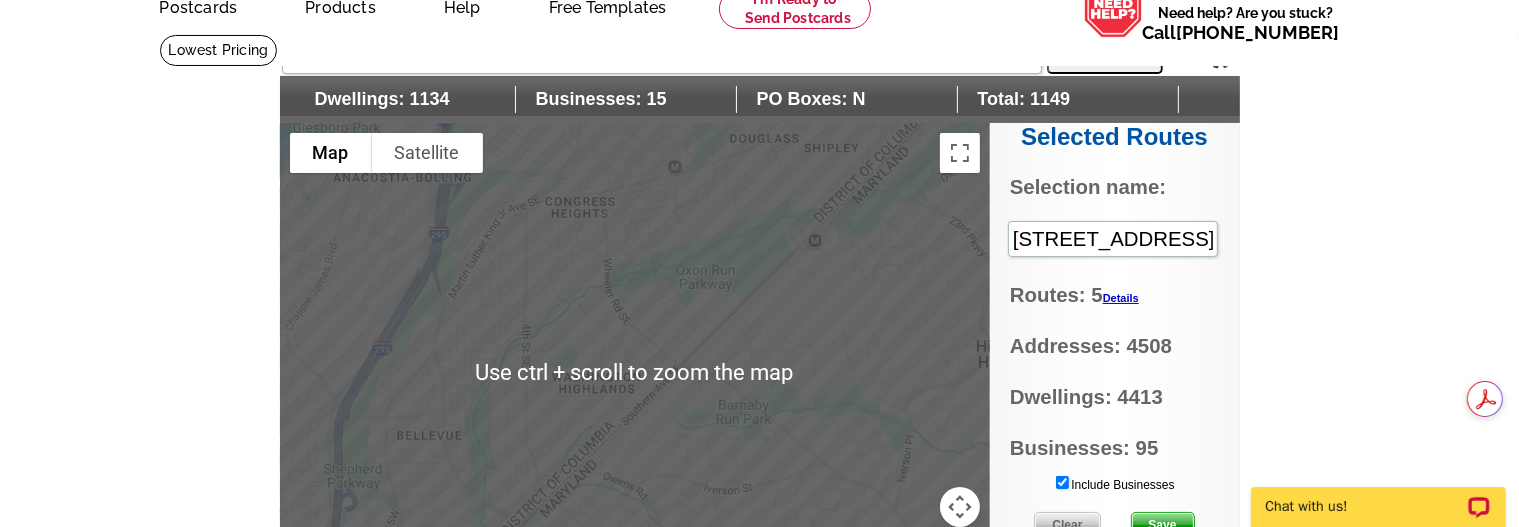 scroll, scrollTop: 200, scrollLeft: 0, axis: vertical 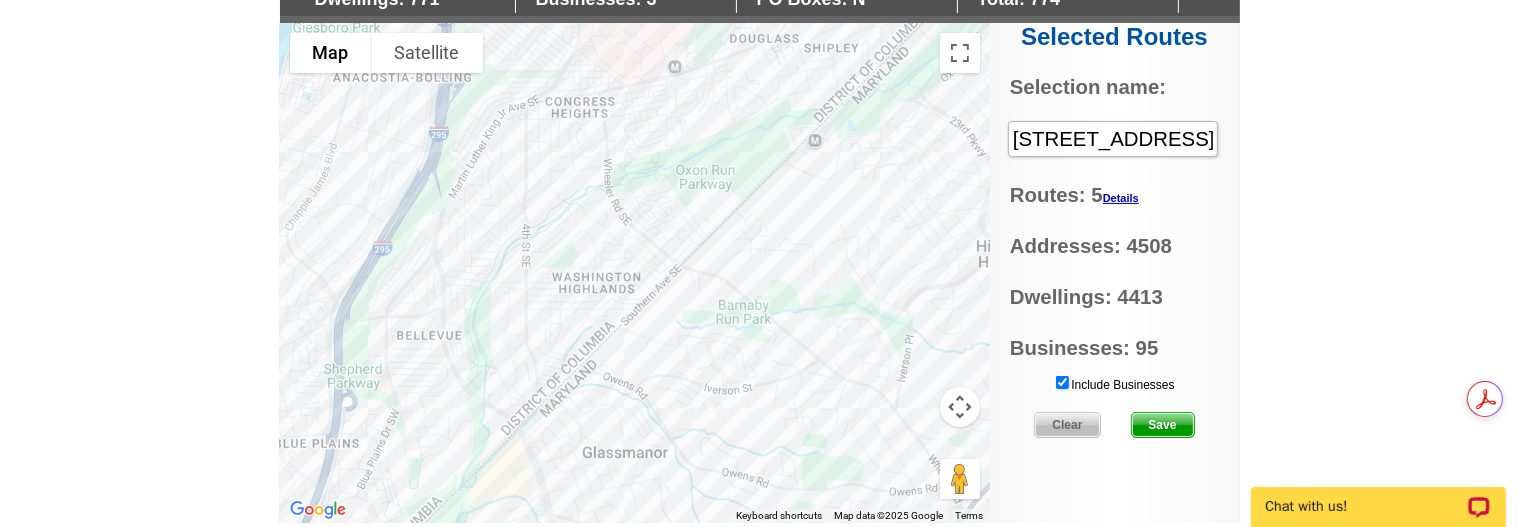 click at bounding box center [635, 273] 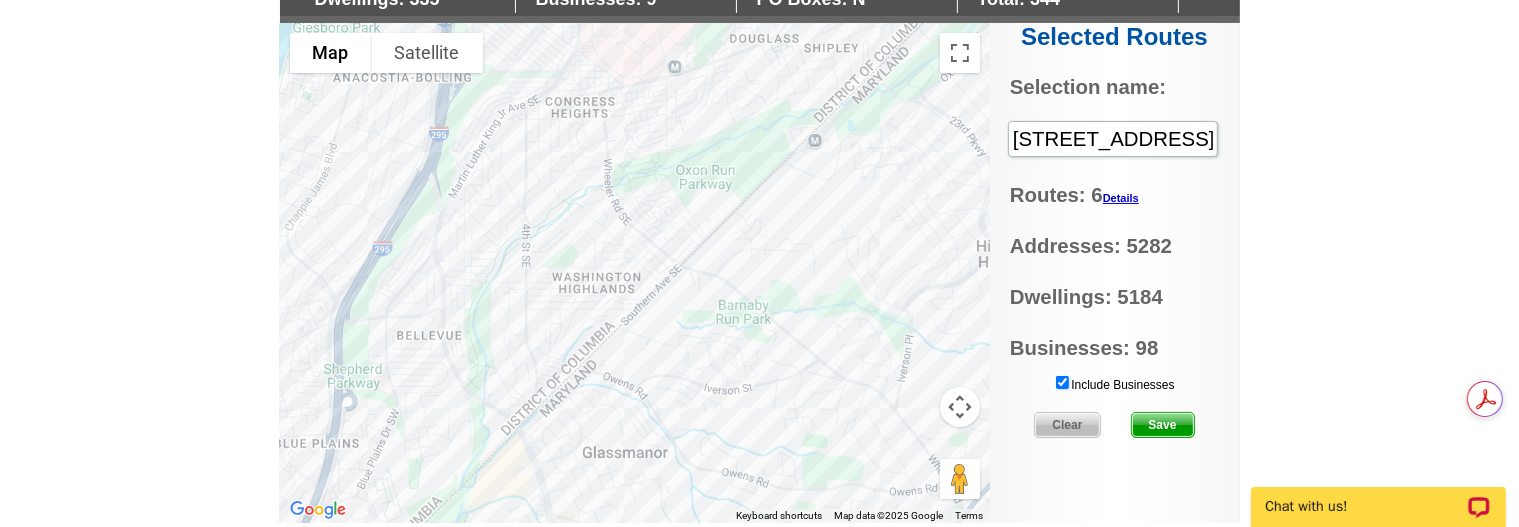 click at bounding box center [635, 273] 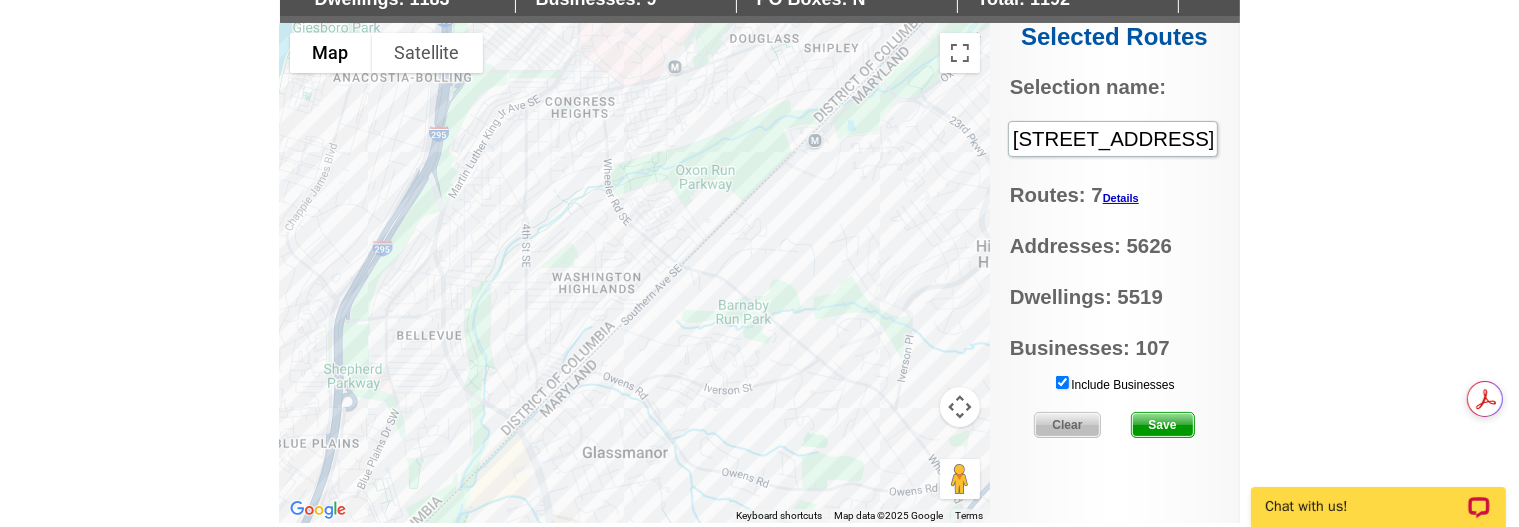 click at bounding box center (635, 273) 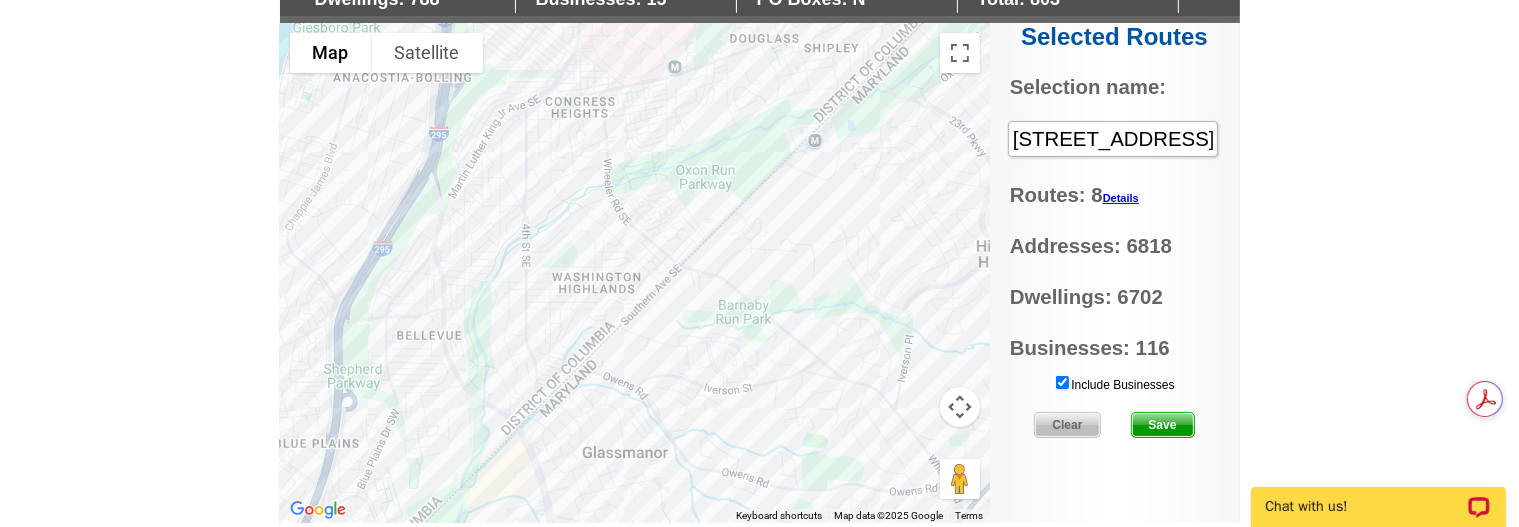 click at bounding box center [635, 273] 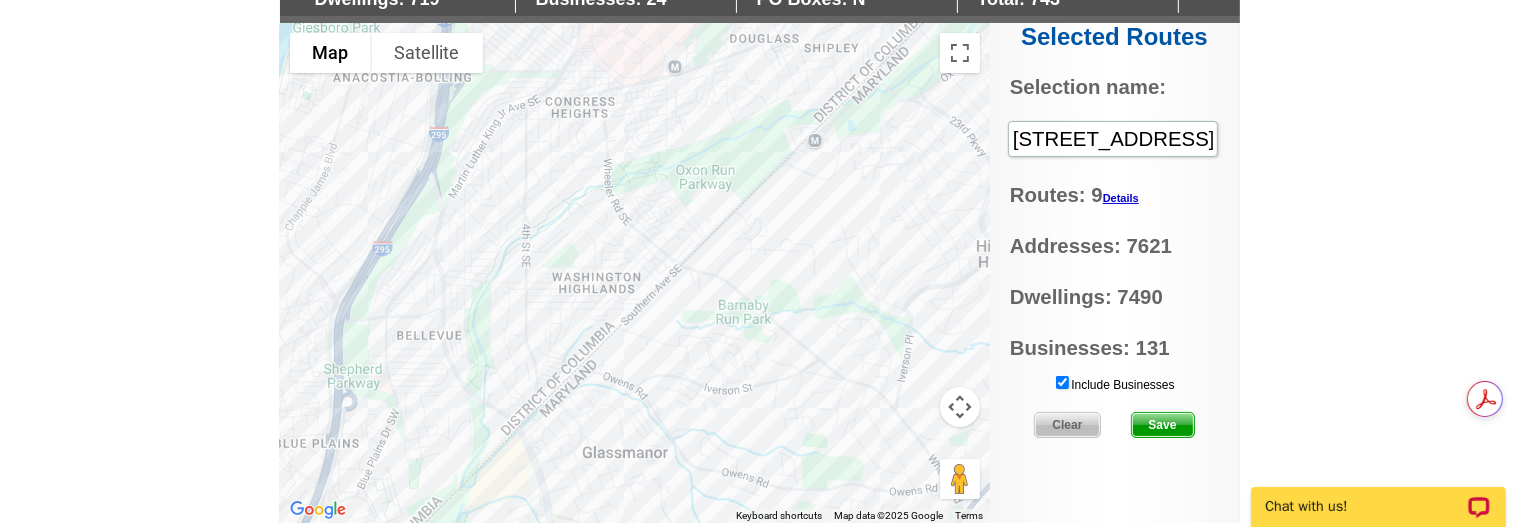 click at bounding box center (635, 273) 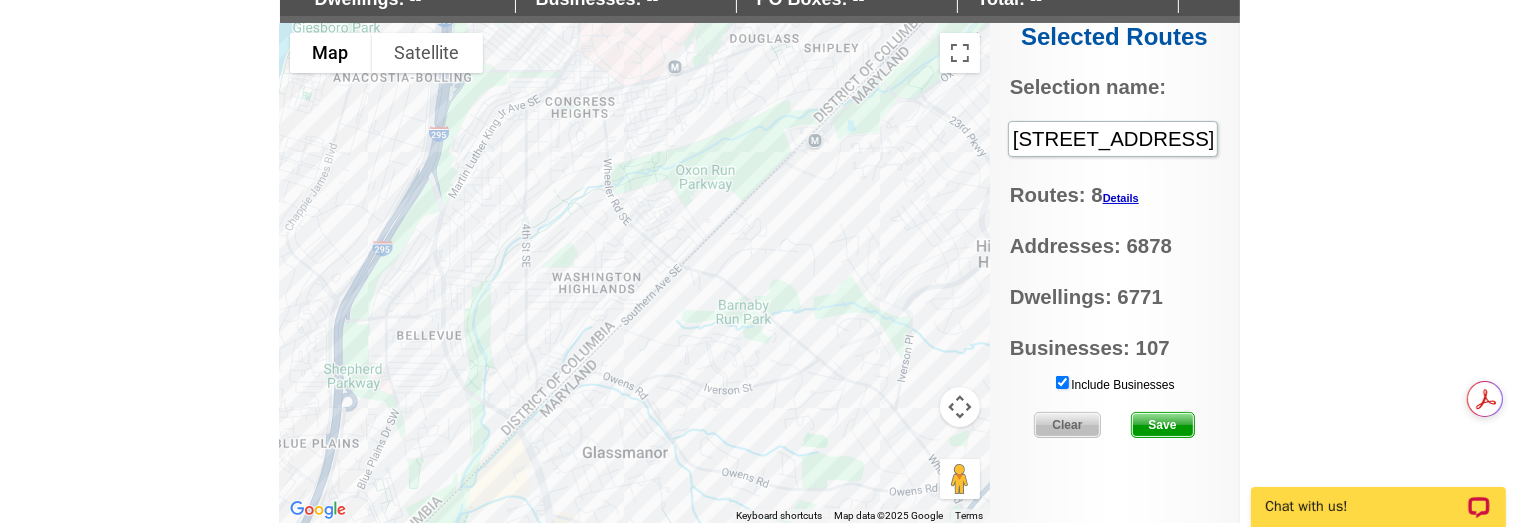 click at bounding box center [635, 273] 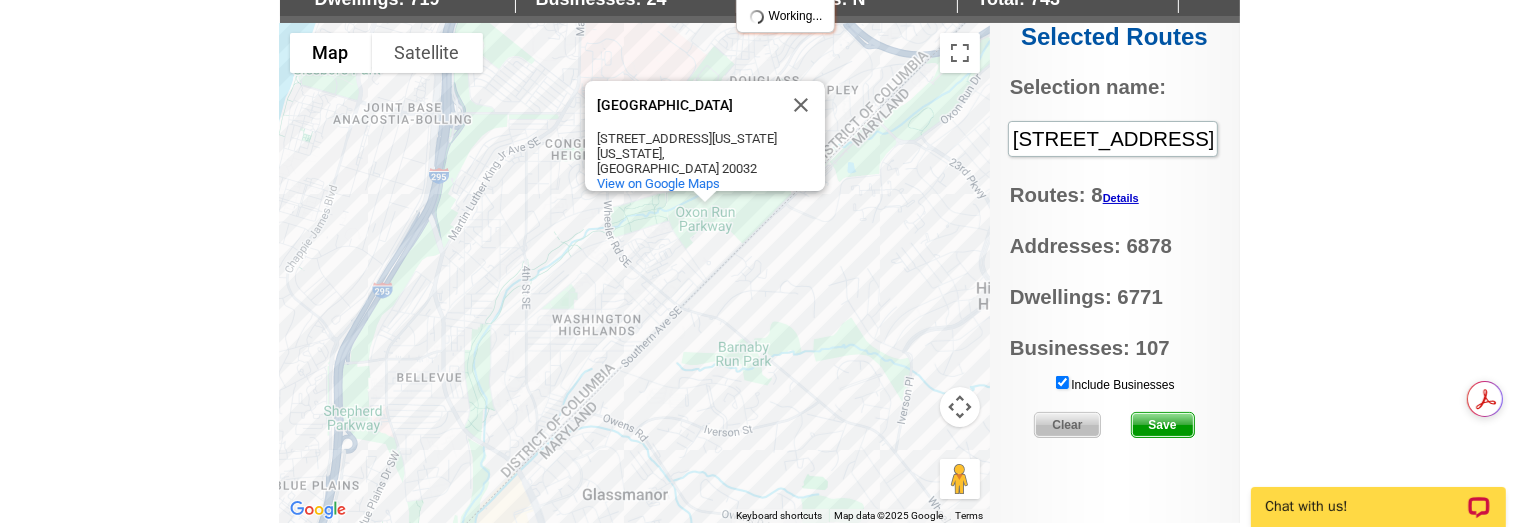 click on "Oxon Run Parkway                     Oxon Run Parkway                 900 Mississippi Ave SE Washington, DC 20032              View on Google Maps" at bounding box center (635, 273) 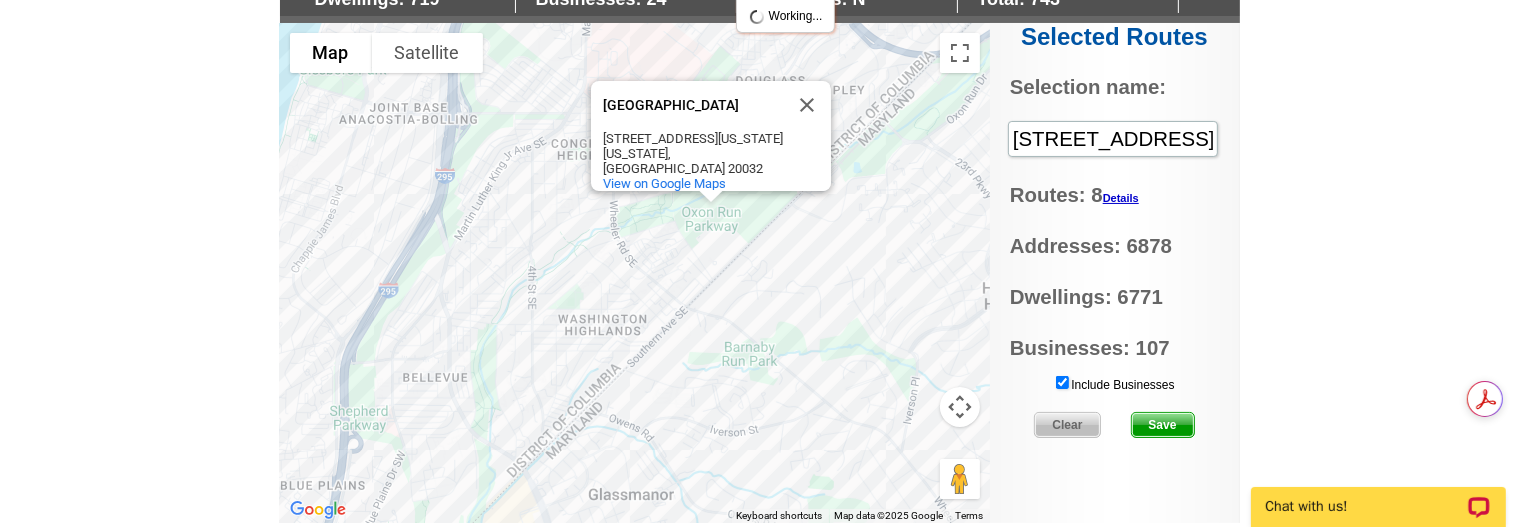 drag, startPoint x: 448, startPoint y: 295, endPoint x: 460, endPoint y: 284, distance: 16.27882 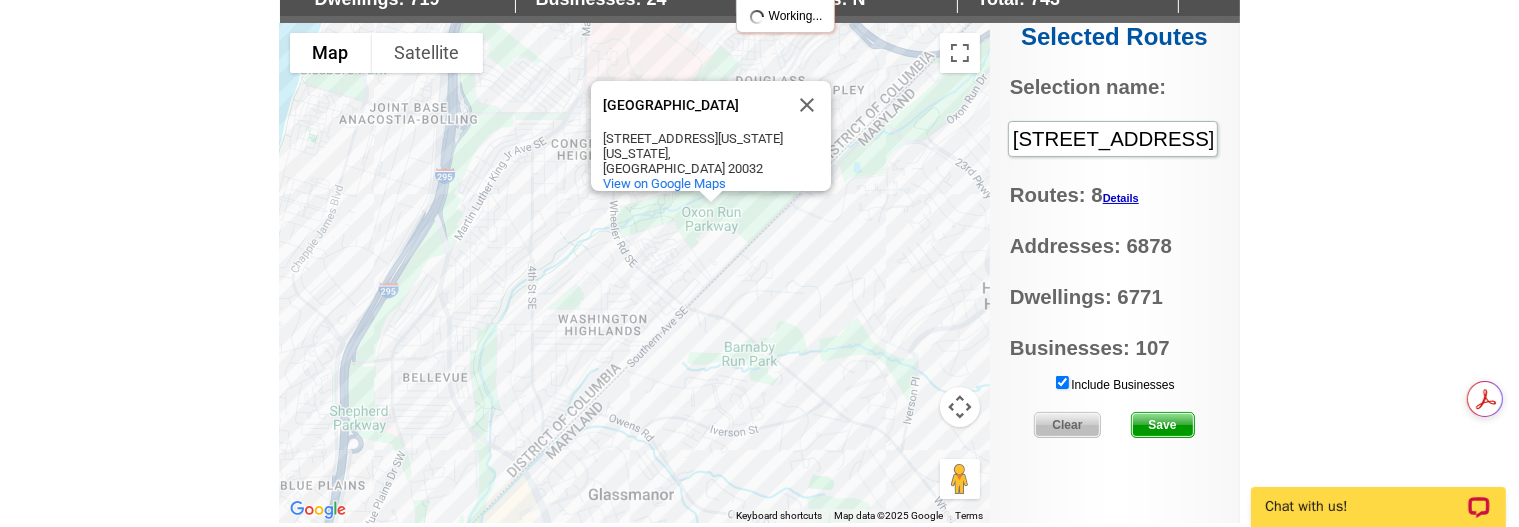 click on "Oxon Run Parkway                     Oxon Run Parkway                 900 Mississippi Ave SE Washington, DC 20032              View on Google Maps" at bounding box center (635, 273) 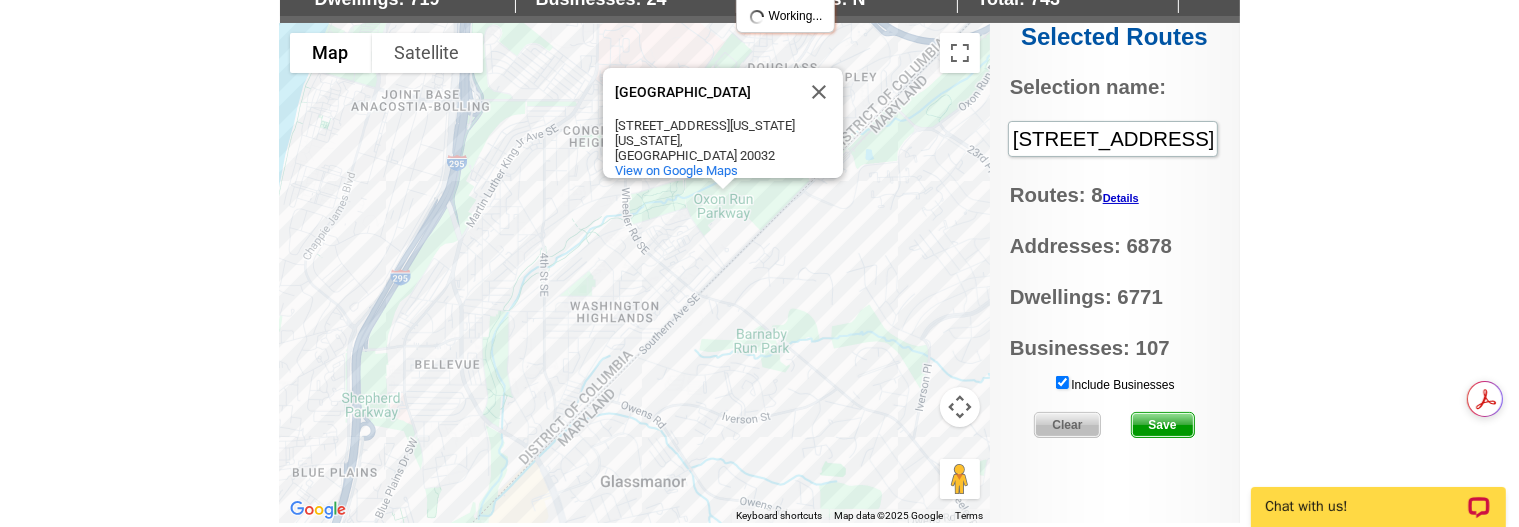 click on "Oxon Run Parkway                     Oxon Run Parkway                 900 Mississippi Ave SE Washington, DC 20032              View on Google Maps" at bounding box center (635, 273) 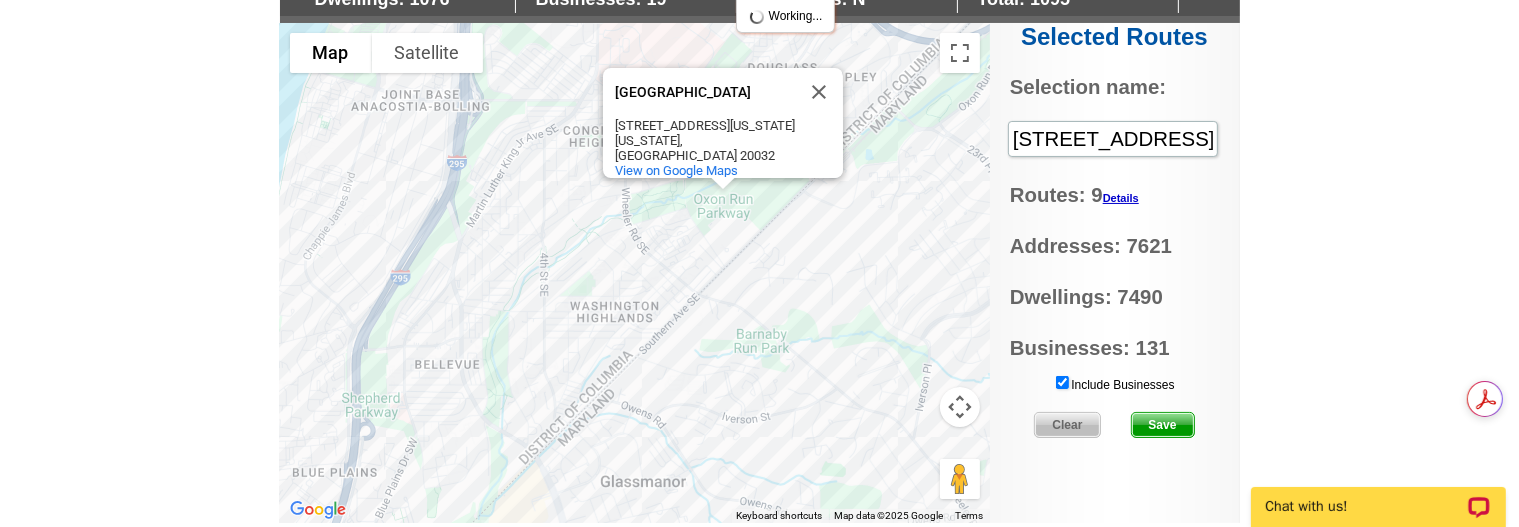 click on "Oxon Run Parkway                     Oxon Run Parkway                 900 Mississippi Ave SE Washington, DC 20032              View on Google Maps" at bounding box center [635, 273] 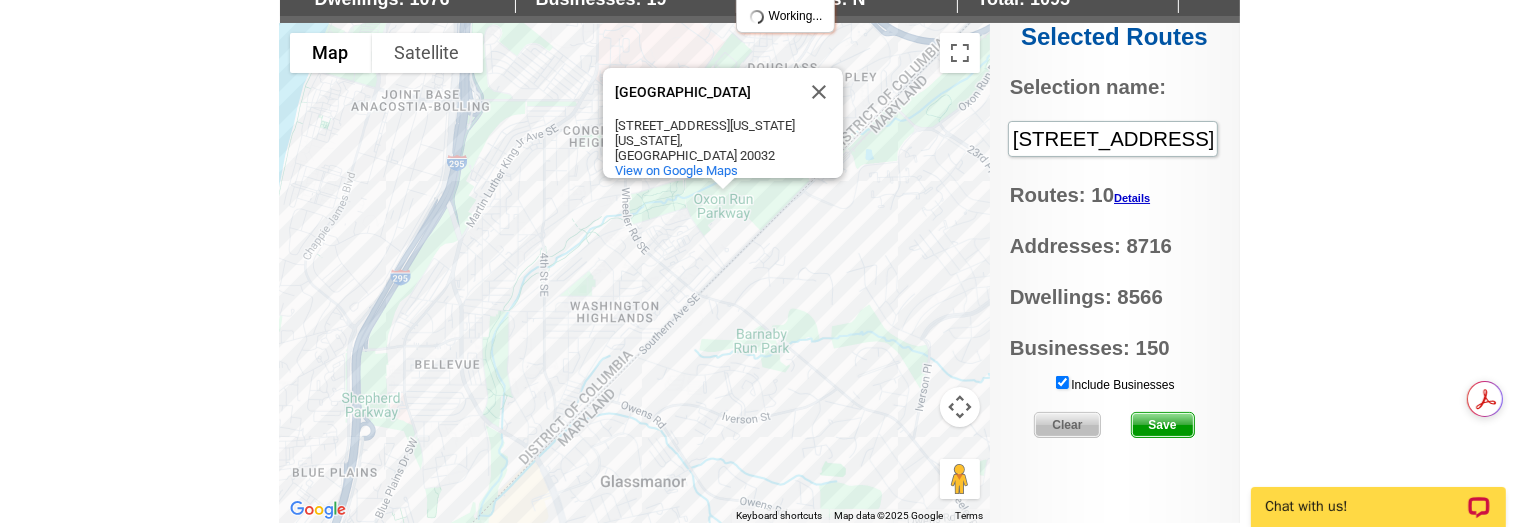 click on "Oxon Run Parkway                     Oxon Run Parkway                 900 Mississippi Ave SE Washington, DC 20032              View on Google Maps" at bounding box center [635, 273] 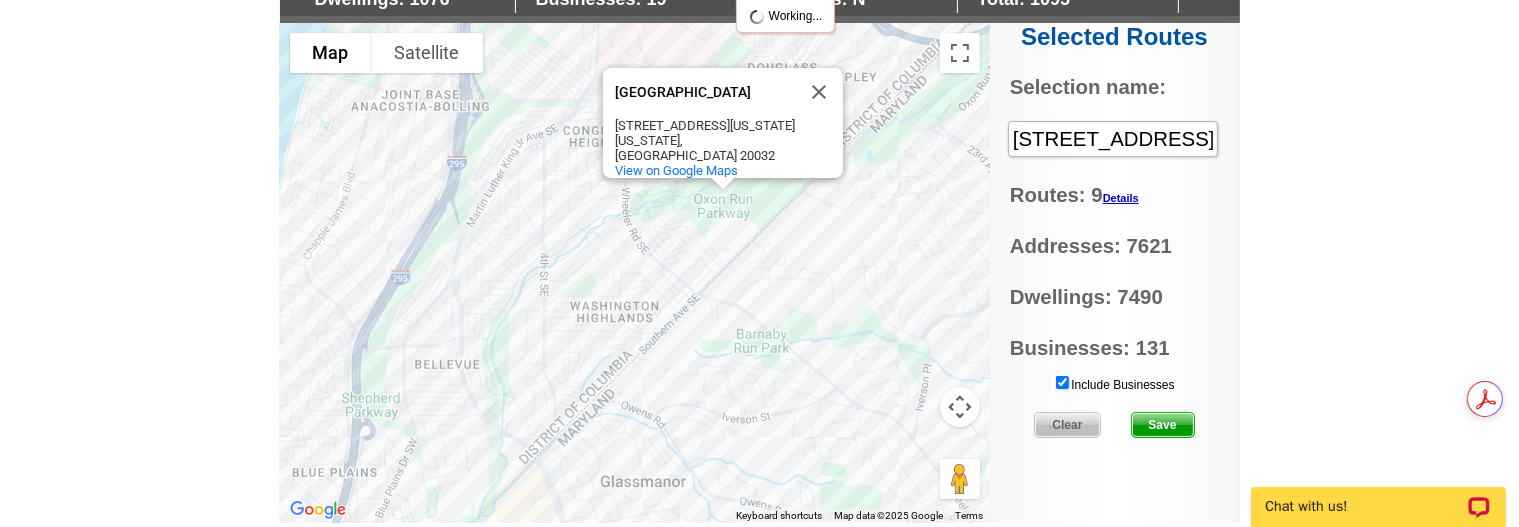 click on "Oxon Run Parkway                     Oxon Run Parkway                 900 Mississippi Ave SE Washington, DC 20032              View on Google Maps" at bounding box center [635, 273] 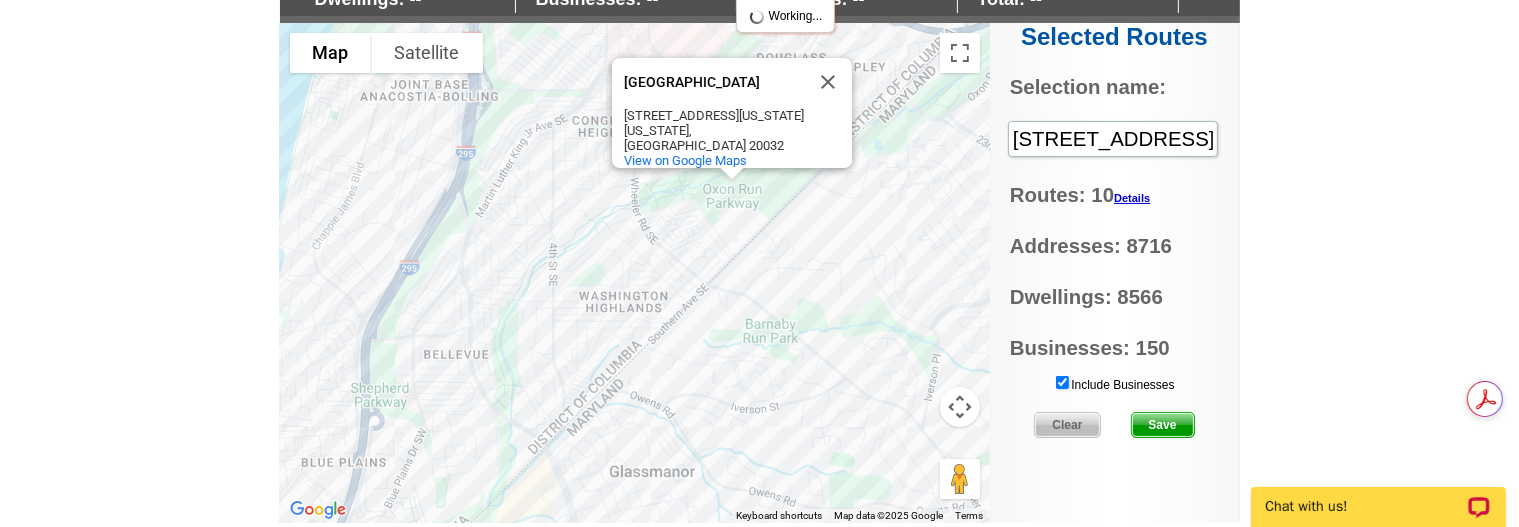 drag, startPoint x: 442, startPoint y: 326, endPoint x: 453, endPoint y: 316, distance: 14.866069 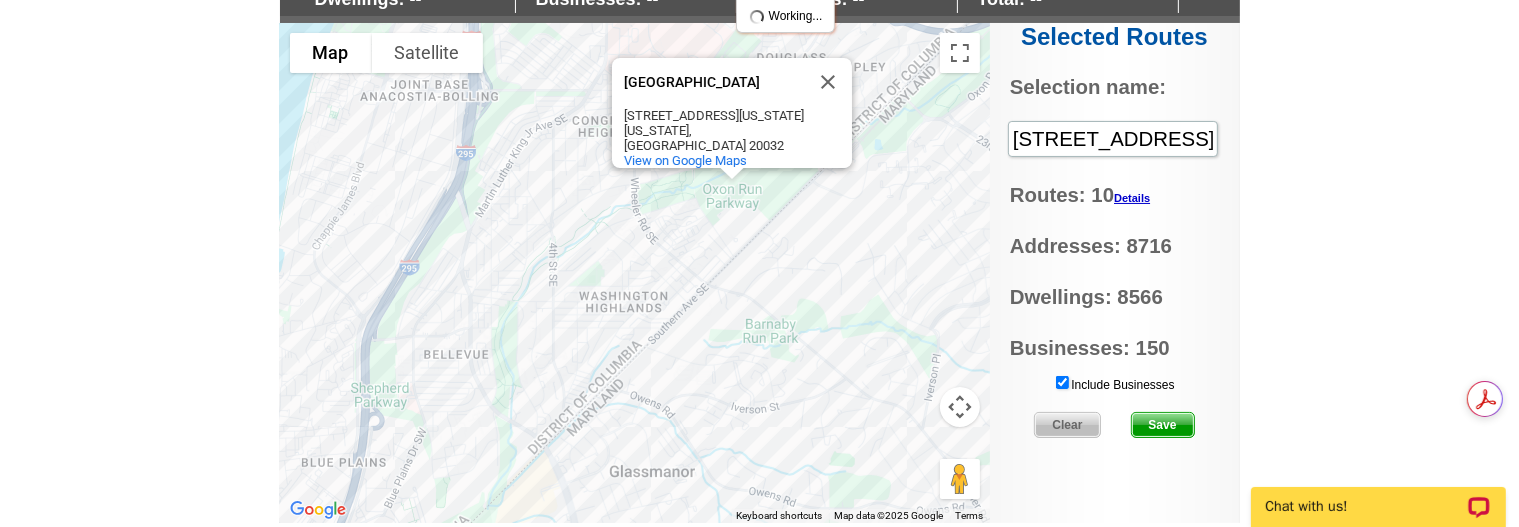 click on "Oxon Run Parkway                     Oxon Run Parkway                 900 Mississippi Ave SE Washington, DC 20032              View on Google Maps" at bounding box center (635, 273) 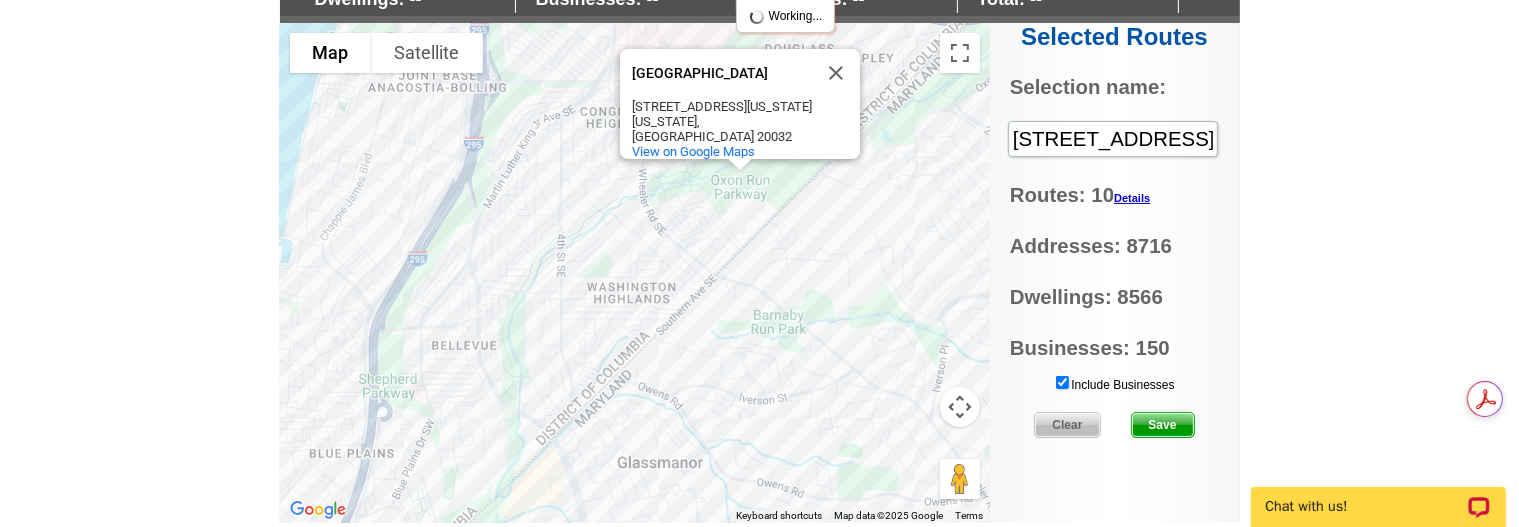 click on "Oxon Run Parkway                     Oxon Run Parkway                 900 Mississippi Ave SE Washington, DC 20032              View on Google Maps" at bounding box center (635, 273) 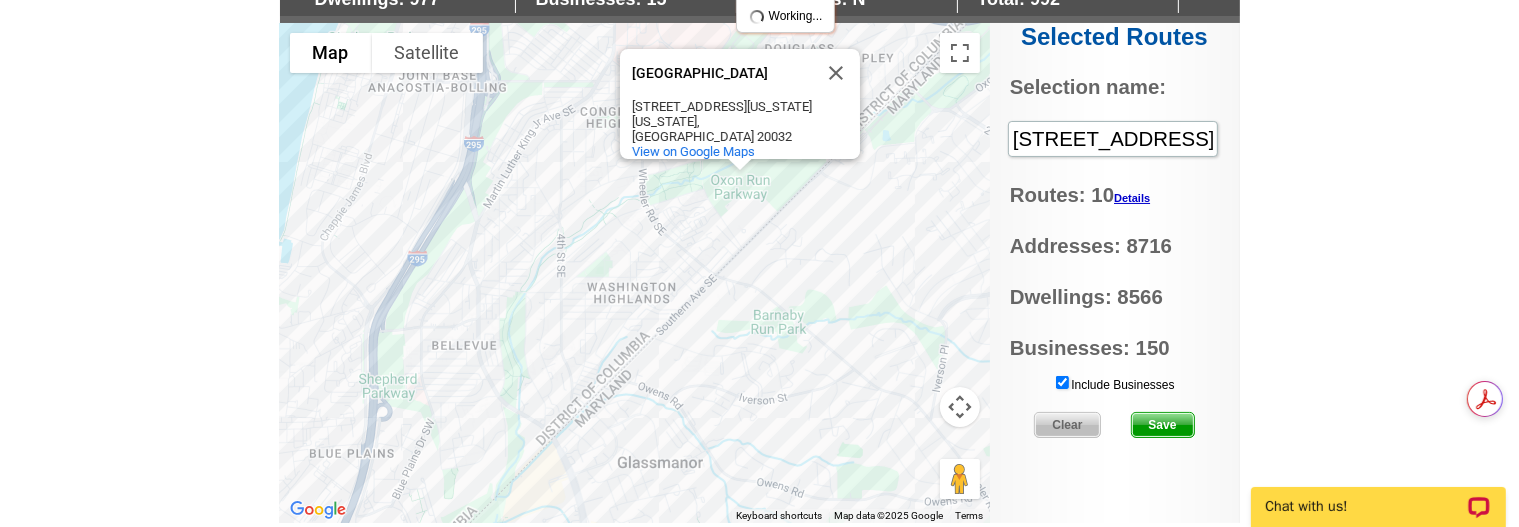 click on "Oxon Run Parkway                     Oxon Run Parkway                 900 Mississippi Ave SE Washington, DC 20032              View on Google Maps" at bounding box center (635, 273) 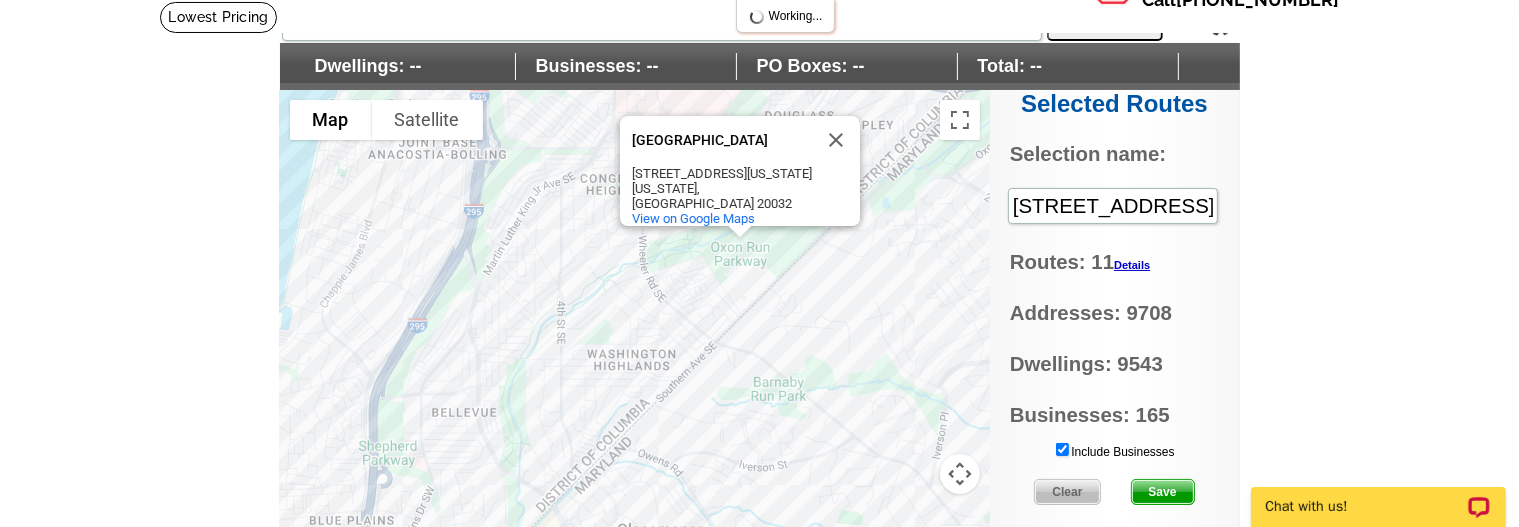 scroll, scrollTop: 100, scrollLeft: 0, axis: vertical 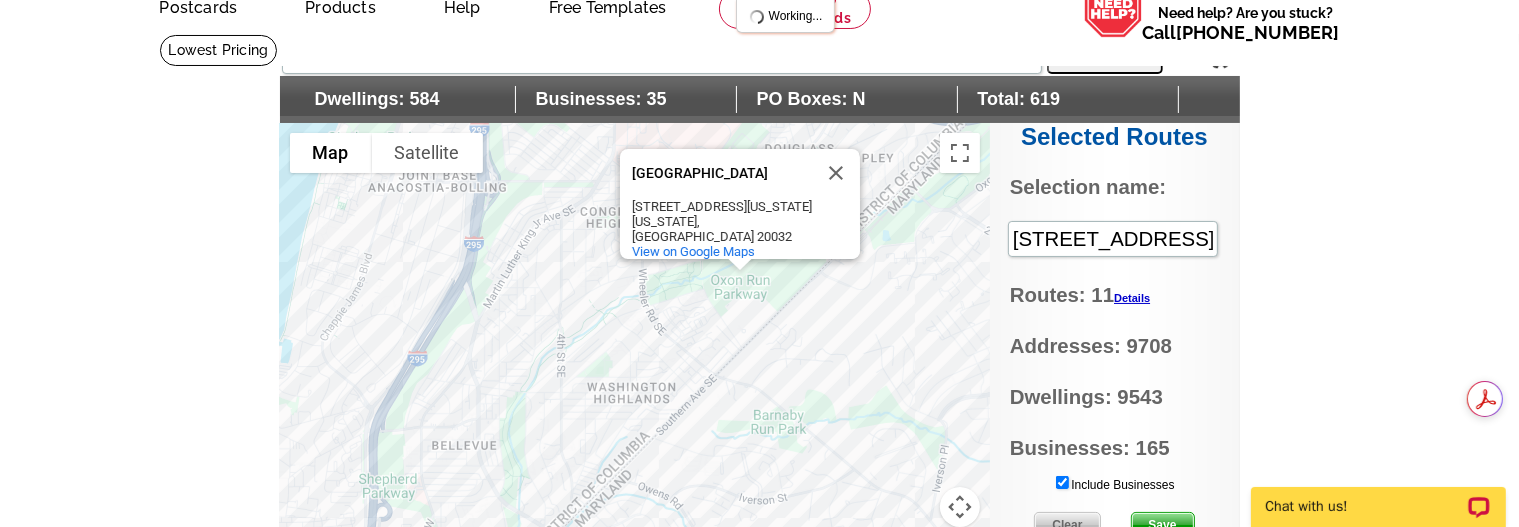 click on "Oxon Run Parkway                     Oxon Run Parkway                 900 Mississippi Ave SE Washington, DC 20032              View on Google Maps" at bounding box center (635, 373) 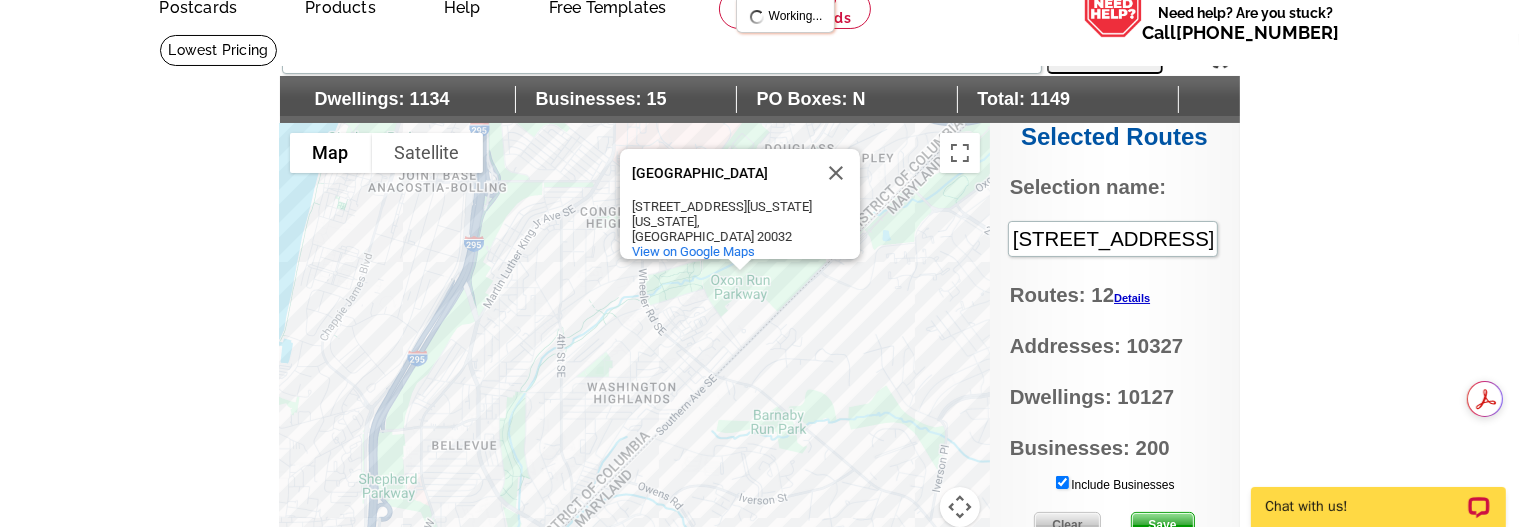 click on "Oxon Run Parkway                     Oxon Run Parkway                 900 Mississippi Ave SE Washington, DC 20032              View on Google Maps" at bounding box center [635, 373] 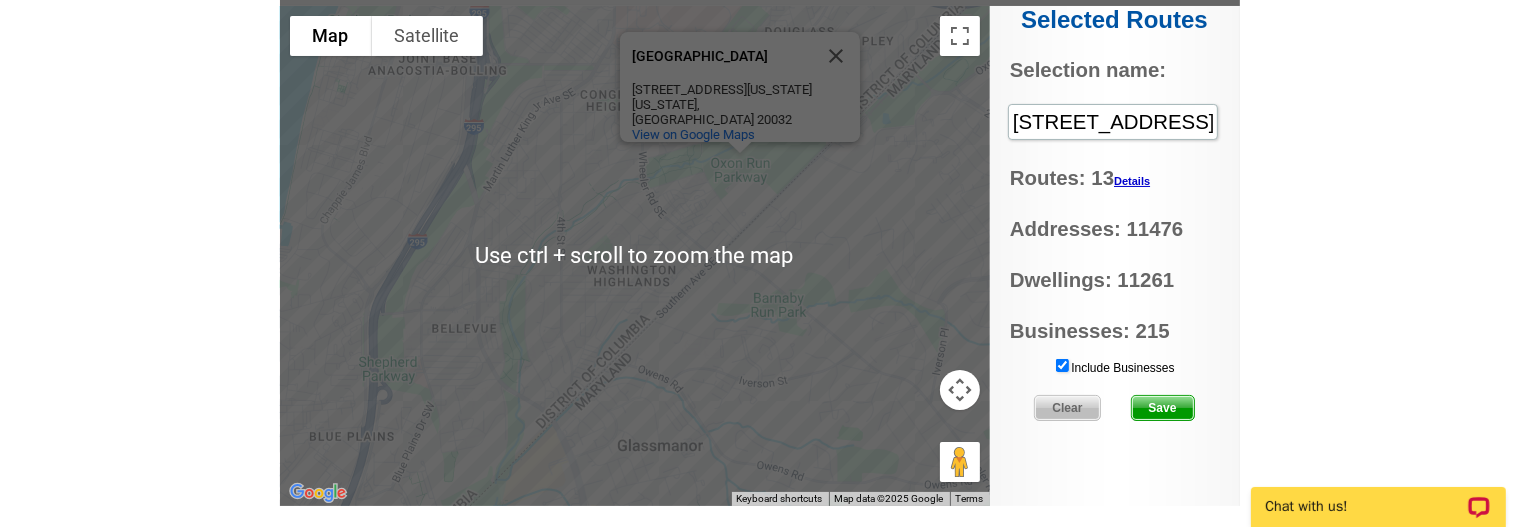 scroll, scrollTop: 200, scrollLeft: 0, axis: vertical 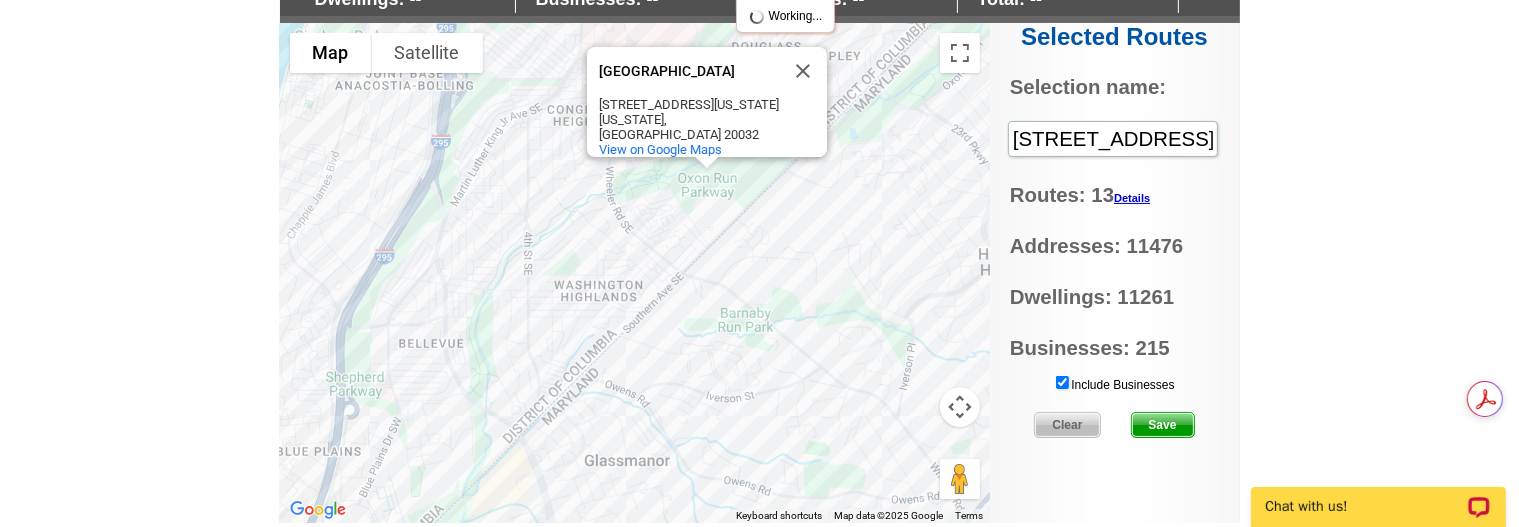 drag, startPoint x: 767, startPoint y: 339, endPoint x: 732, endPoint y: 338, distance: 35.014282 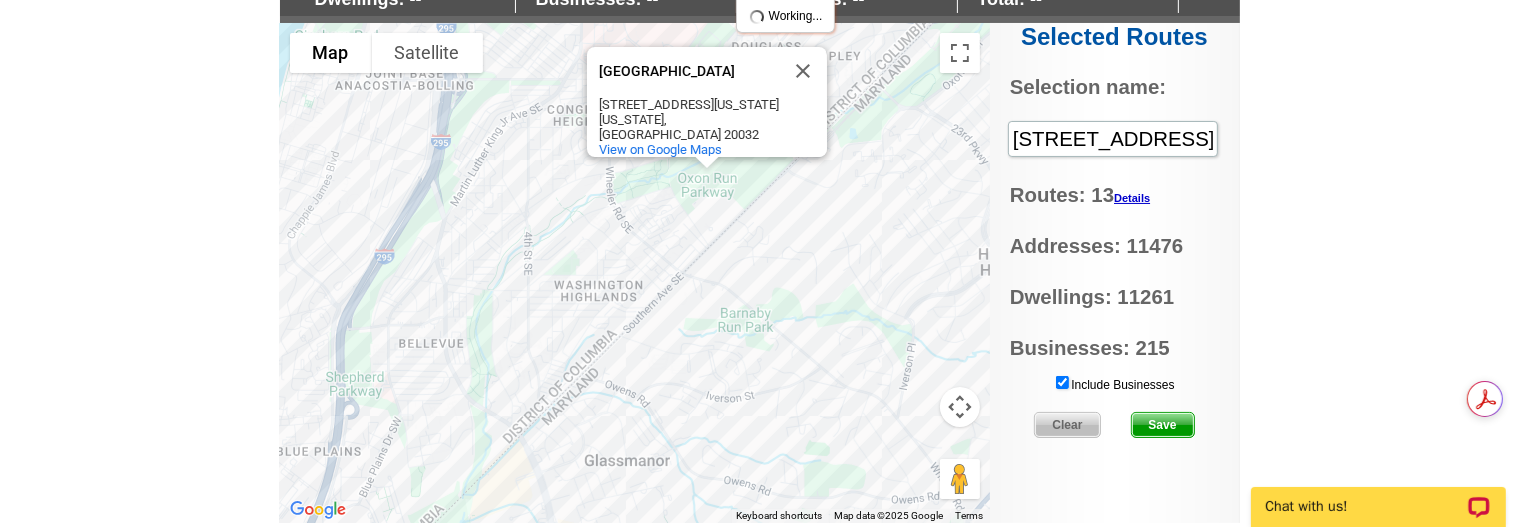 click on "Oxon Run Parkway                     Oxon Run Parkway                 900 Mississippi Ave SE Washington, DC 20032              View on Google Maps" at bounding box center [635, 273] 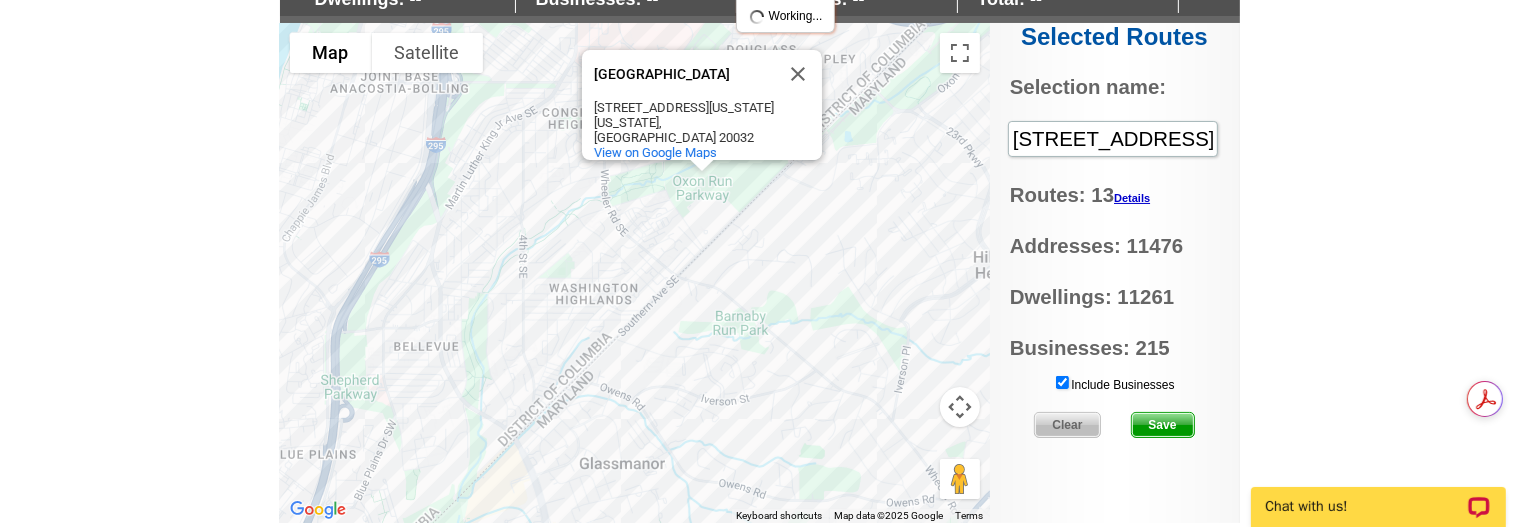click on "Save" at bounding box center [1163, 425] 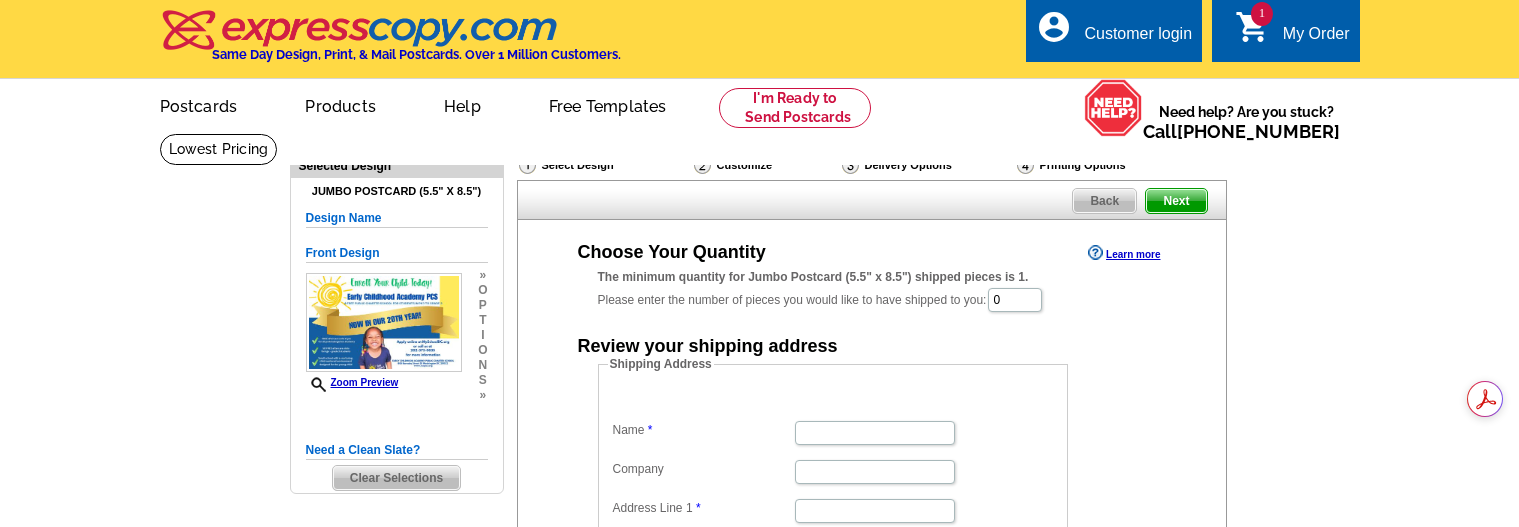 scroll, scrollTop: 0, scrollLeft: 0, axis: both 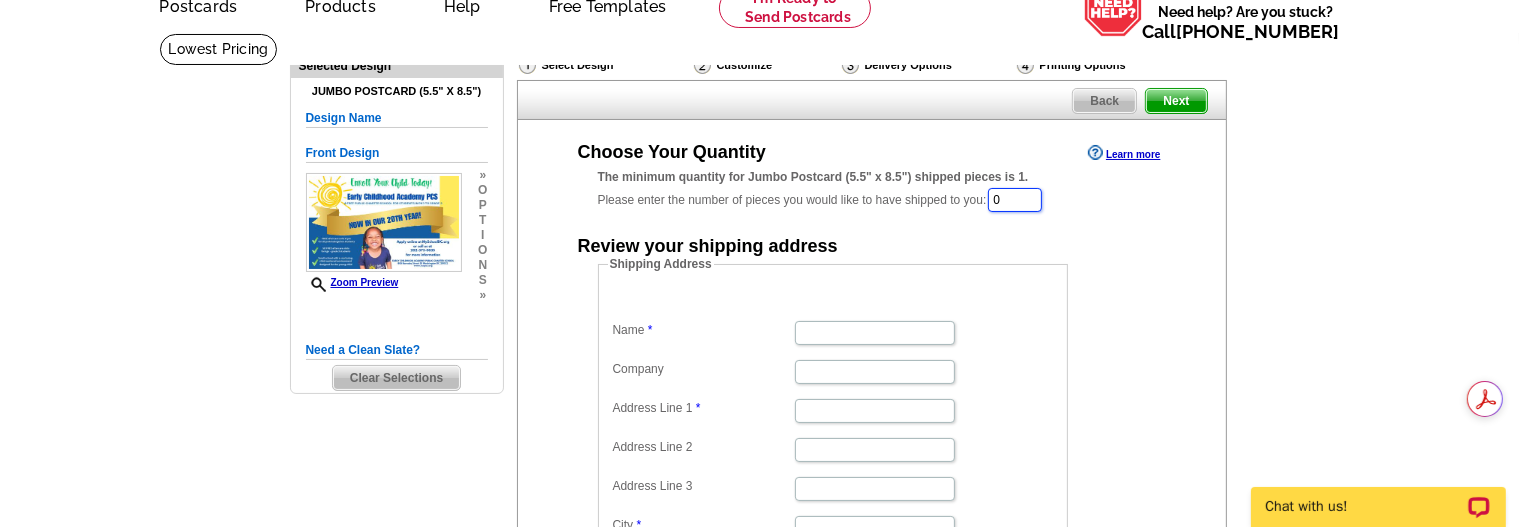 click on "0" at bounding box center [1015, 200] 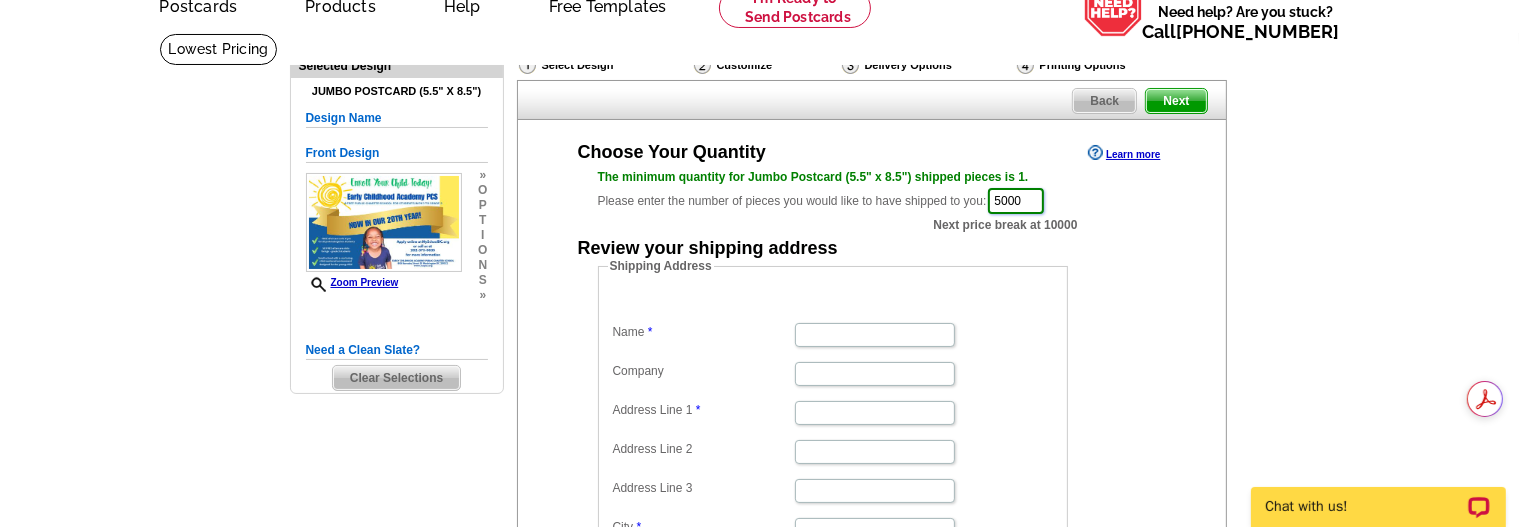 type on "5000" 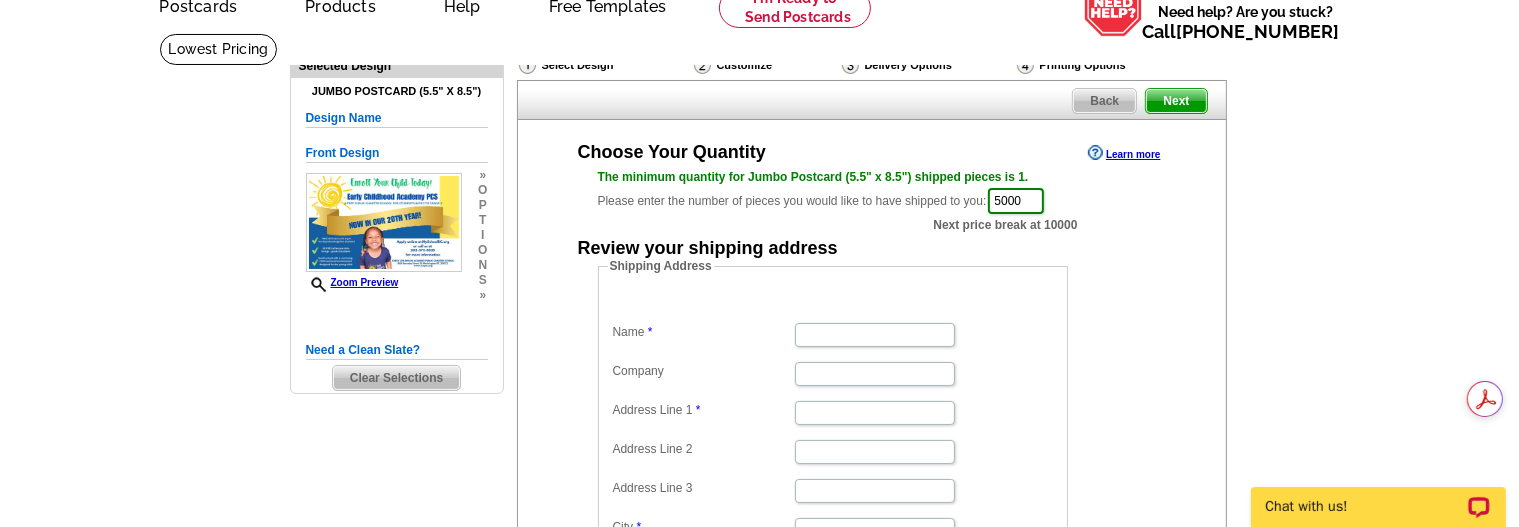 click on "Shipping Address
Name
Company
Address Line 1
Address Line 2
Address Line 3
City
State
[US_STATE]
[US_STATE]
[US_STATE]
[US_STATE]
[US_STATE]
[US_STATE]
[US_STATE]
[US_STATE][GEOGRAPHIC_DATA]
[US_STATE]
[US_STATE]
[US_STATE]
[US_STATE]
[US_STATE]
[US_STATE]
[US_STATE]
[US_STATE]
[US_STATE]
[US_STATE]
[US_STATE]
[US_STATE]
[US_STATE]
[US_STATE]
[US_STATE]
[US_STATE]
[US_STATE]
[US_STATE]
[US_STATE]
[US_STATE]
[US_STATE]
[US_STATE]
[US_STATE]
[US_STATE]
[US_STATE]
[US_STATE]
[US_STATE]
[US_STATE]
[US_STATE]
[US_STATE]
[US_STATE]
[US_STATE]
[US_STATE]
[US_STATE]
[US_STATE]
[US_STATE]
[US_STATE]
[US_STATE]
[US_STATE][PERSON_NAME][US_STATE]
[US_STATE]
[US_STATE]
[US_STATE]
Zip" at bounding box center [864, 452] 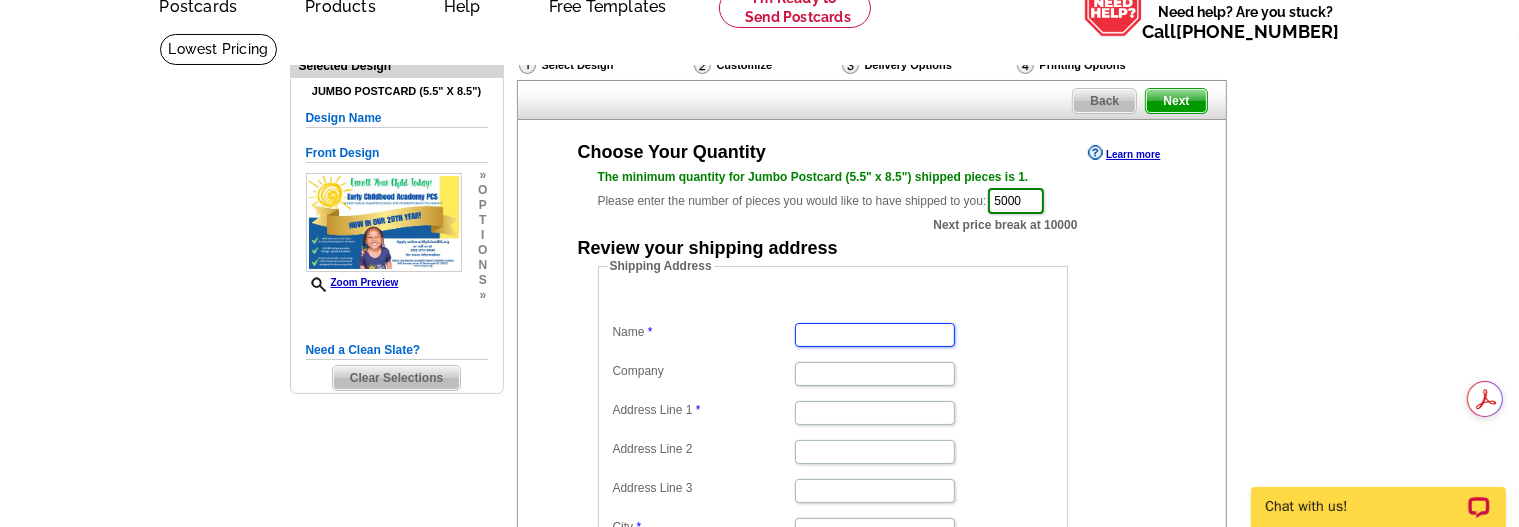 click on "Name" at bounding box center (875, 335) 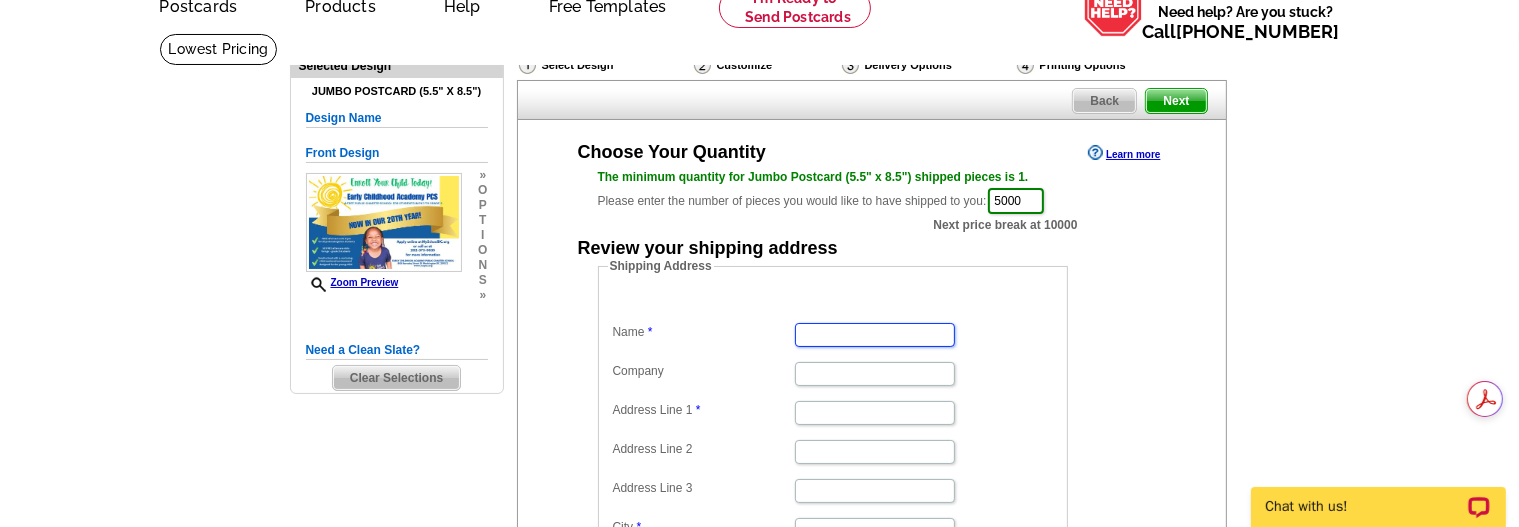 type on "Wendy Edwards" 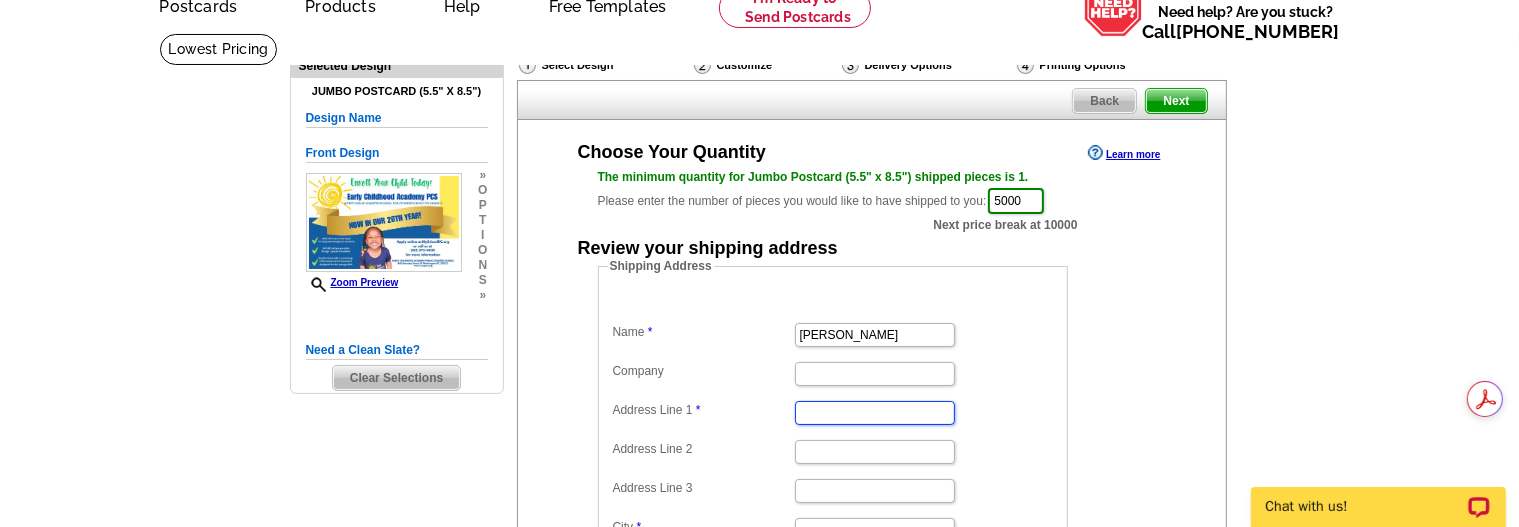 type on "11311 Strawberry Glenn Lane" 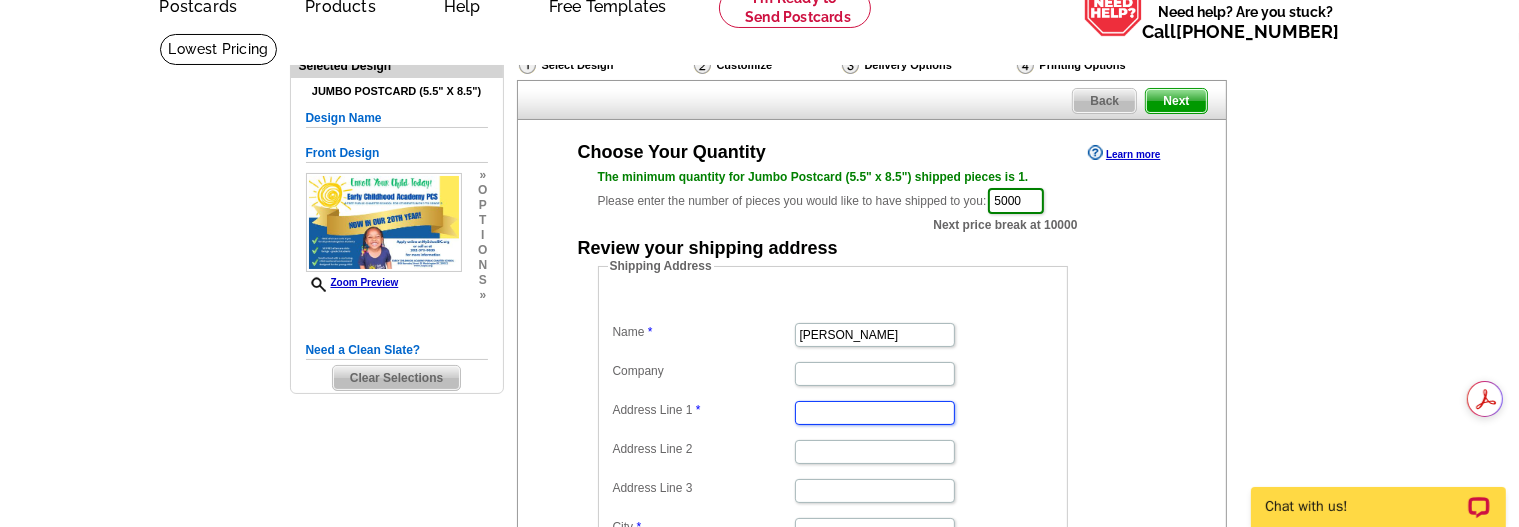 type on "Glenn Dale" 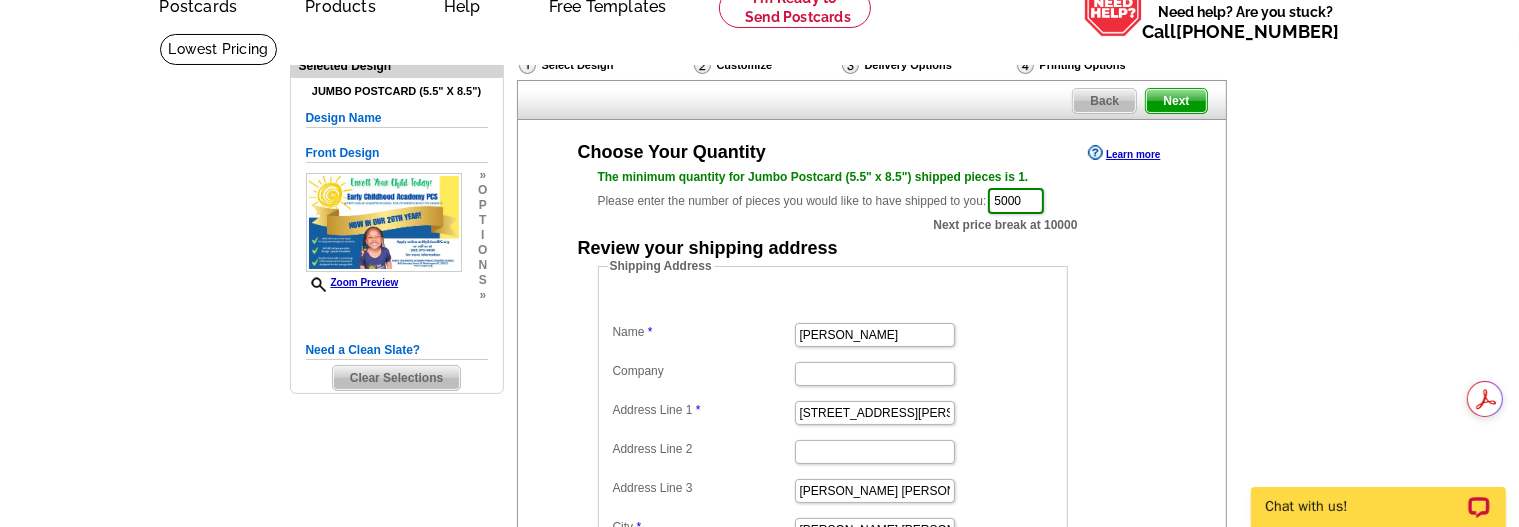 select on "MD" 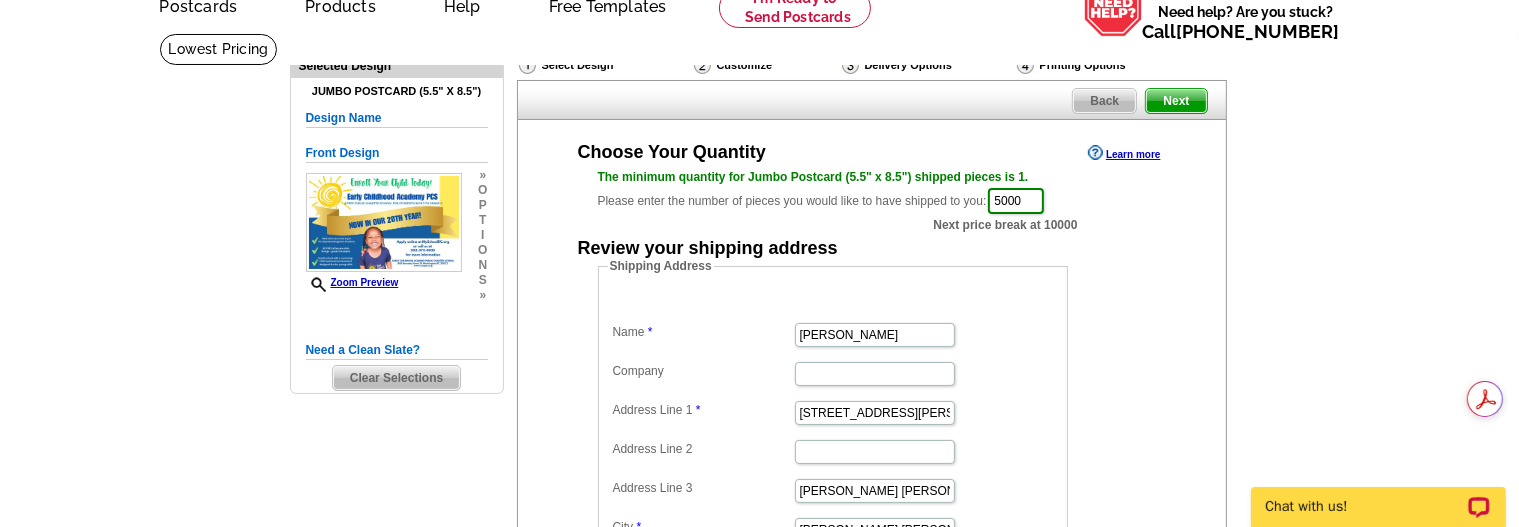 type on "20769" 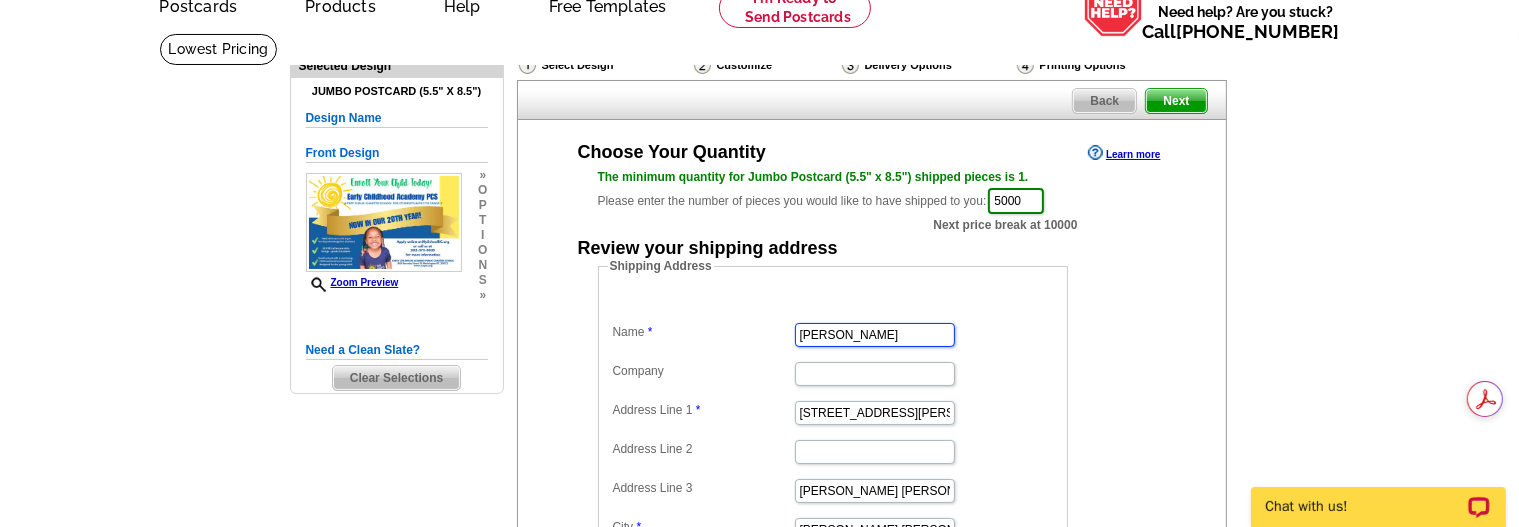 scroll, scrollTop: 0, scrollLeft: 0, axis: both 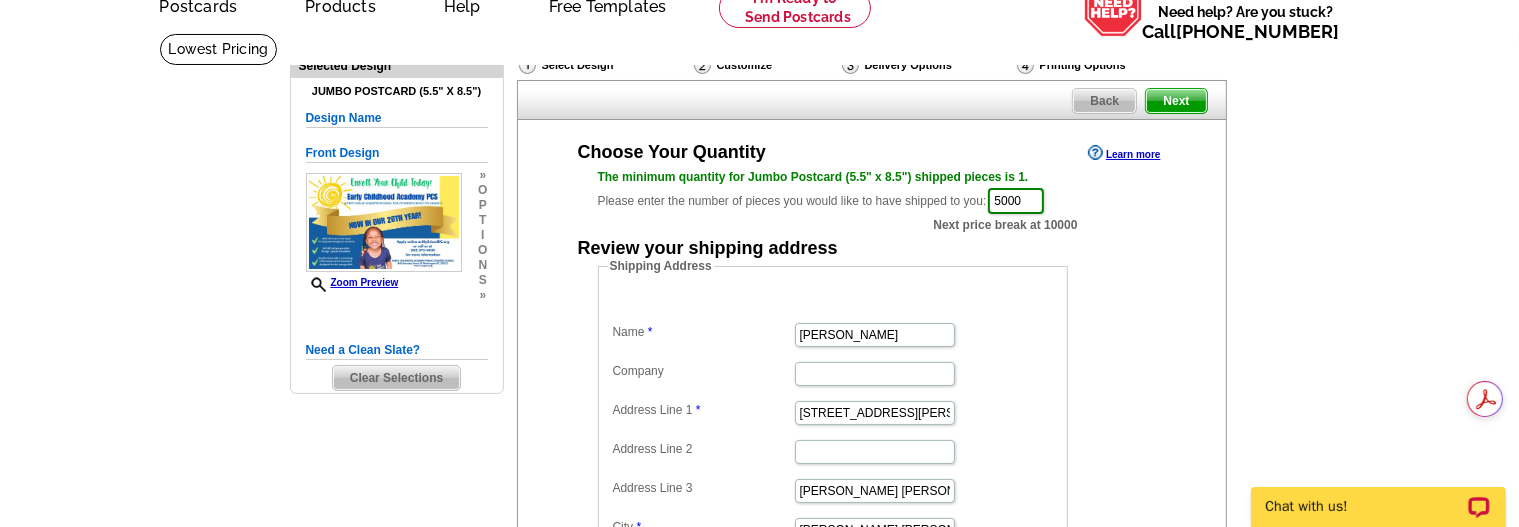 click at bounding box center [833, 372] 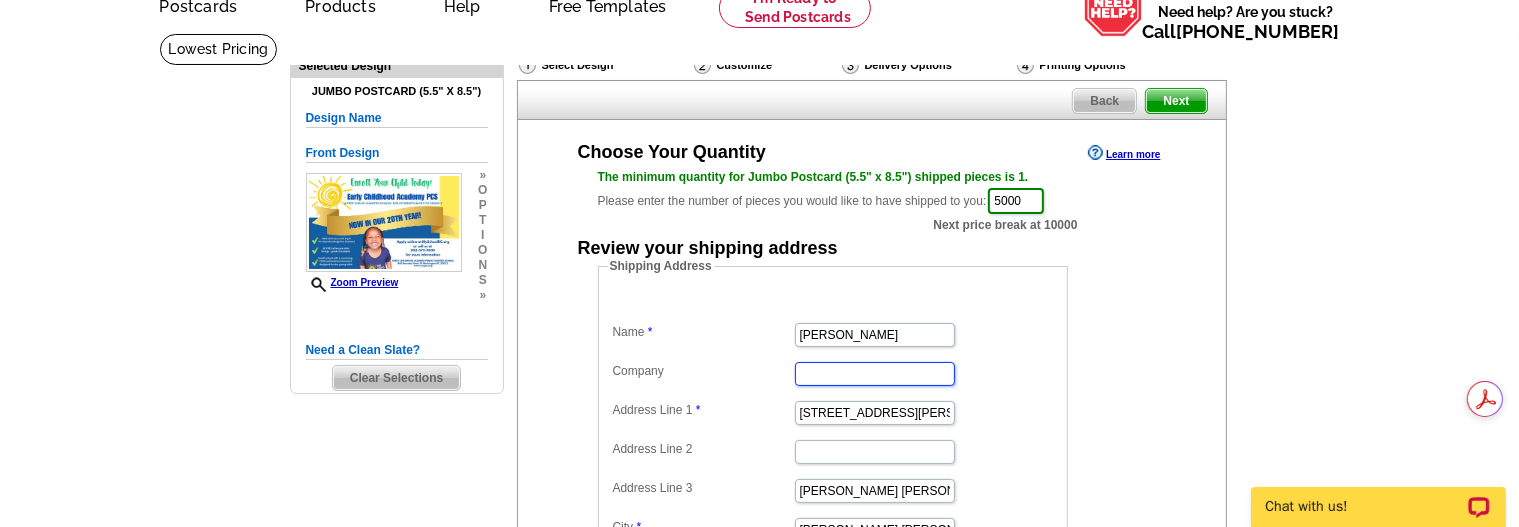 click on "Company" at bounding box center [875, 374] 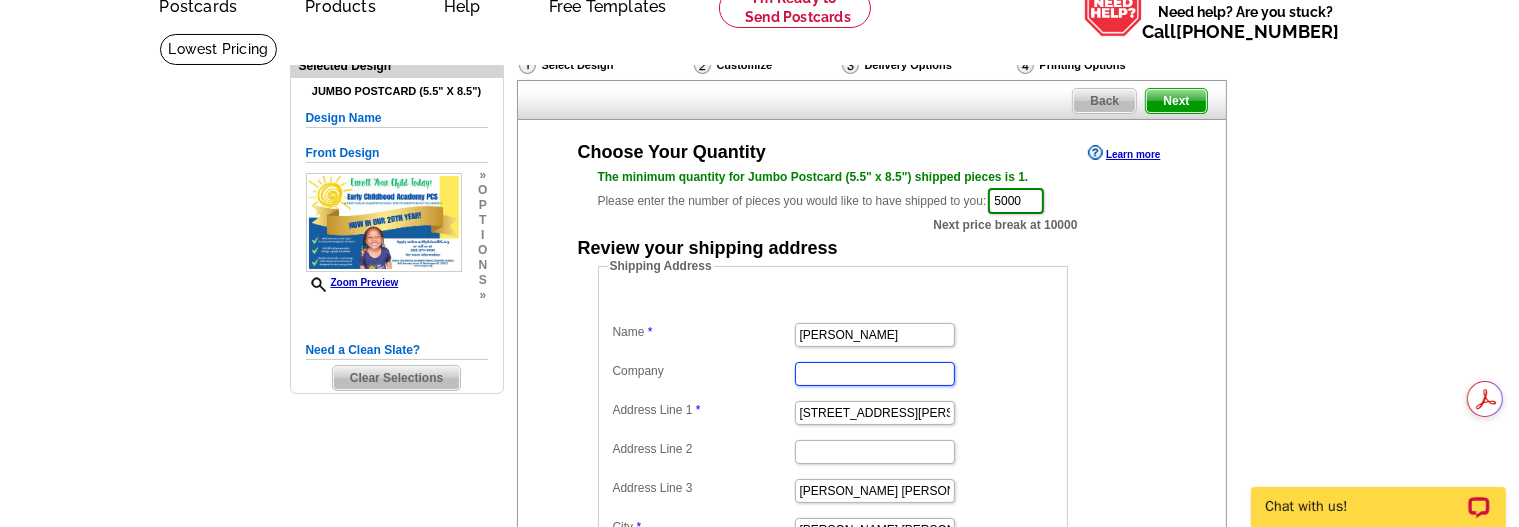 click on "Company" at bounding box center (875, 374) 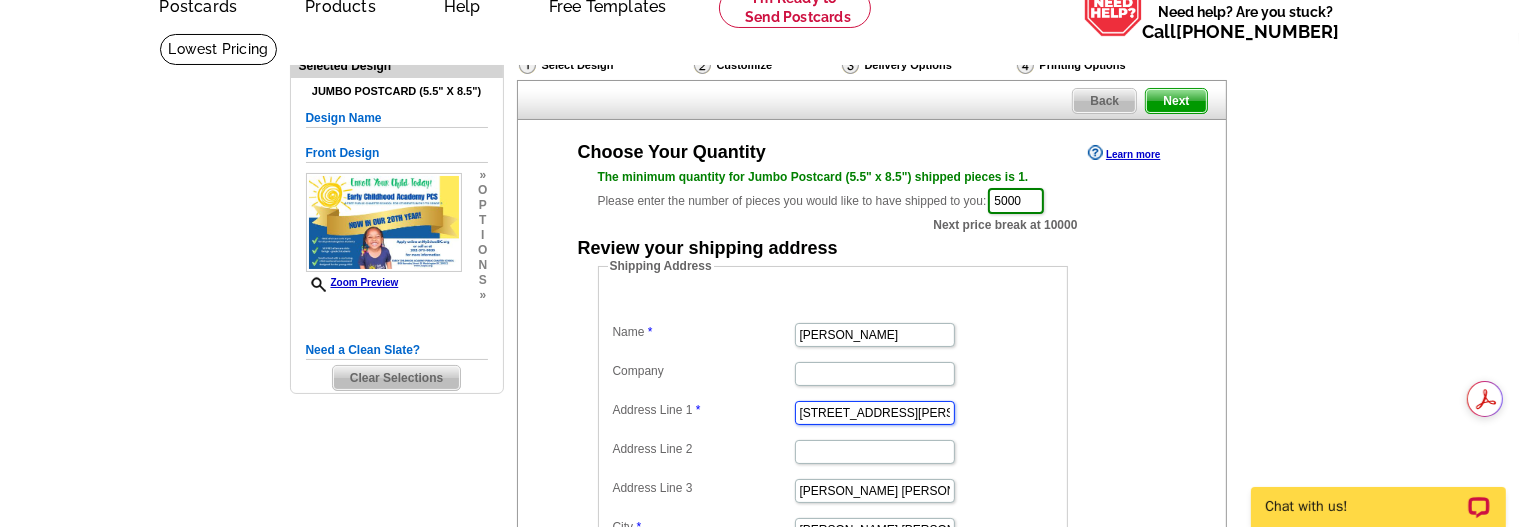 click on "11311 Strawberry Glenn Lane" at bounding box center (875, 413) 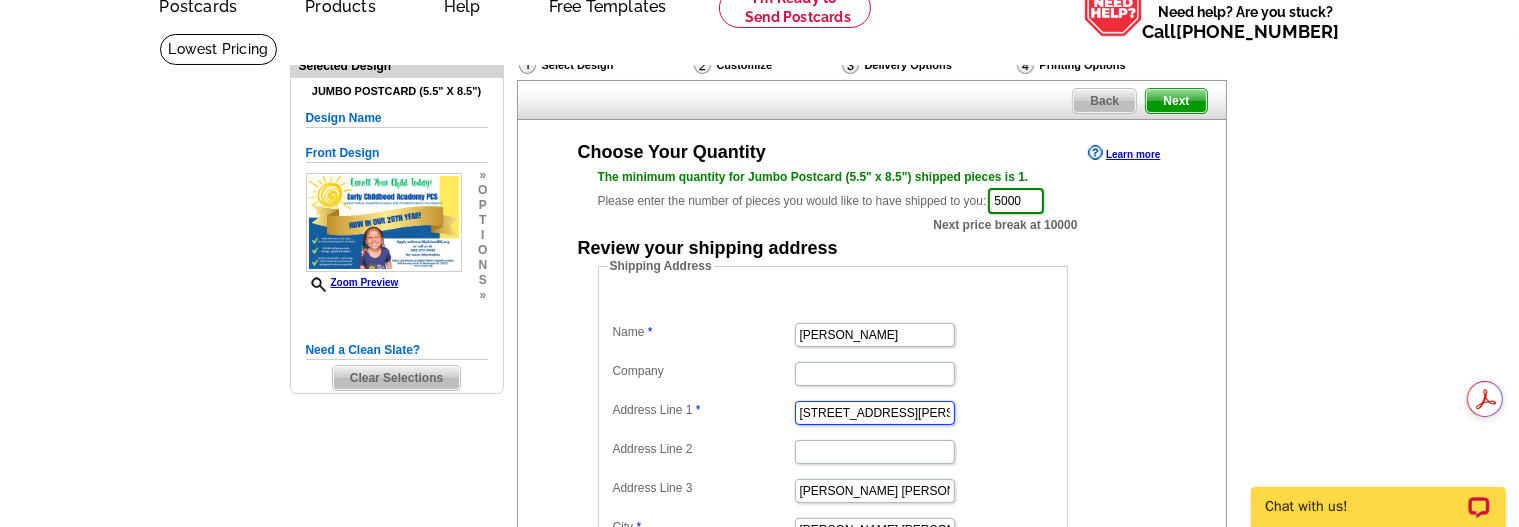 type on "885 Barnaby Street SE" 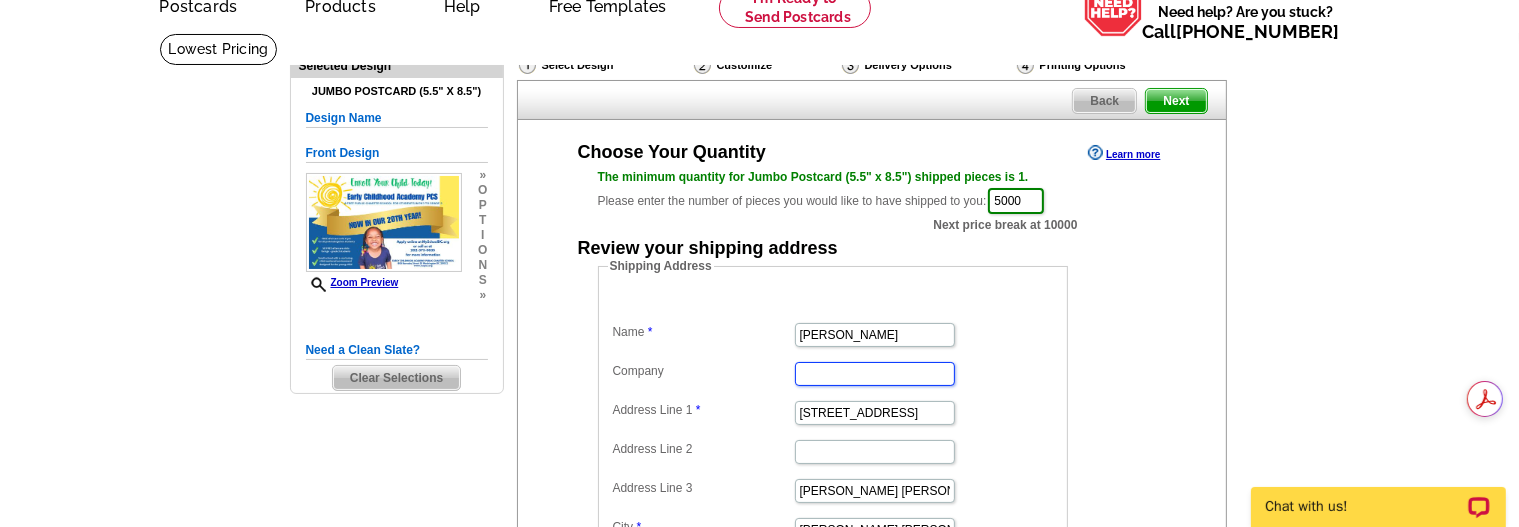 click on "Company" at bounding box center (875, 374) 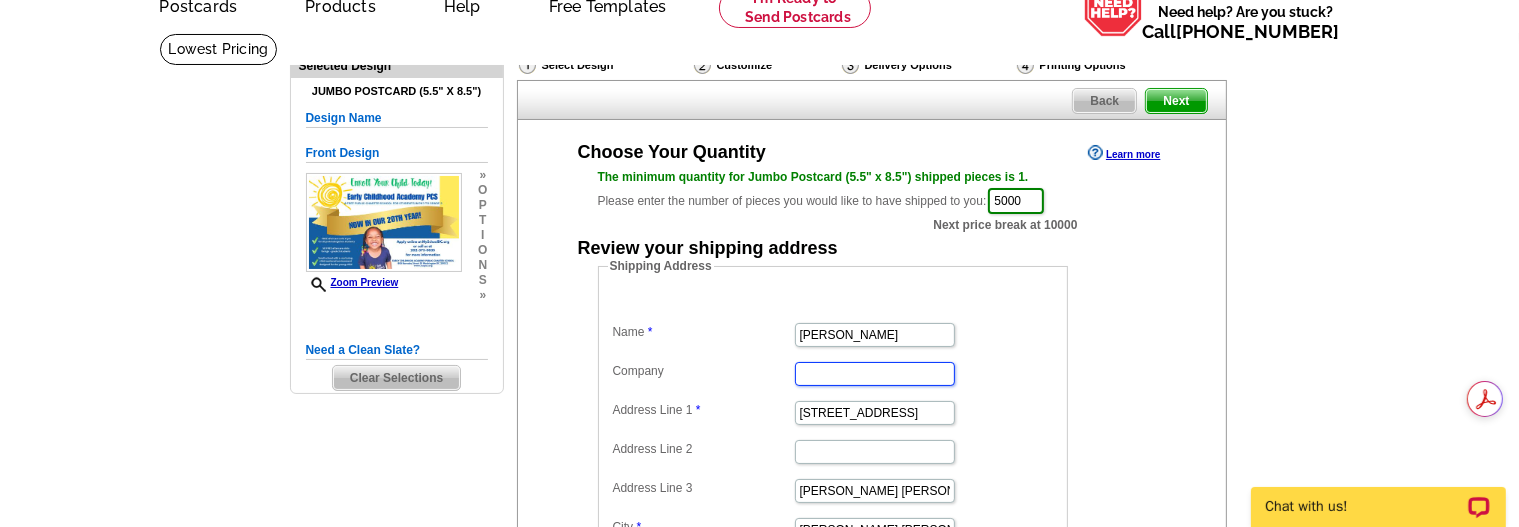 type on "Early Childhood Academy PCS" 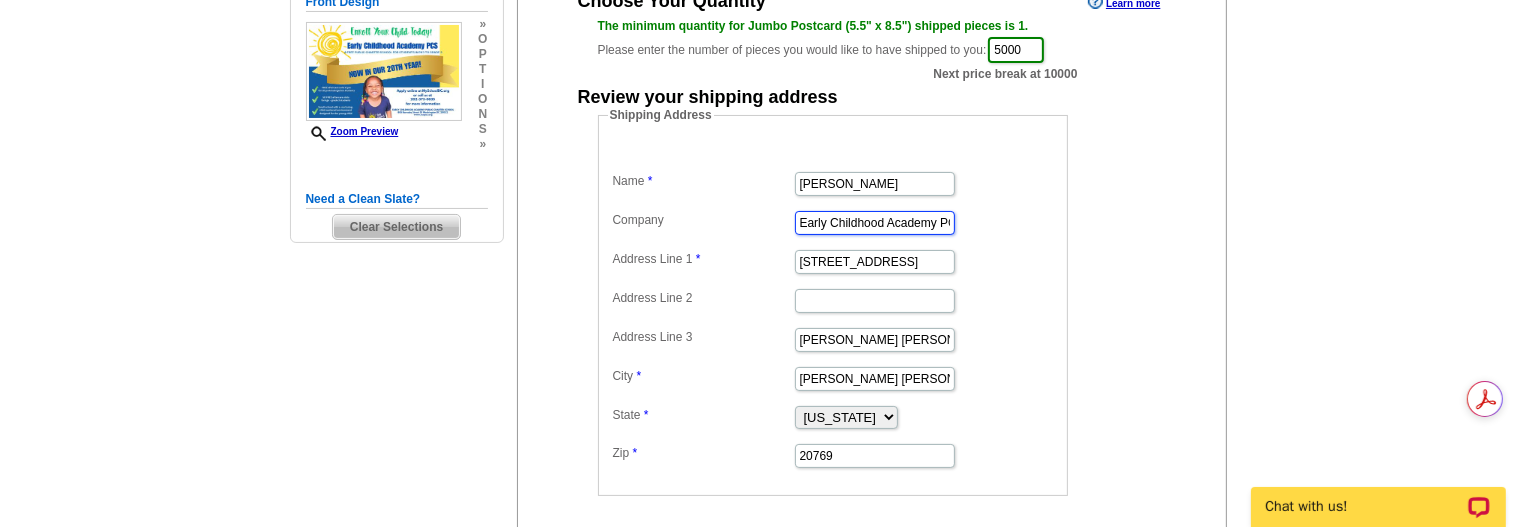 scroll, scrollTop: 300, scrollLeft: 0, axis: vertical 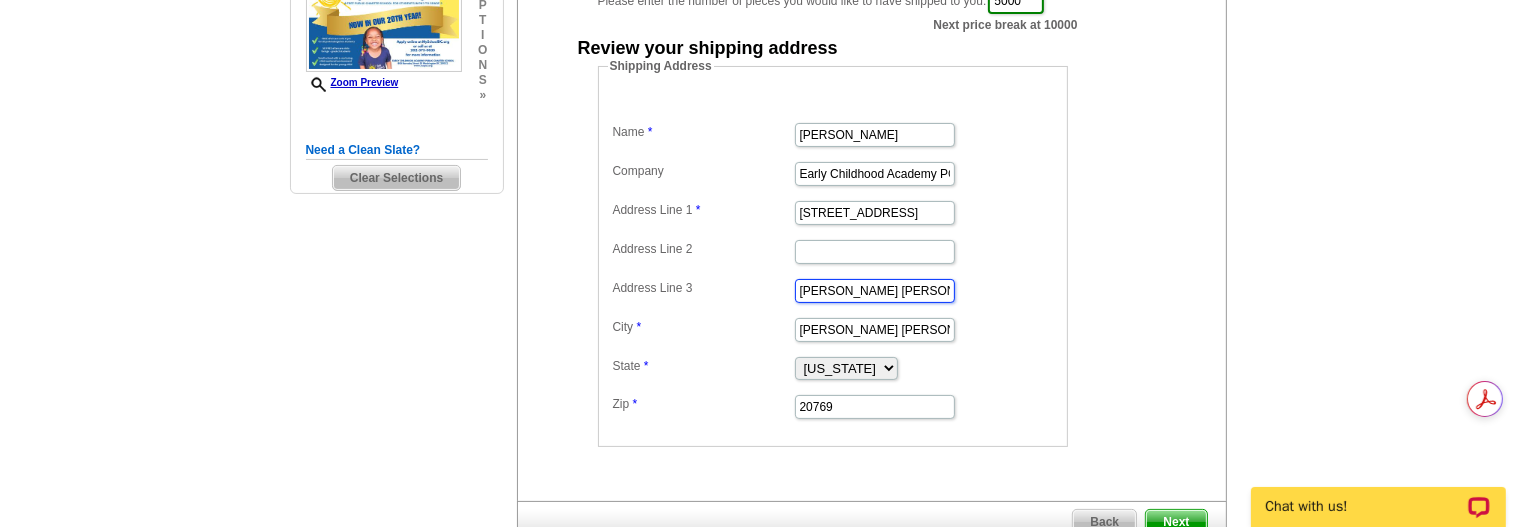 click on "Glenn Dale" at bounding box center [875, 291] 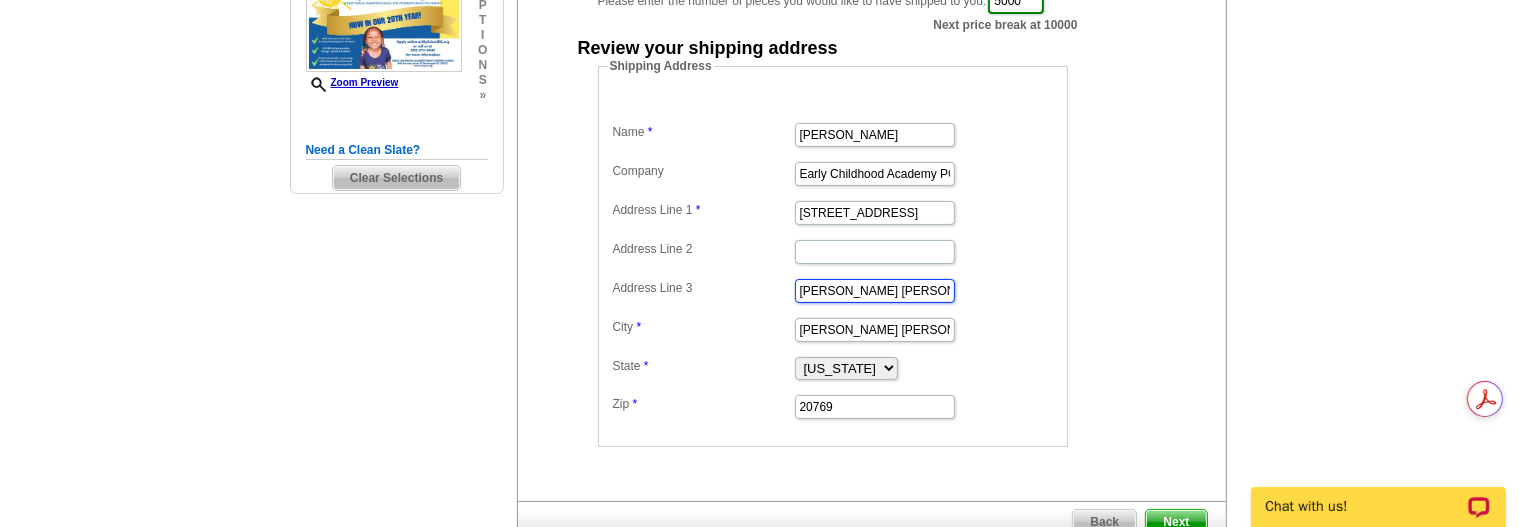 type on "Washington" 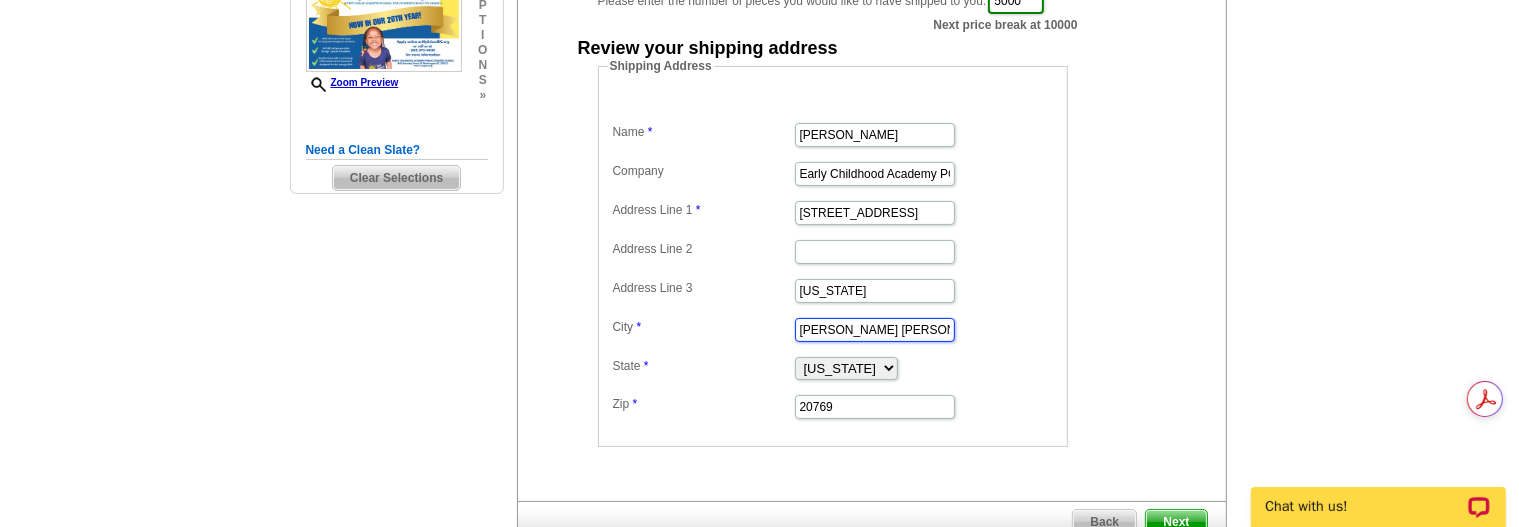 click on "Glenn Dale" at bounding box center [875, 330] 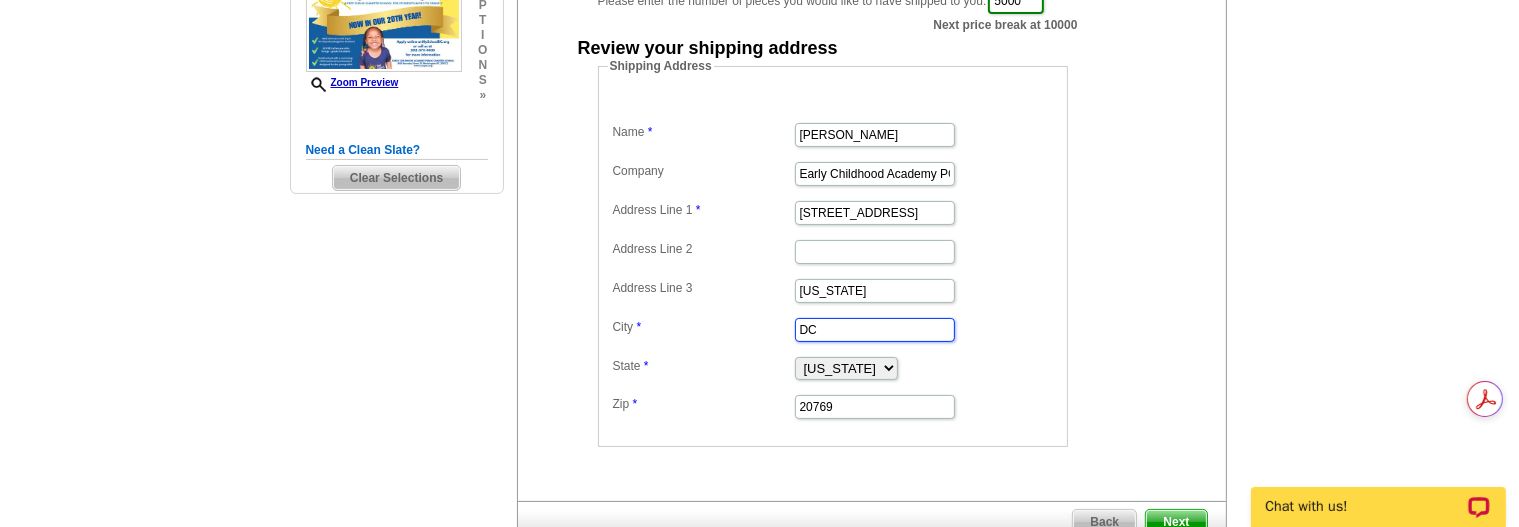 type on "DC" 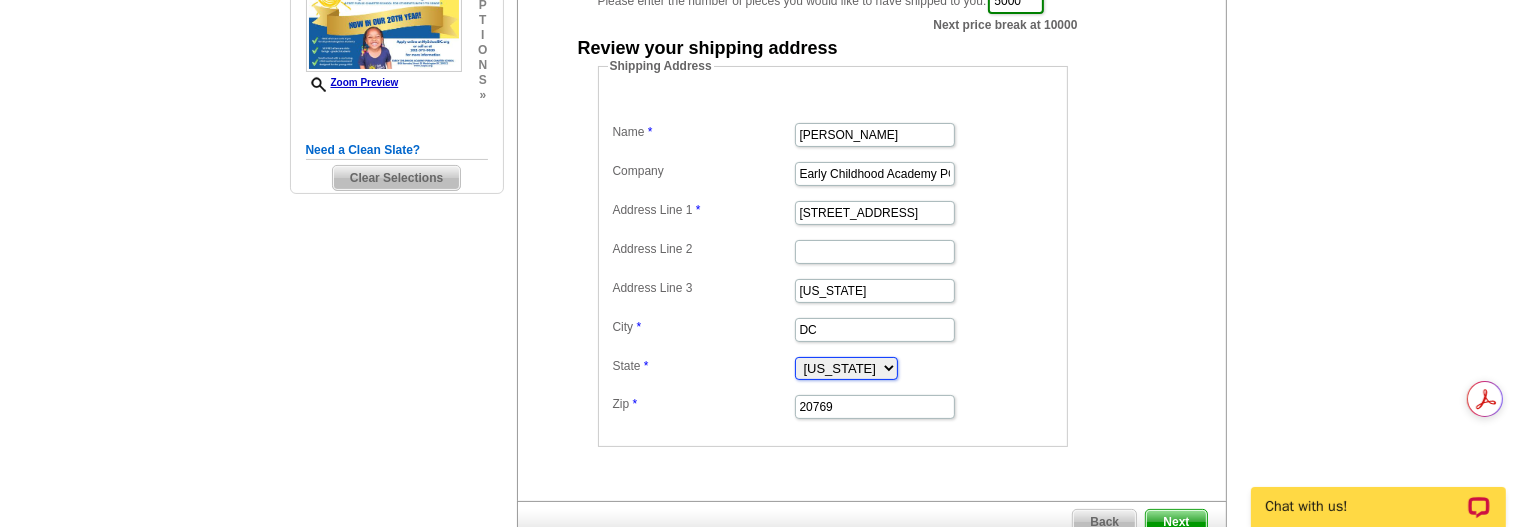 click on "Alabama
Alaska
Arizona
Arkansas
California
Colorado
Connecticut
District of Columbia
Delaware
Florida
Georgia
Hawaii
Idaho
Illinois
Indiana
Iowa
Kansas
Kentucky
Louisiana
Maine
Maryland
Massachusetts
Michigan
Minnesota
Mississippi
Missouri
Montana
Nebraska
Nevada
New Hampshire
New Jersey
New Mexico
New York
North Carolina
North Dakota
Ohio
Oklahoma
Oregon
Pennsylvania
Rhode Island
South Carolina
South Dakota
Tennessee
Texas
Utah
Vermont
Virginia
Washington
West Virginia
Wisconsin
Wyoming" at bounding box center (846, 368) 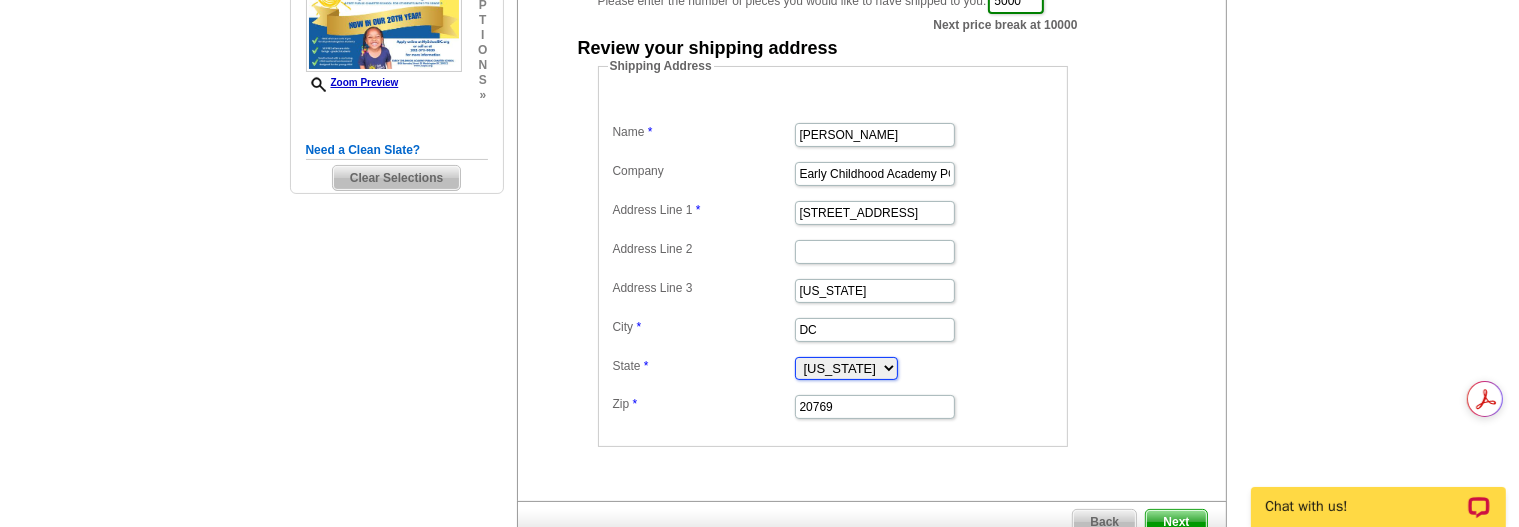 select on "DC" 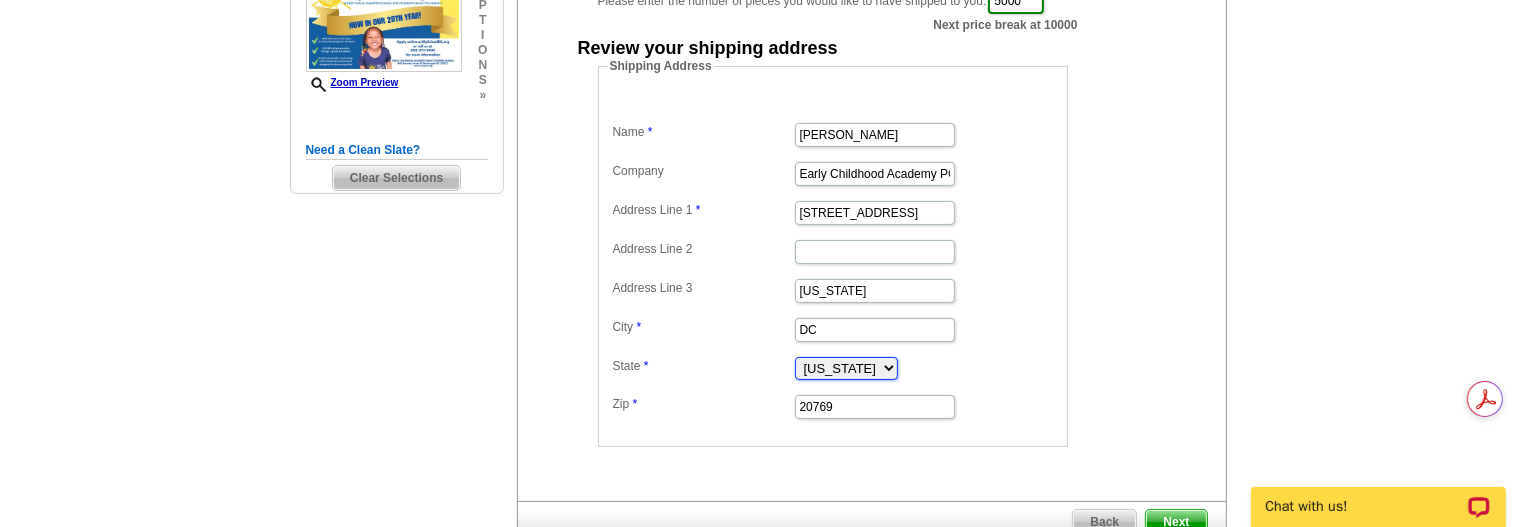 click on "[US_STATE]
[US_STATE]
[US_STATE]
[US_STATE]
[US_STATE]
[US_STATE]
[US_STATE]
[US_STATE][GEOGRAPHIC_DATA]
[US_STATE]
[US_STATE]
[US_STATE]
[US_STATE]
[US_STATE]
[US_STATE]
[US_STATE]
[US_STATE]
[US_STATE]
[US_STATE]
[US_STATE]
[US_STATE]
[US_STATE]
[US_STATE]
[US_STATE]
[US_STATE]
[US_STATE]
[US_STATE]
[US_STATE]
[US_STATE]
[US_STATE]
[US_STATE]
[US_STATE]
[US_STATE]
[US_STATE]
[US_STATE]
[US_STATE]
[US_STATE]
[US_STATE]
[US_STATE]
[US_STATE]
[US_STATE]
[US_STATE]
[US_STATE]
[US_STATE]
[US_STATE]
[US_STATE]
[US_STATE]
[US_STATE][PERSON_NAME][US_STATE]
[US_STATE]
[US_STATE]
[US_STATE]" at bounding box center [846, 368] 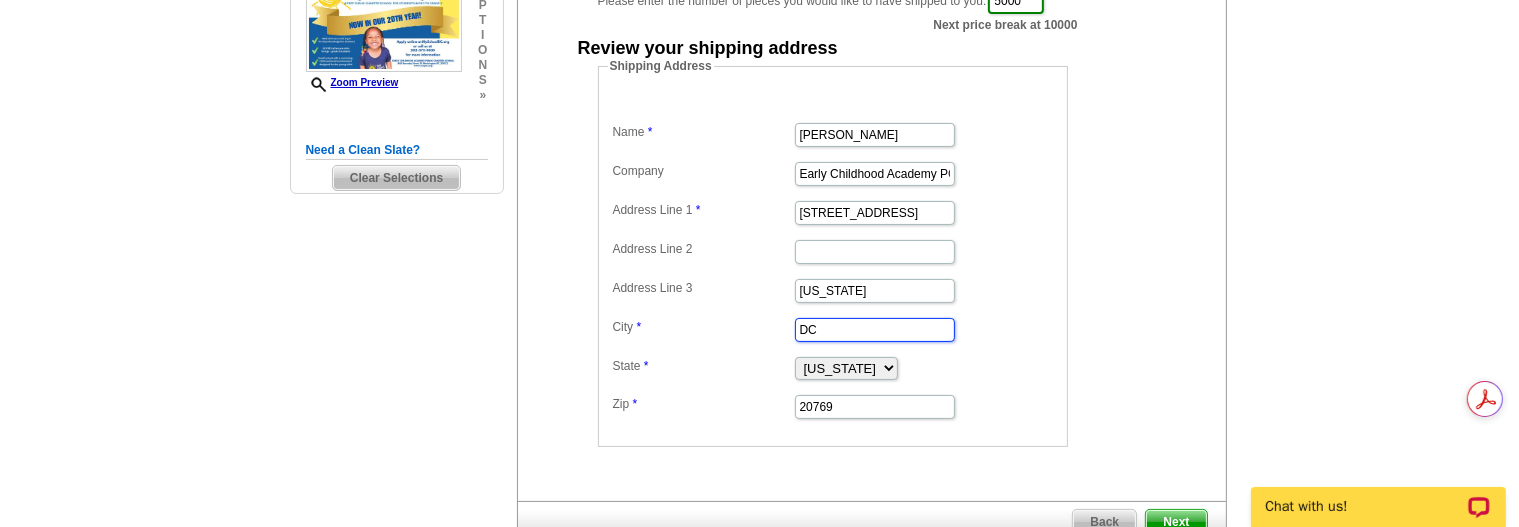 click on "DC" at bounding box center [833, 328] 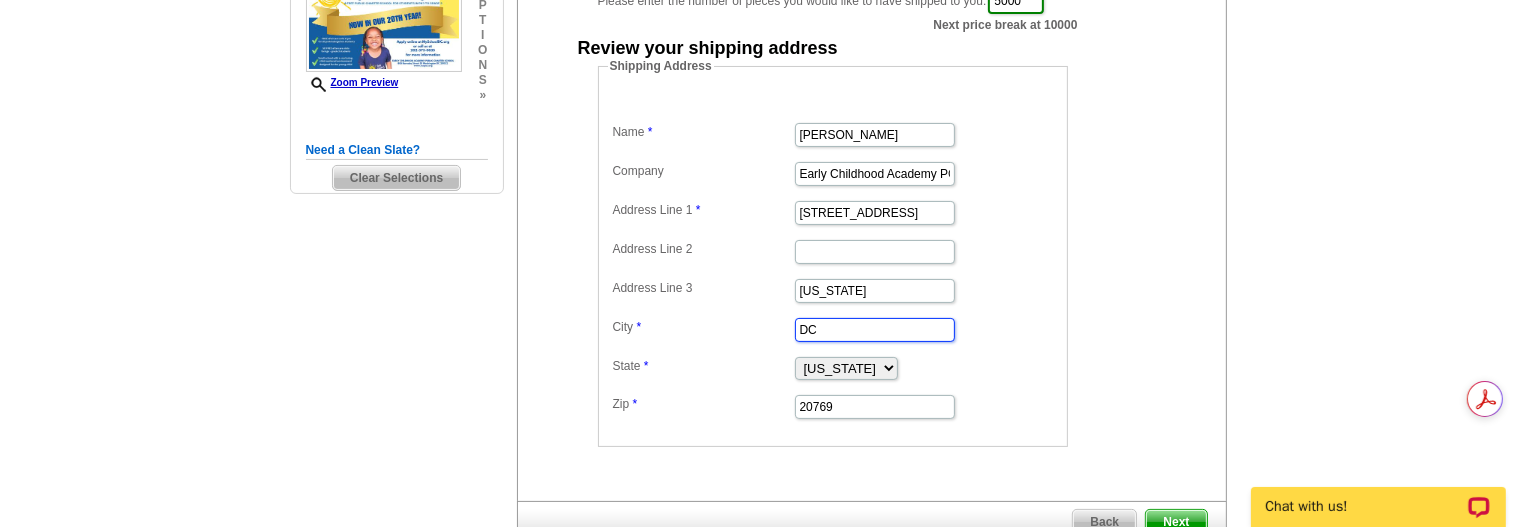 type on "D" 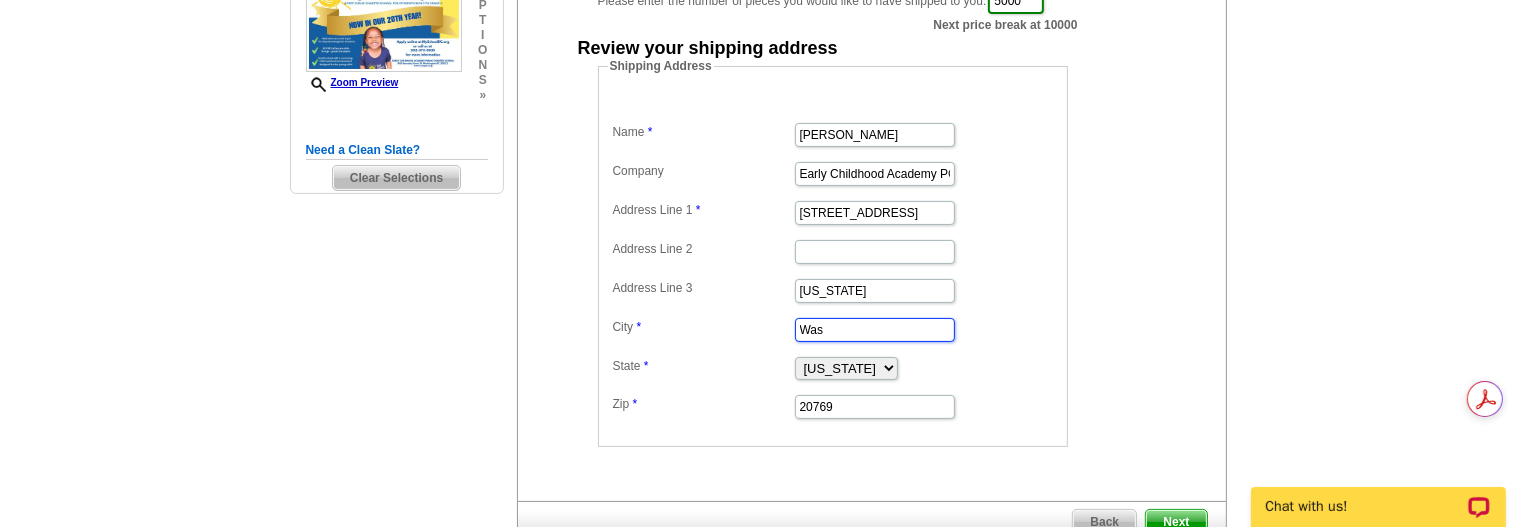 type on "[US_STATE]" 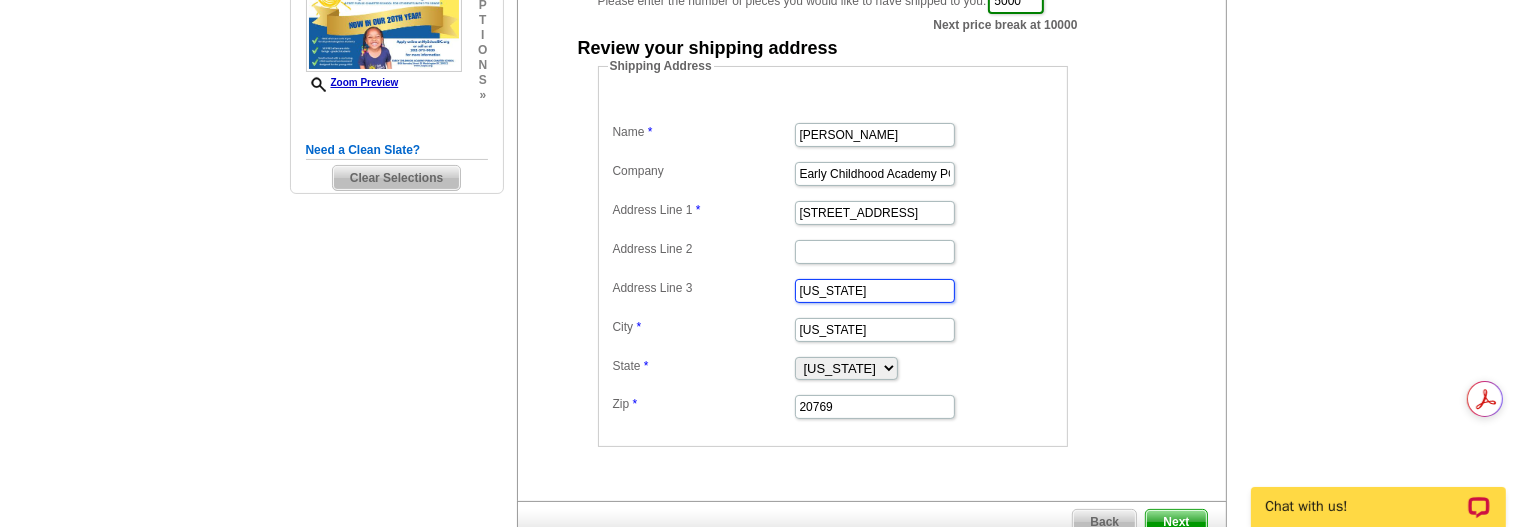 click on "[US_STATE]" at bounding box center [875, 291] 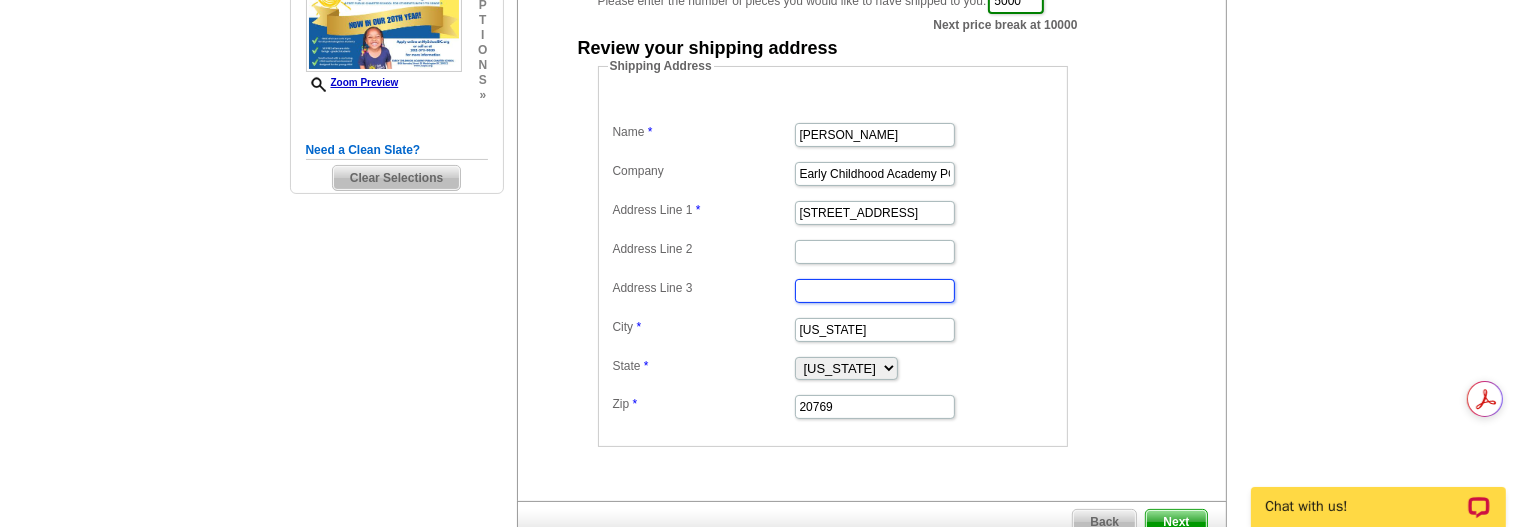 type 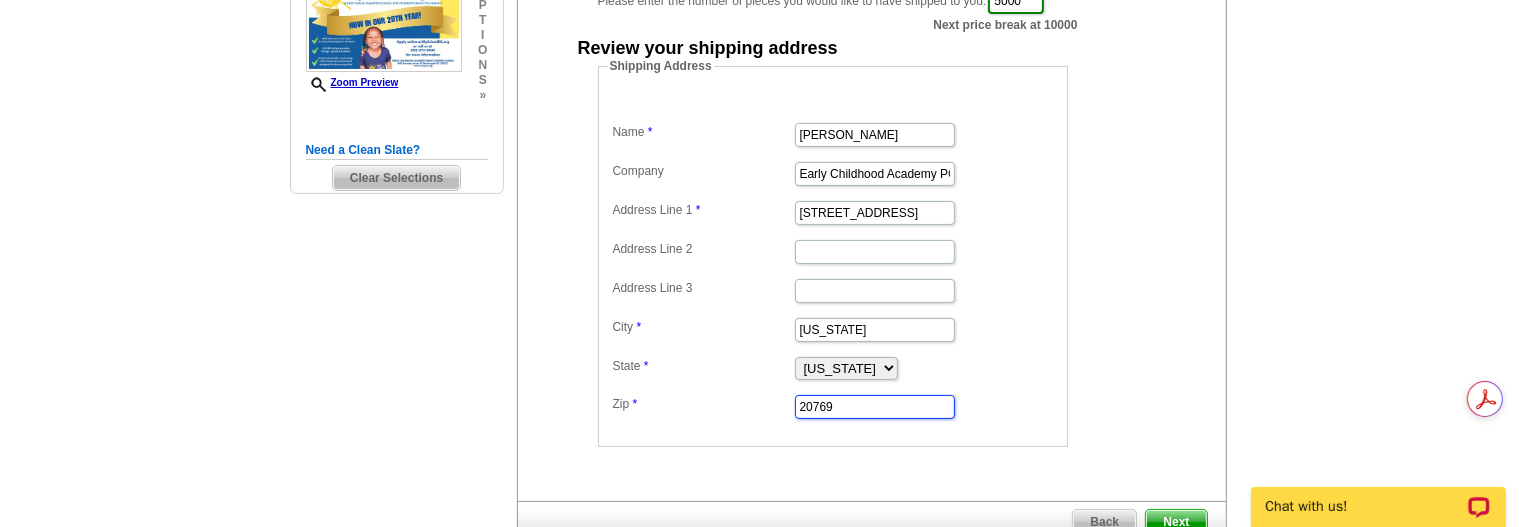 click on "20769" at bounding box center (875, 407) 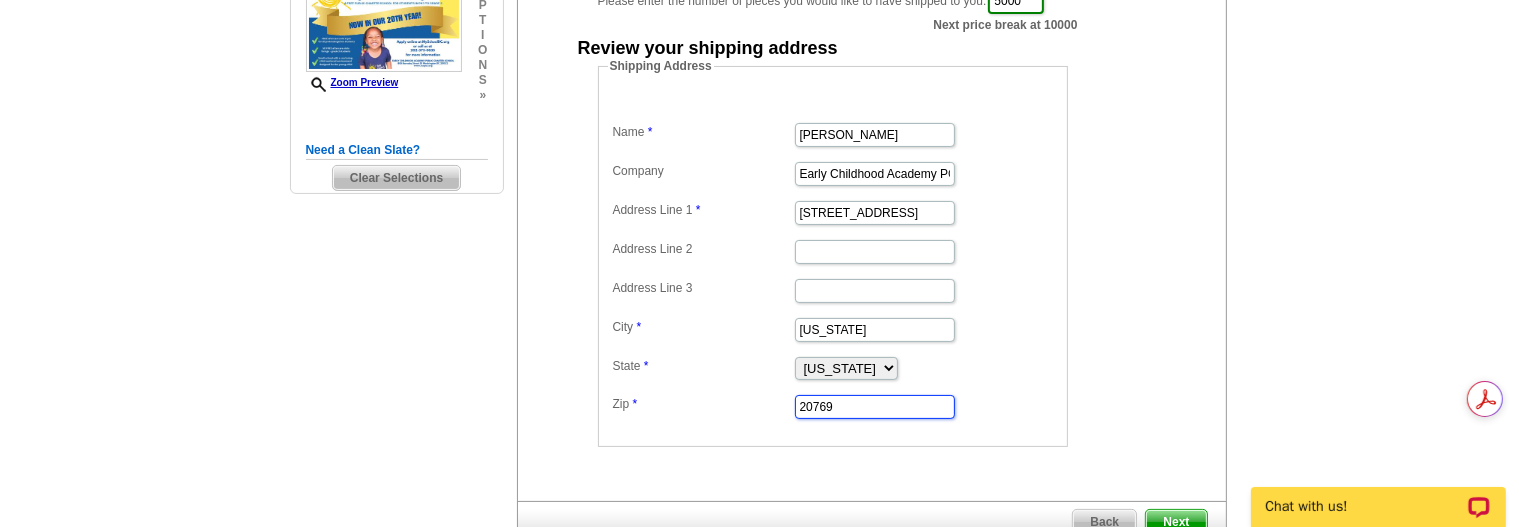 type on "20032" 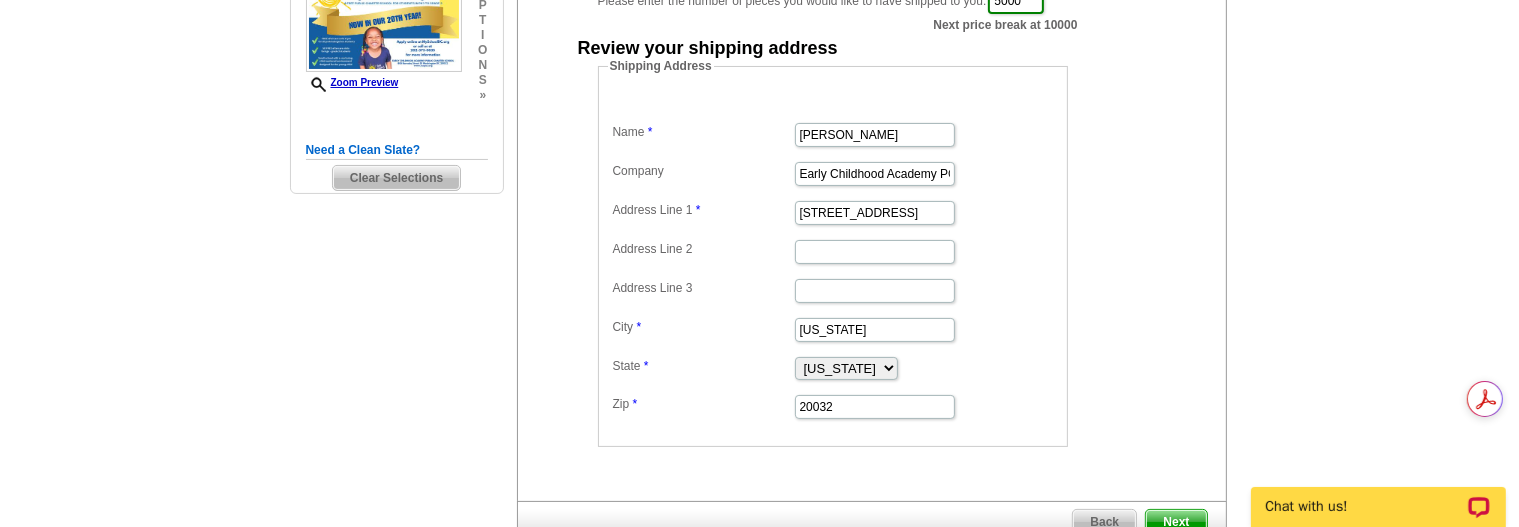 click on "[US_STATE]" at bounding box center [833, 328] 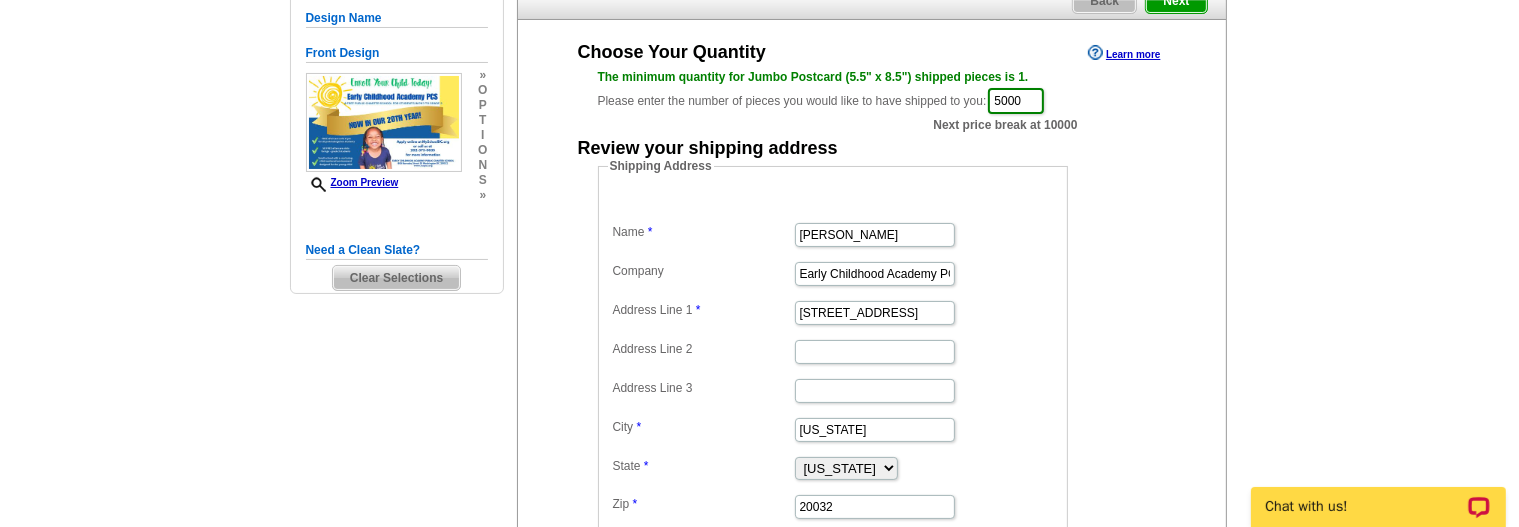 scroll, scrollTop: 100, scrollLeft: 0, axis: vertical 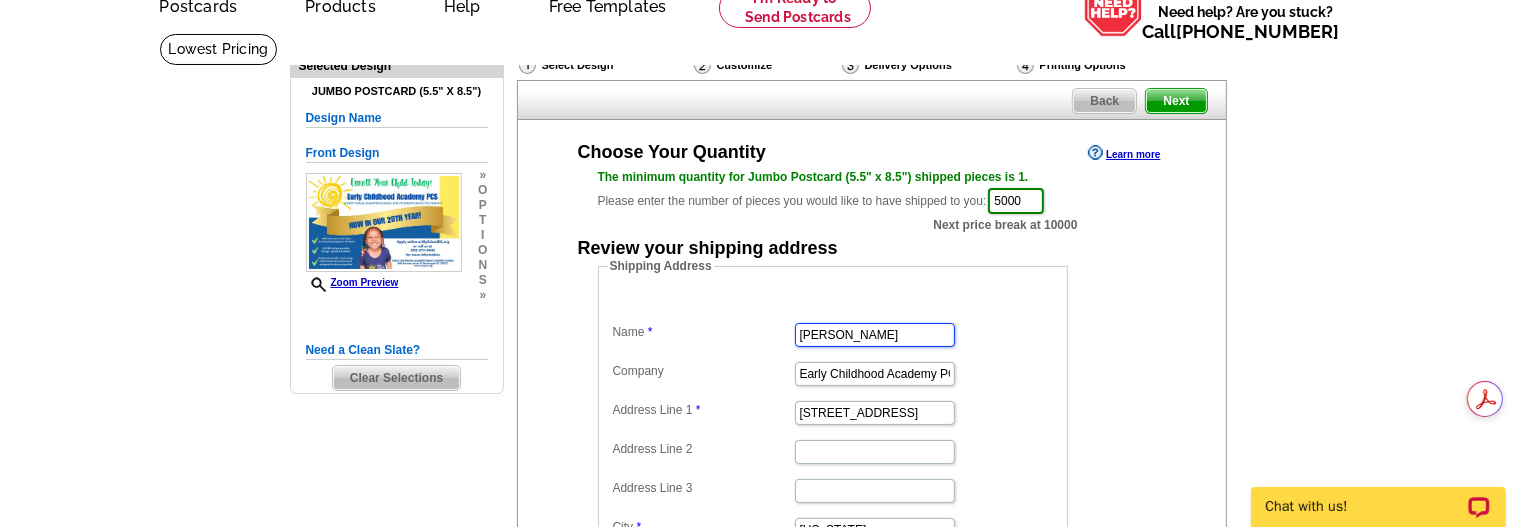 drag, startPoint x: 893, startPoint y: 327, endPoint x: 776, endPoint y: 343, distance: 118.08895 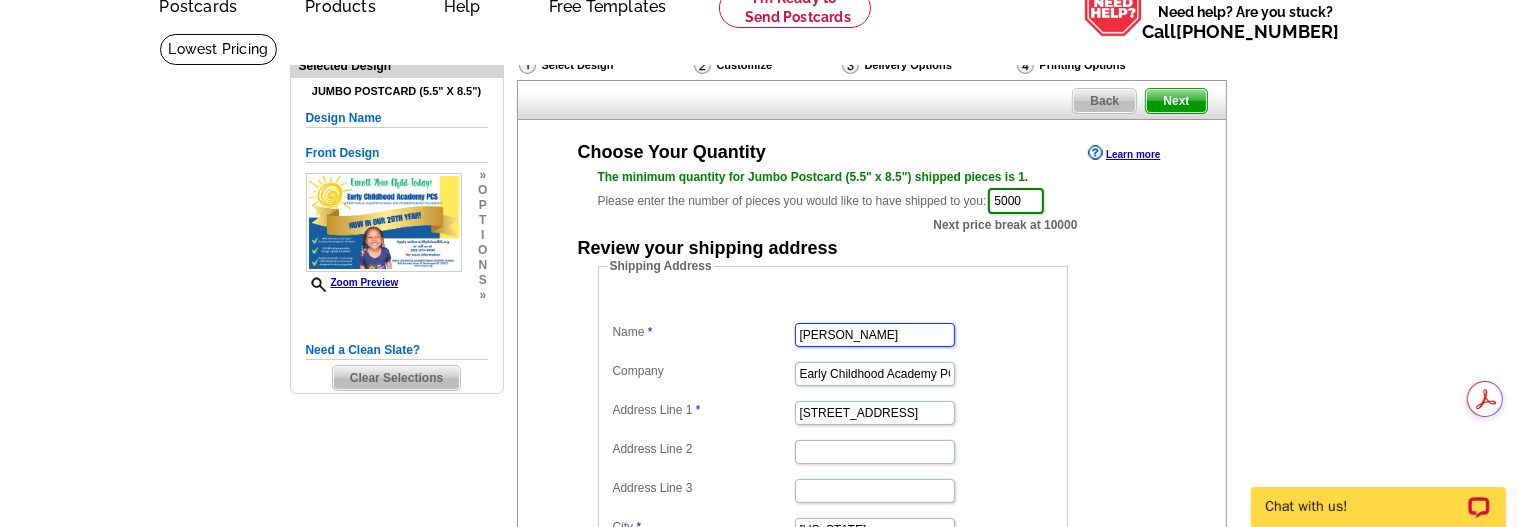 click on "Wendy Edwards" at bounding box center (833, 333) 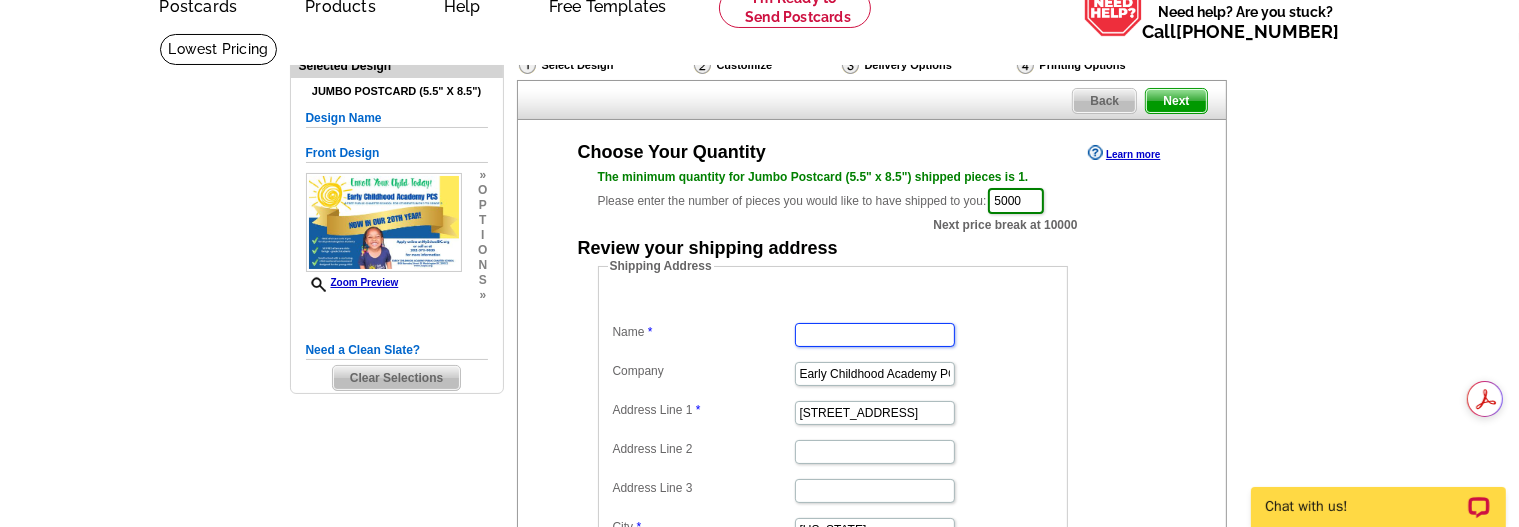 type 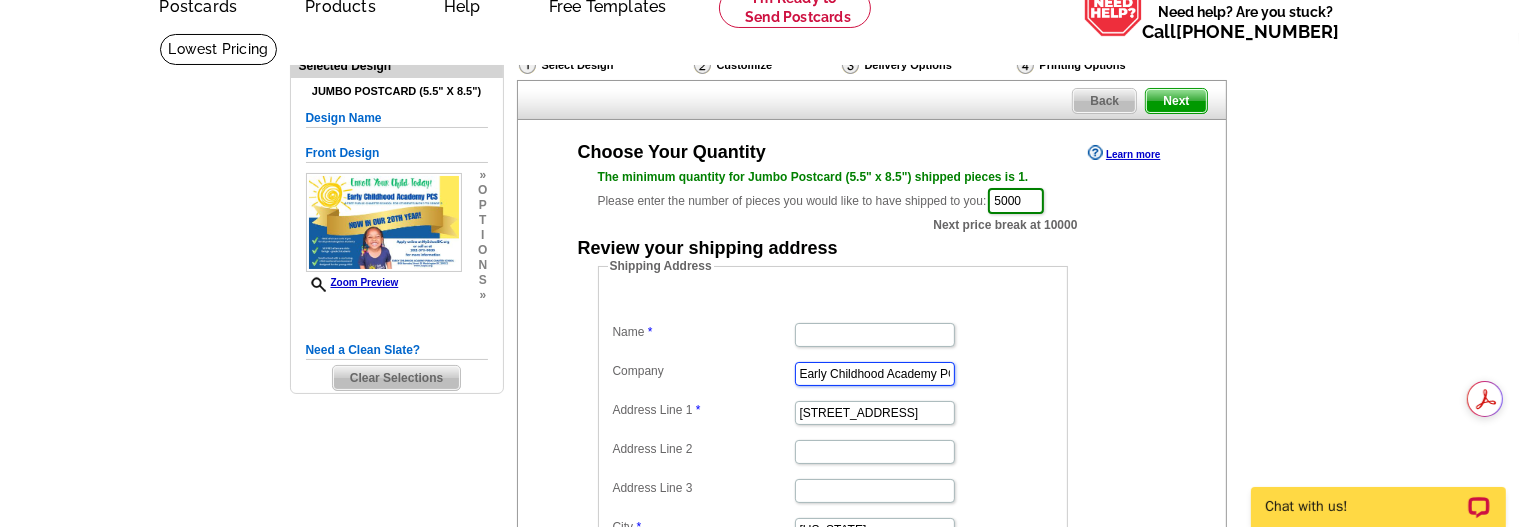 drag, startPoint x: 939, startPoint y: 377, endPoint x: 748, endPoint y: 401, distance: 192.50195 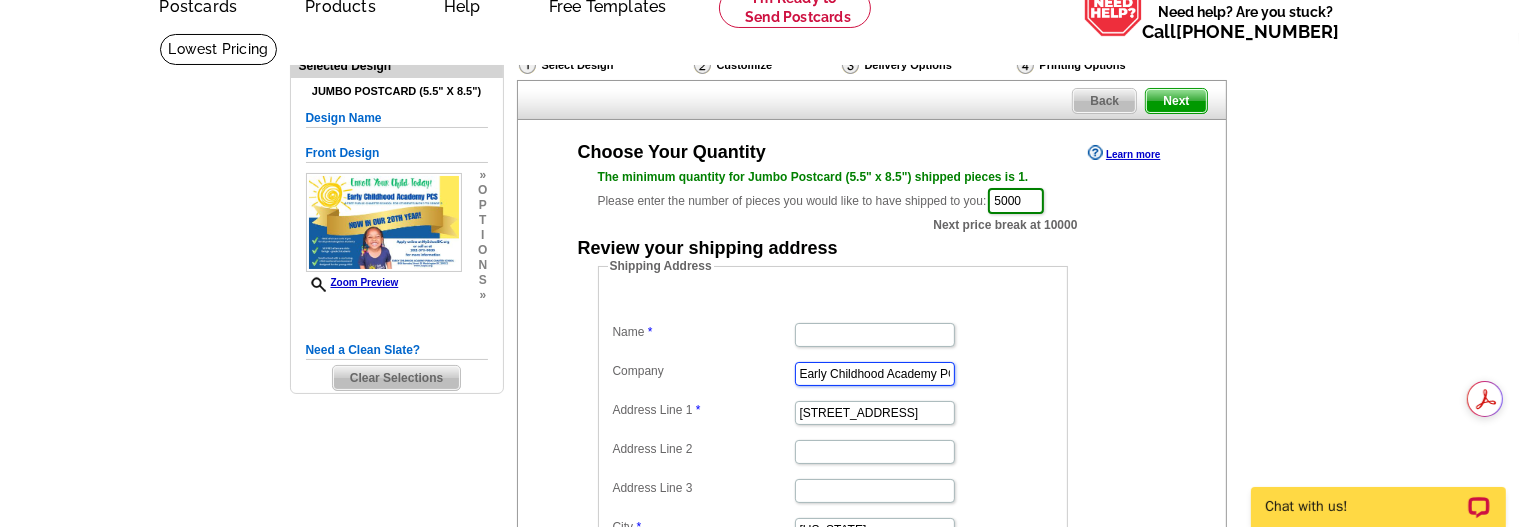 click on "Name
Company
Early Childhood Academy PCS
Address Line 1
885 Barnaby Street SE
Address Line 2
Address Line 3
City
Washington
State
Alabama
Alaska
Arizona
Arkansas
California
Colorado
Connecticut
District of Columbia
Delaware
Florida
Georgia
Hawaii
Idaho
Illinois
Indiana
Iowa
Kansas
Kentucky
Louisiana
Maine
Maryland
Massachusetts
Michigan
Minnesota
Mississippi
Missouri
Montana
Nebraska
Nevada
New Hampshire
New Jersey
New Mexico
New York
North Carolina
North Dakota
Ohio
Oklahoma
Oregon
Pennsylvania
Rhode Island
South Carolina
South Dakota
Tennessee
Texas
Utah
Vermont
Virginia
Washington
West Virginia
Wisconsin
Wyoming
Zip
20032" at bounding box center [833, 456] 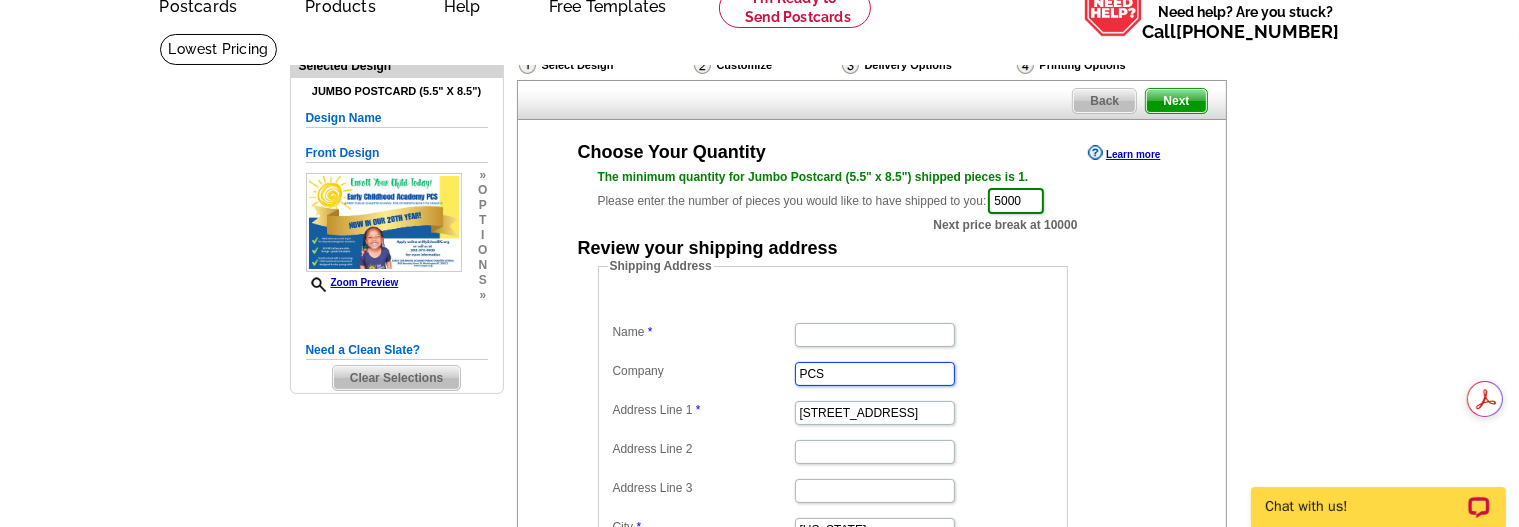 drag, startPoint x: 886, startPoint y: 379, endPoint x: 710, endPoint y: 396, distance: 176.81912 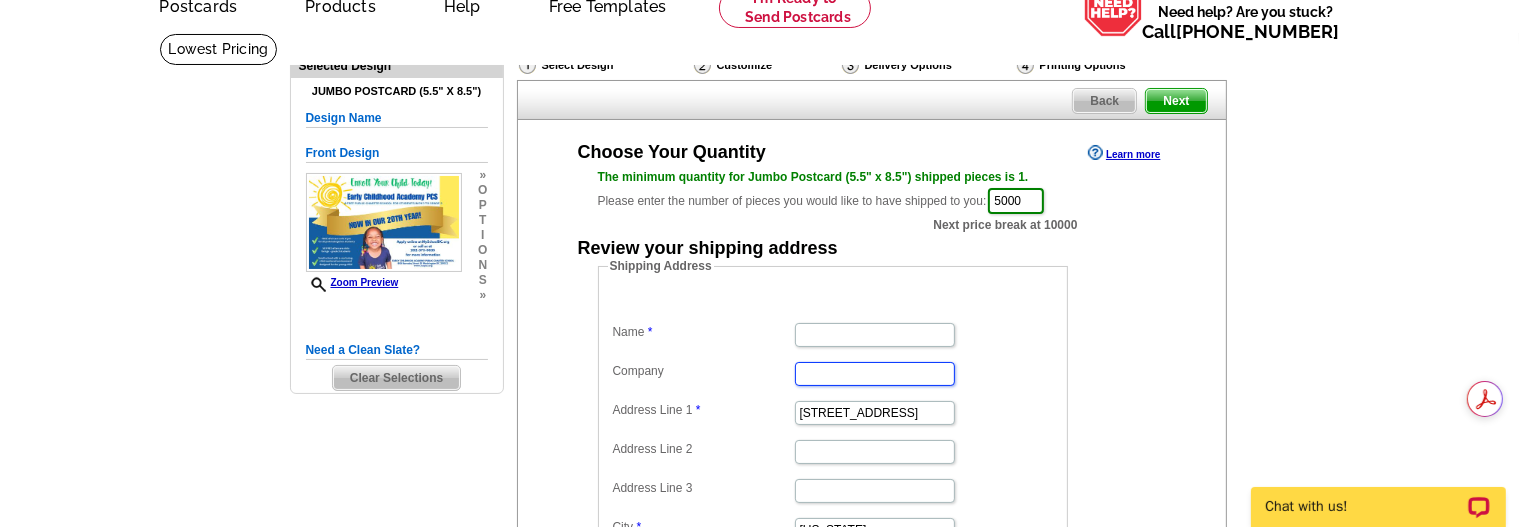type 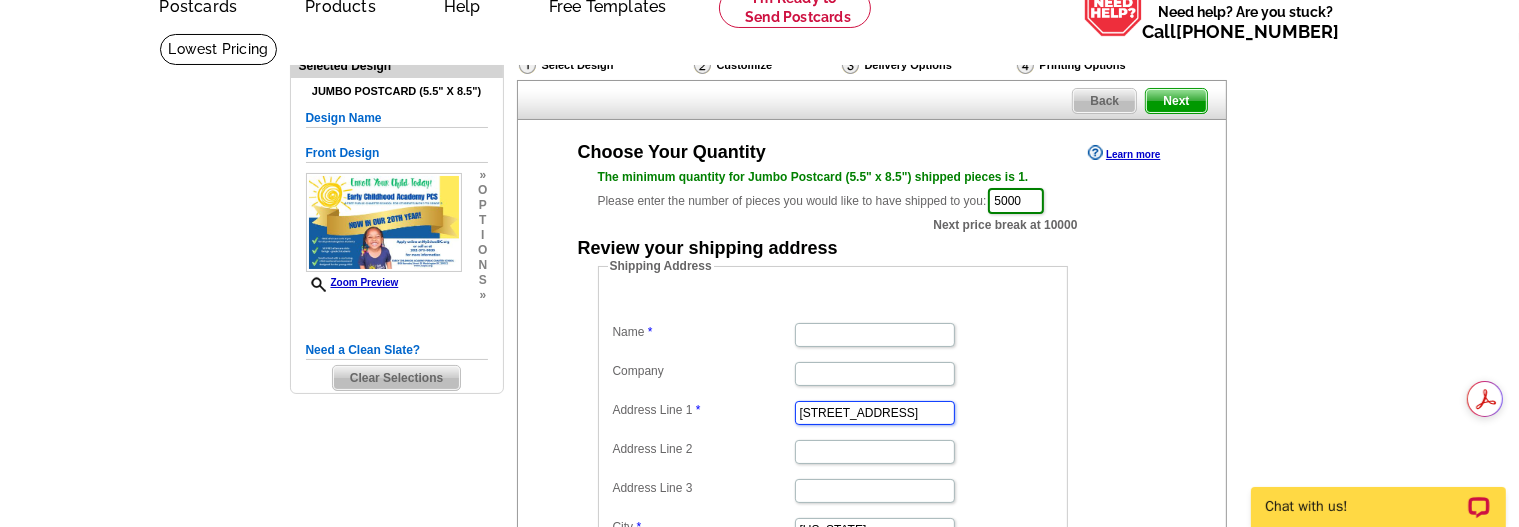 drag, startPoint x: 948, startPoint y: 407, endPoint x: 667, endPoint y: 435, distance: 282.39157 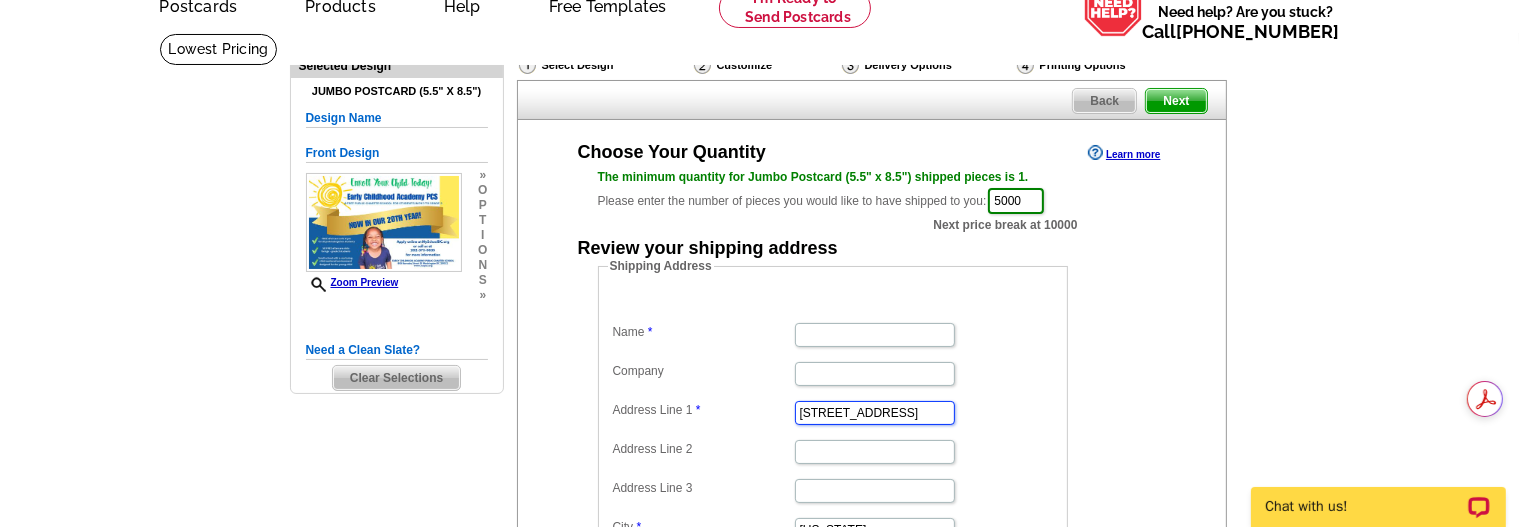 click on "Name
Company
Address Line 1
885 Barnaby Street SE
Address Line 2
Address Line 3
City
Washington
State
Alabama
Alaska
Arizona
Arkansas
California
Colorado
Connecticut
District of Columbia
Delaware
Florida
Georgia
Hawaii
Idaho
Illinois
Indiana
Iowa
Kansas
Kentucky
Louisiana
Maine
Maryland
Massachusetts
Michigan
Minnesota
Mississippi
Missouri
Montana
Nebraska
Nevada
New Hampshire
New Jersey
New Mexico
New York
North Carolina
North Dakota
Ohio
Oklahoma
Oregon
Pennsylvania
Rhode Island
South Carolina
South Dakota
Tennessee
Texas
Utah
Vermont
Virginia
Washington
West Virginia
Wisconsin
Wyoming
Zip
20032" at bounding box center (833, 456) 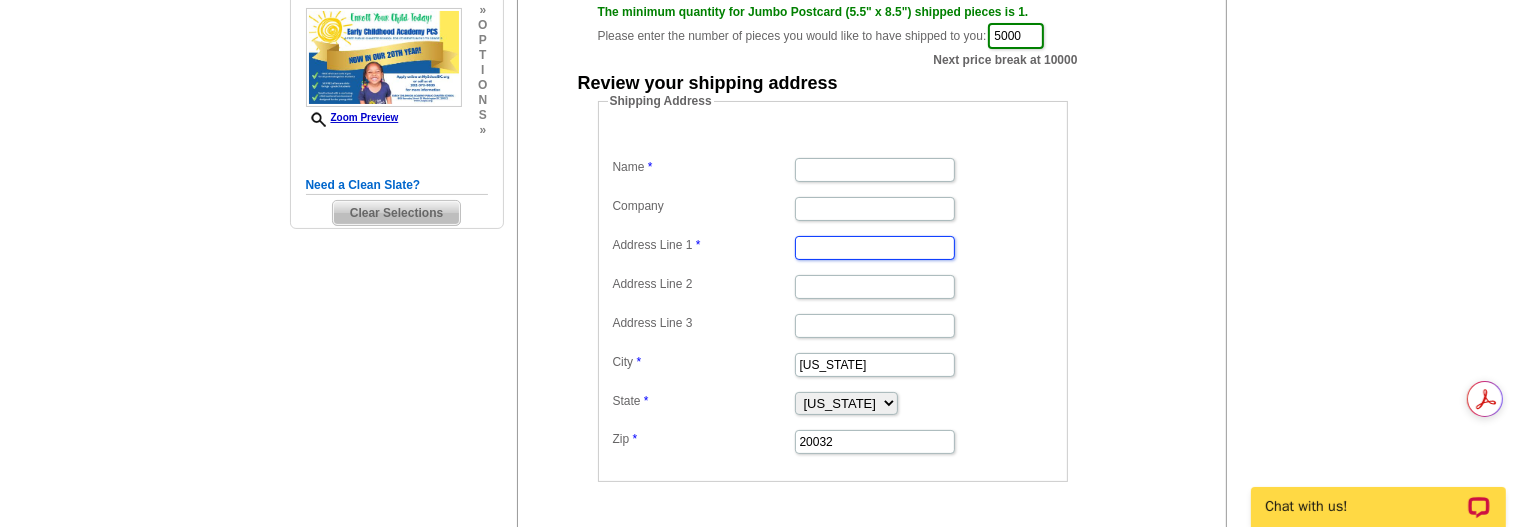 scroll, scrollTop: 300, scrollLeft: 0, axis: vertical 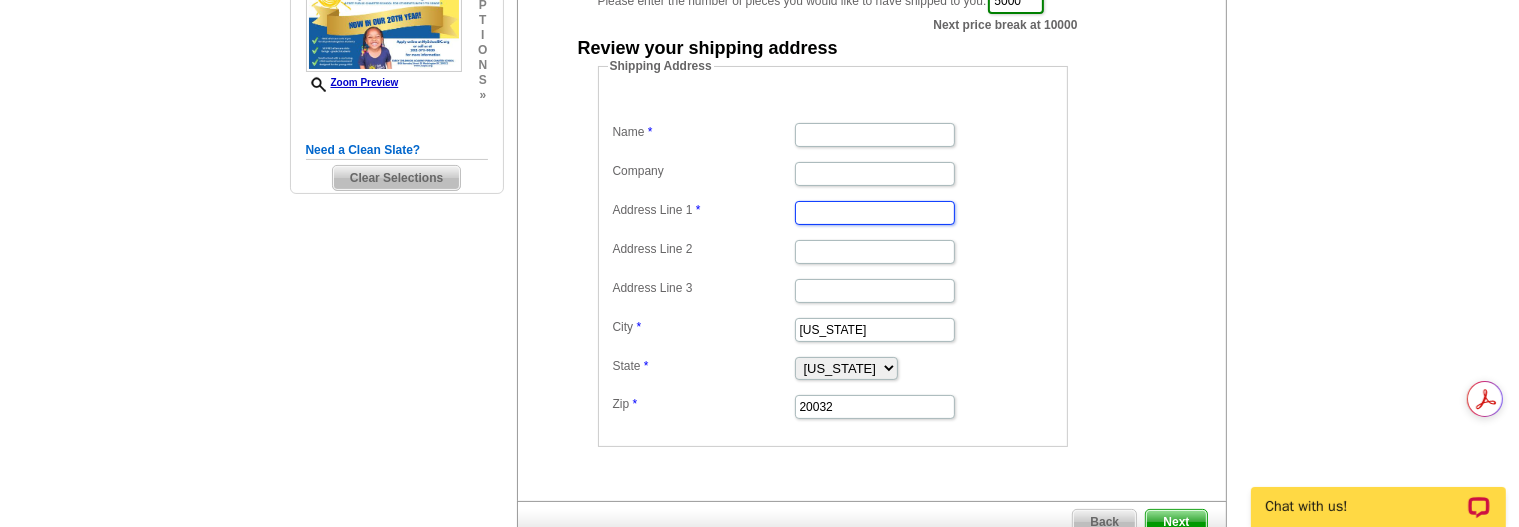 type 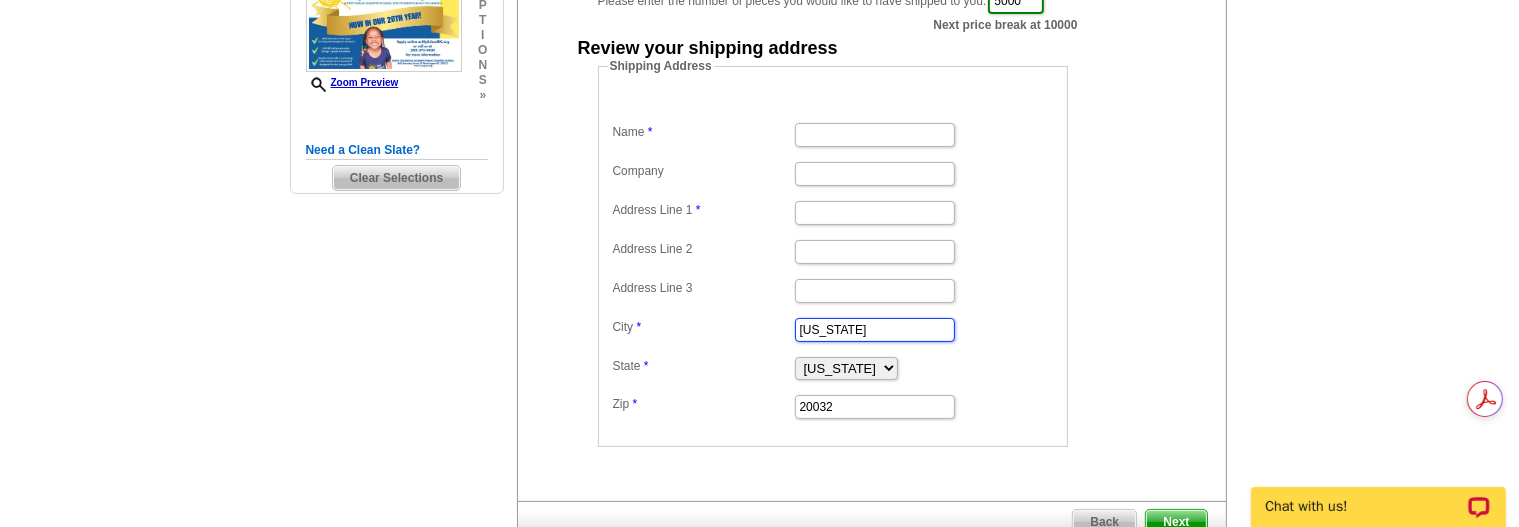 drag, startPoint x: 875, startPoint y: 323, endPoint x: 749, endPoint y: 348, distance: 128.45622 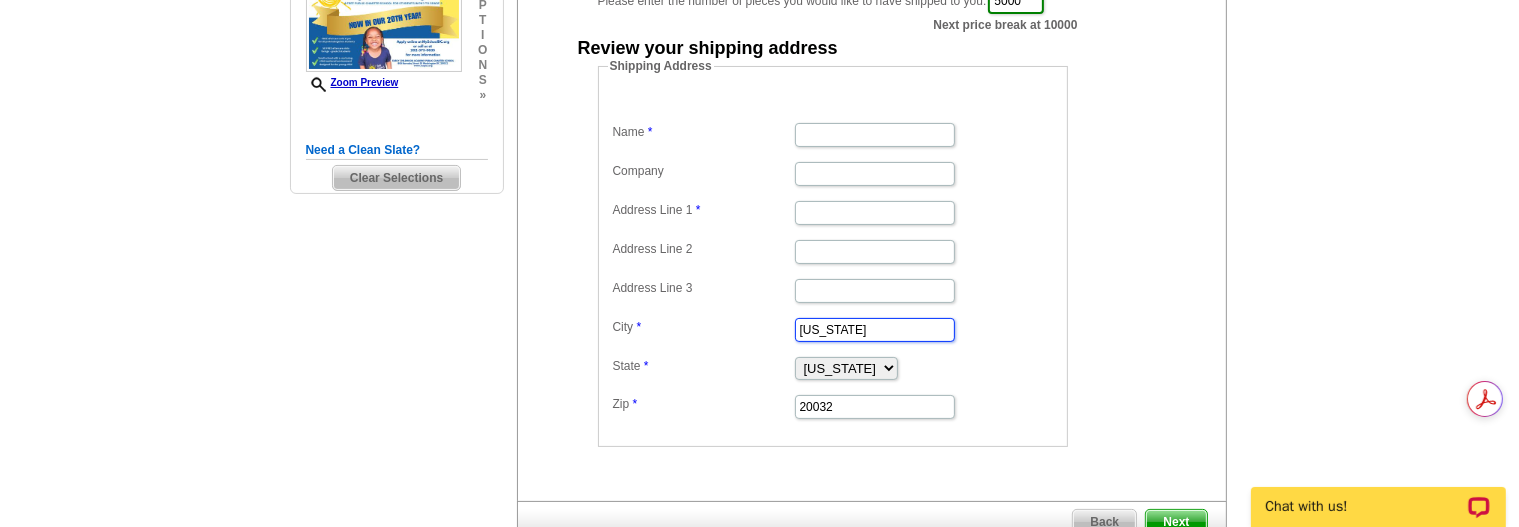 click on "Name
Company
Address Line 1
Address Line 2
Address Line 3
City
Washington
State
Alabama
Alaska
Arizona
Arkansas
California
Colorado
Connecticut
District of Columbia
Delaware
Florida
Georgia
Hawaii
Idaho
Illinois
Indiana
Iowa
Kansas
Kentucky
Louisiana
Maine
Maryland
Massachusetts
Michigan
Minnesota
Mississippi
Missouri
Montana
Nebraska
Nevada
New Hampshire
New Jersey
New Mexico
New York
North Carolina
North Dakota
Ohio
Oklahoma
Oregon
Pennsylvania
Rhode Island
South Carolina
South Dakota
Tennessee
Texas
Utah
Vermont
Virginia
Washington
West Virginia
Wisconsin
Wyoming
Zip
20032" at bounding box center (833, 256) 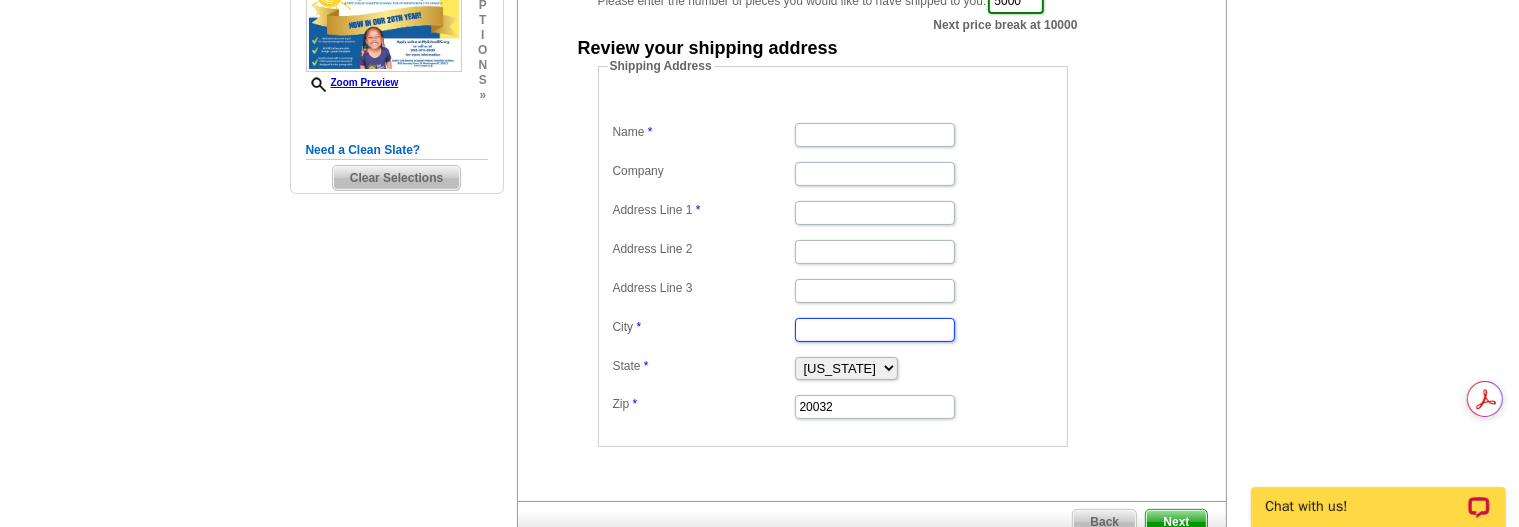 type 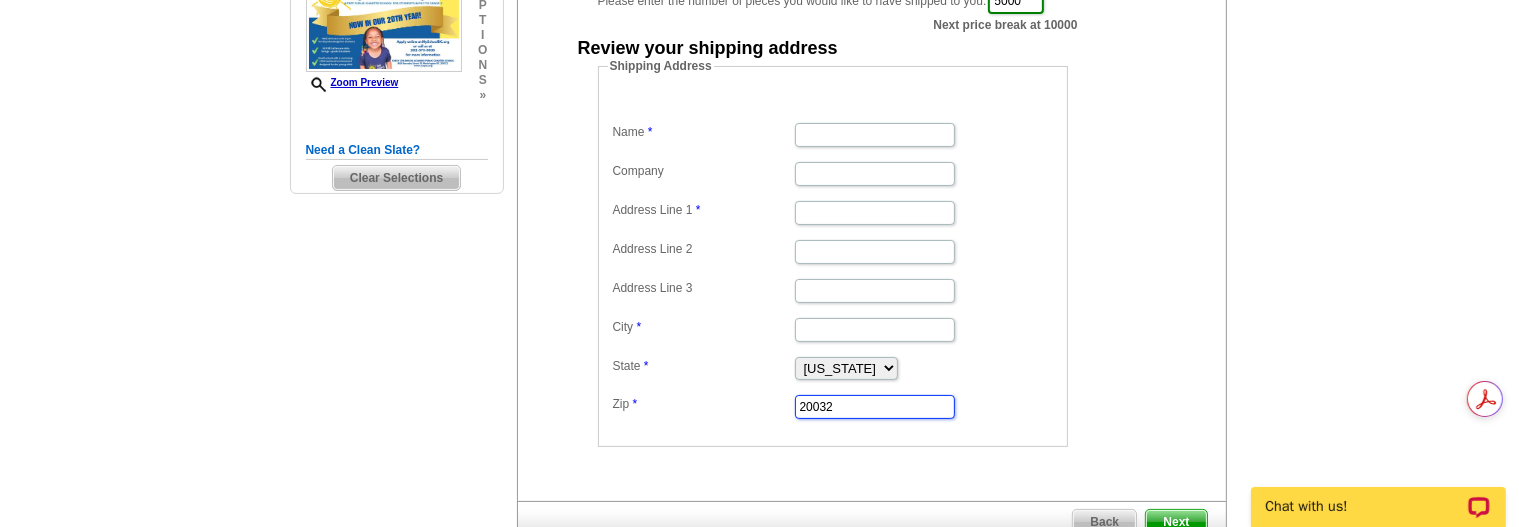 drag, startPoint x: 843, startPoint y: 401, endPoint x: 746, endPoint y: 400, distance: 97.00516 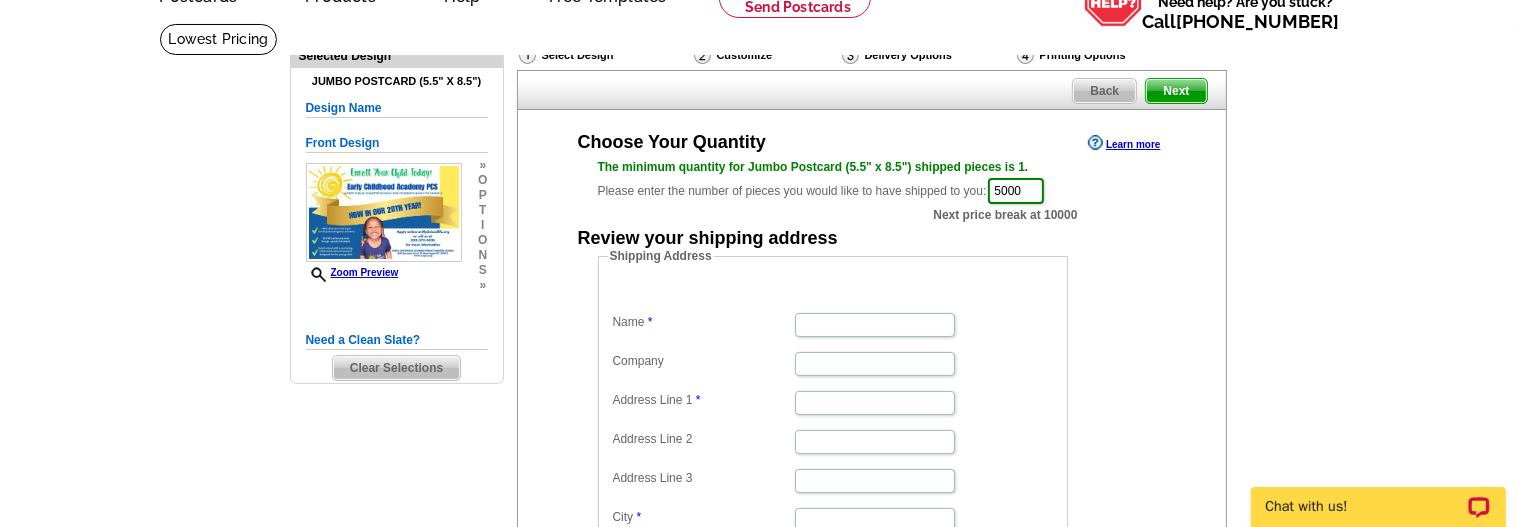 scroll, scrollTop: 100, scrollLeft: 0, axis: vertical 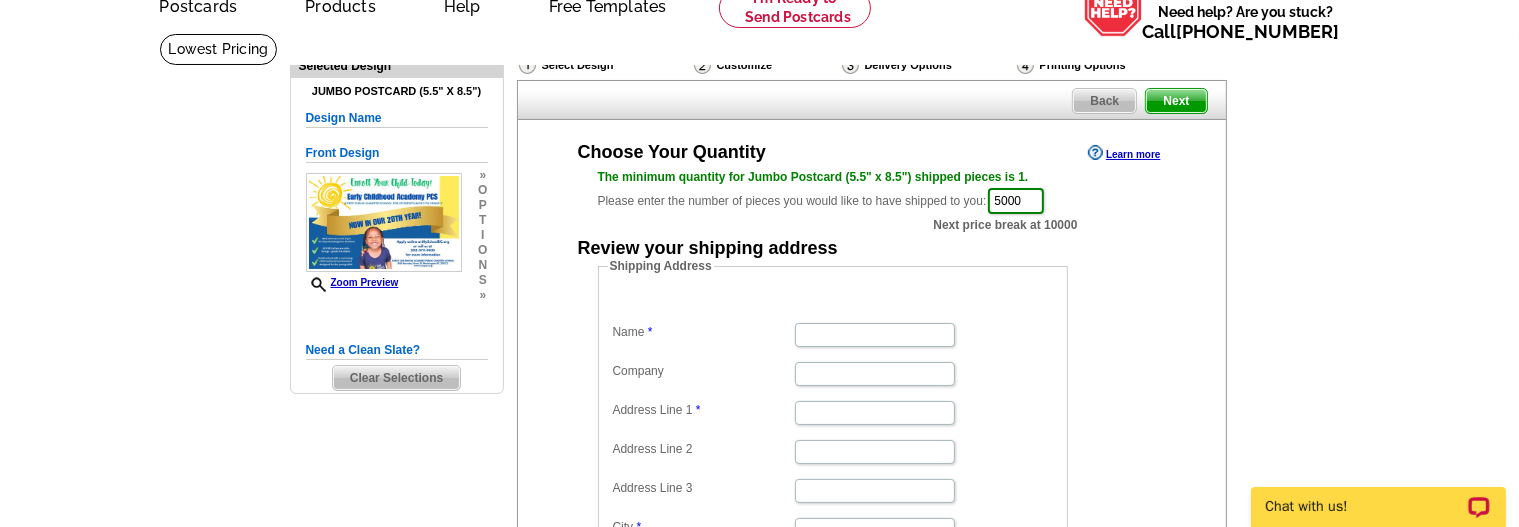 type 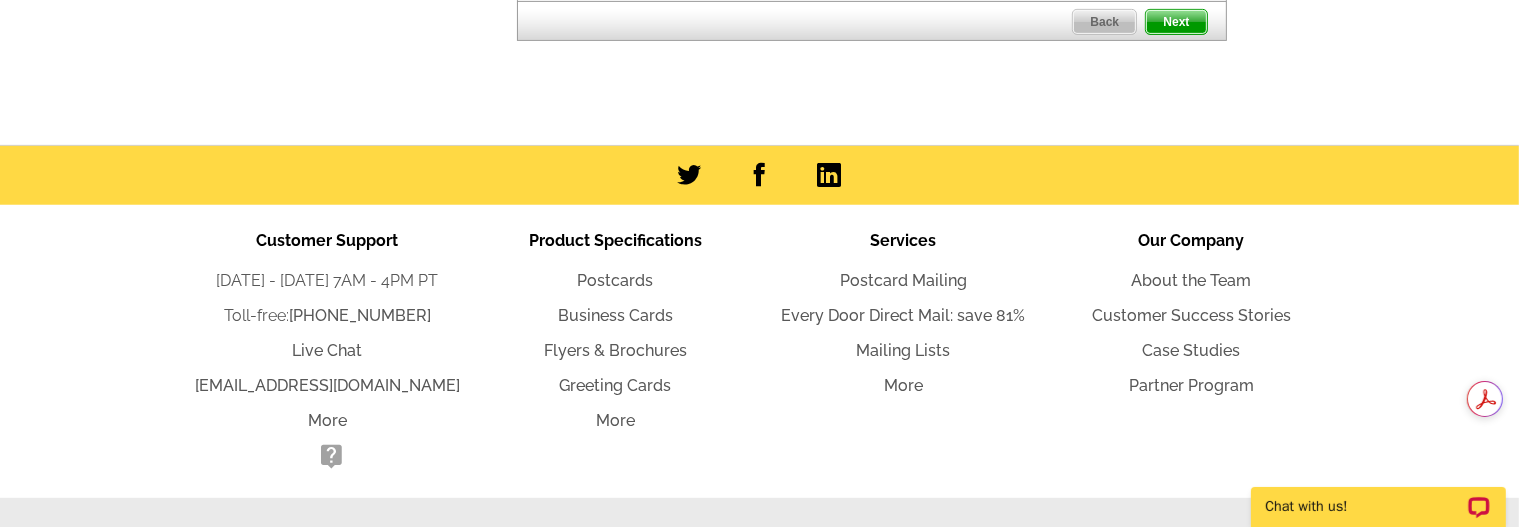 scroll, scrollTop: 900, scrollLeft: 0, axis: vertical 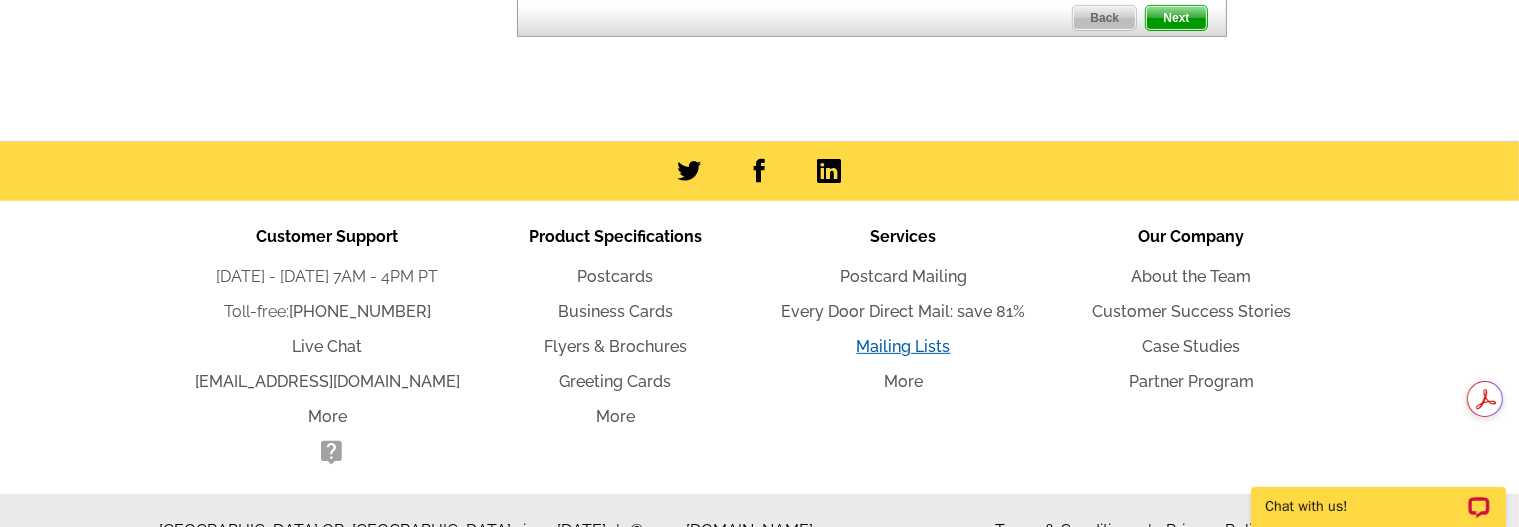 click on "Mailing Lists" at bounding box center (904, 346) 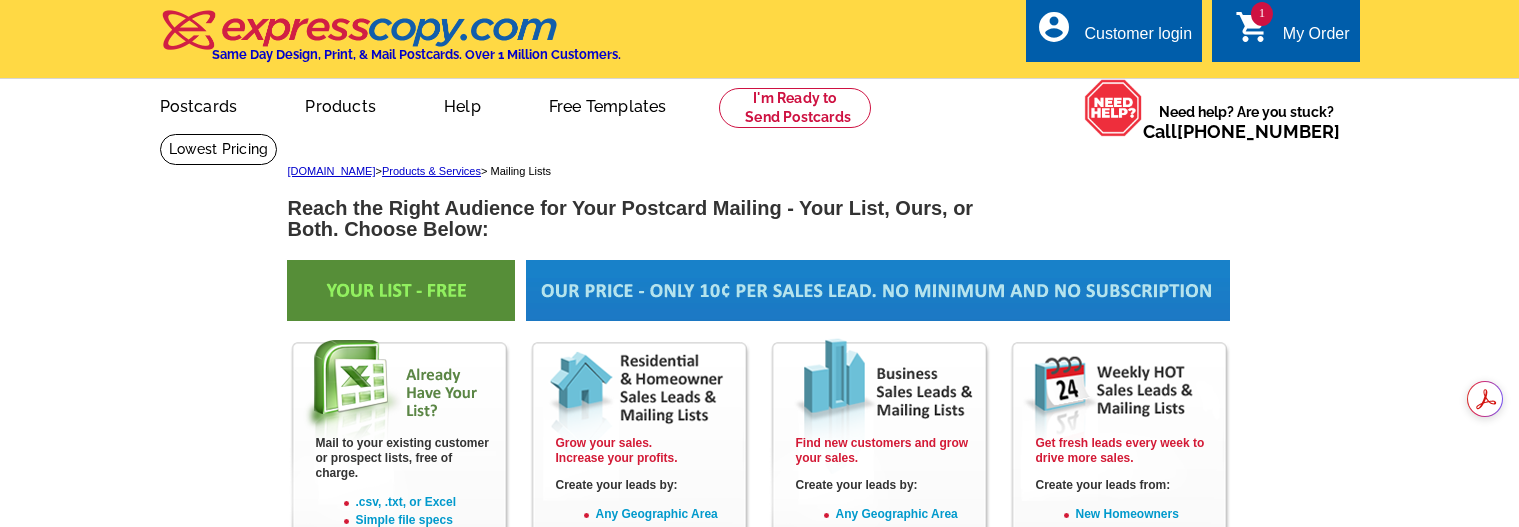 scroll, scrollTop: 0, scrollLeft: 0, axis: both 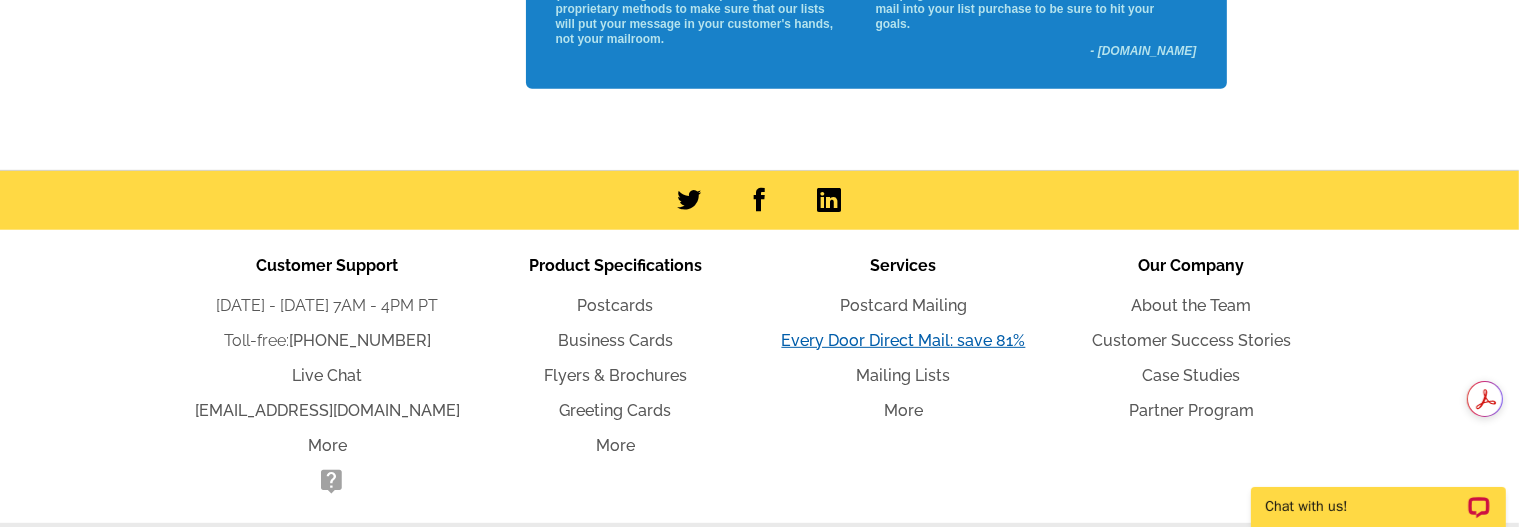 click on "Every Door Direct Mail: save 81%" at bounding box center (904, 340) 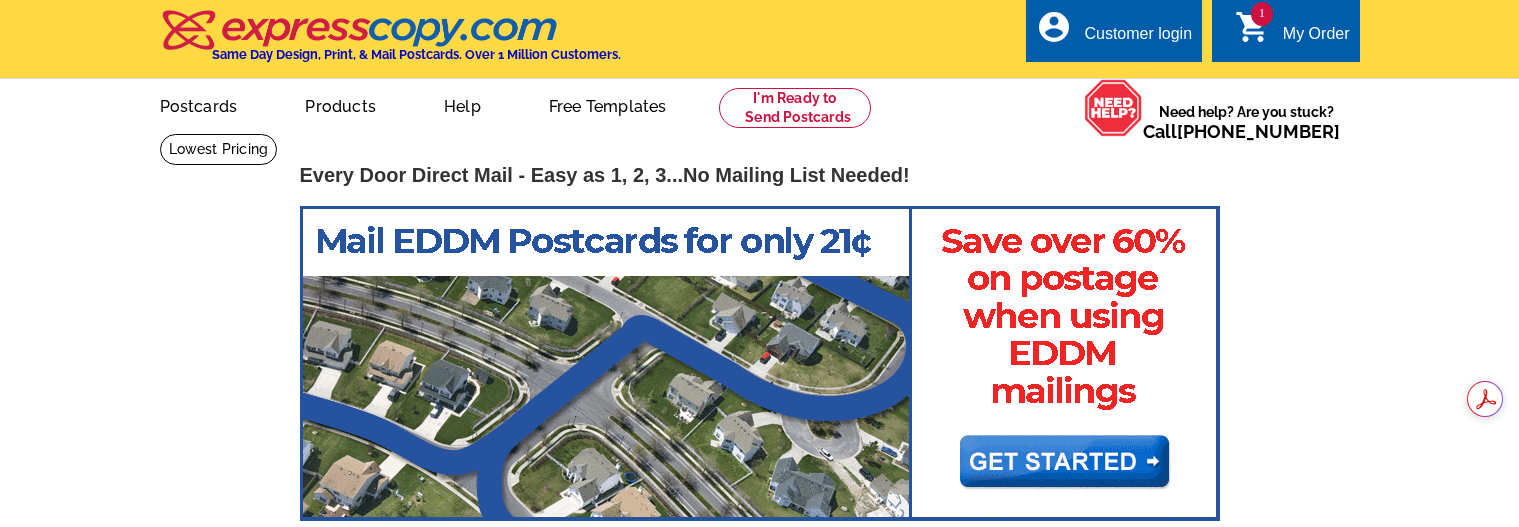 scroll, scrollTop: 0, scrollLeft: 0, axis: both 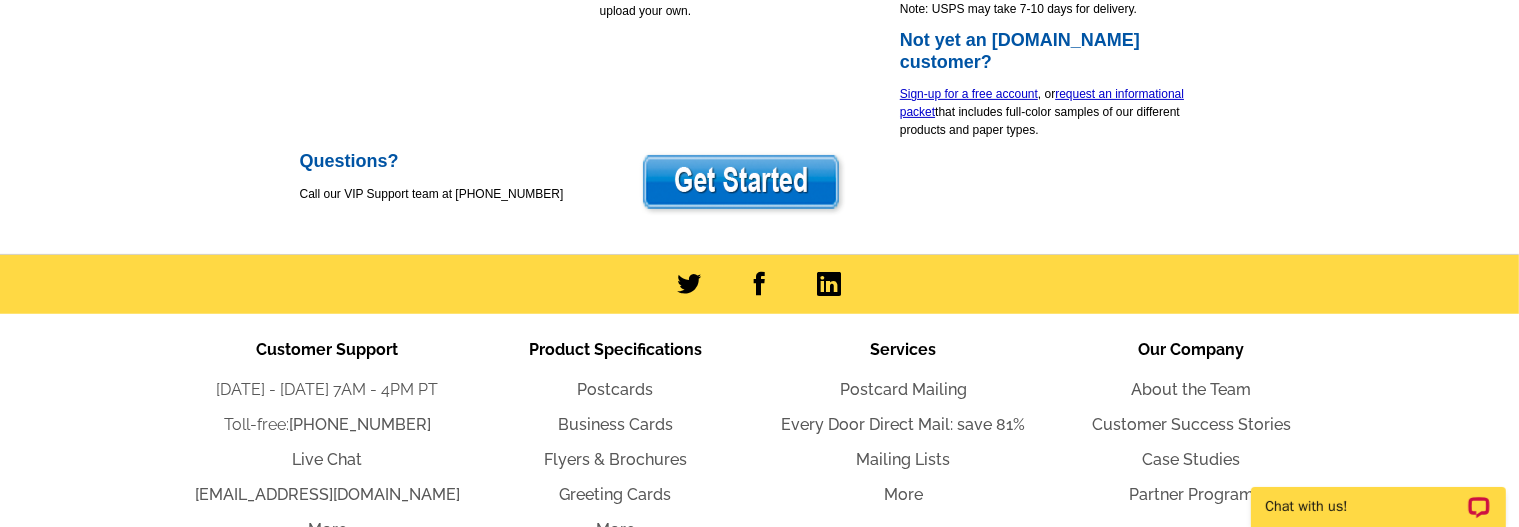 click at bounding box center (742, 183) 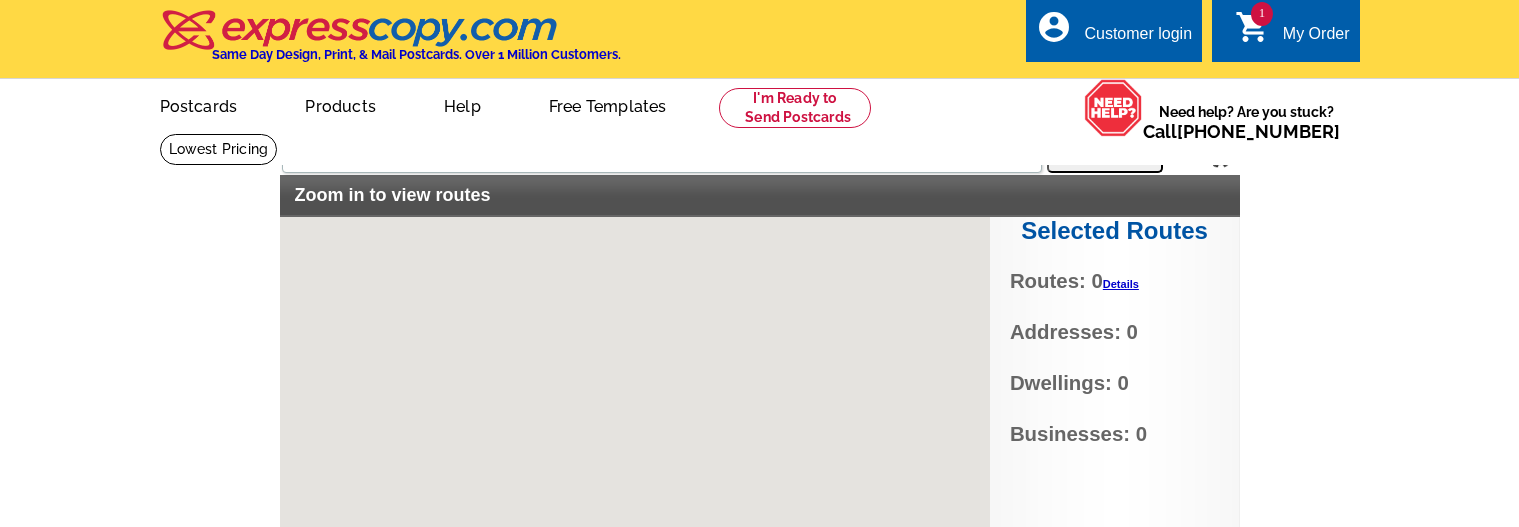 scroll, scrollTop: 0, scrollLeft: 0, axis: both 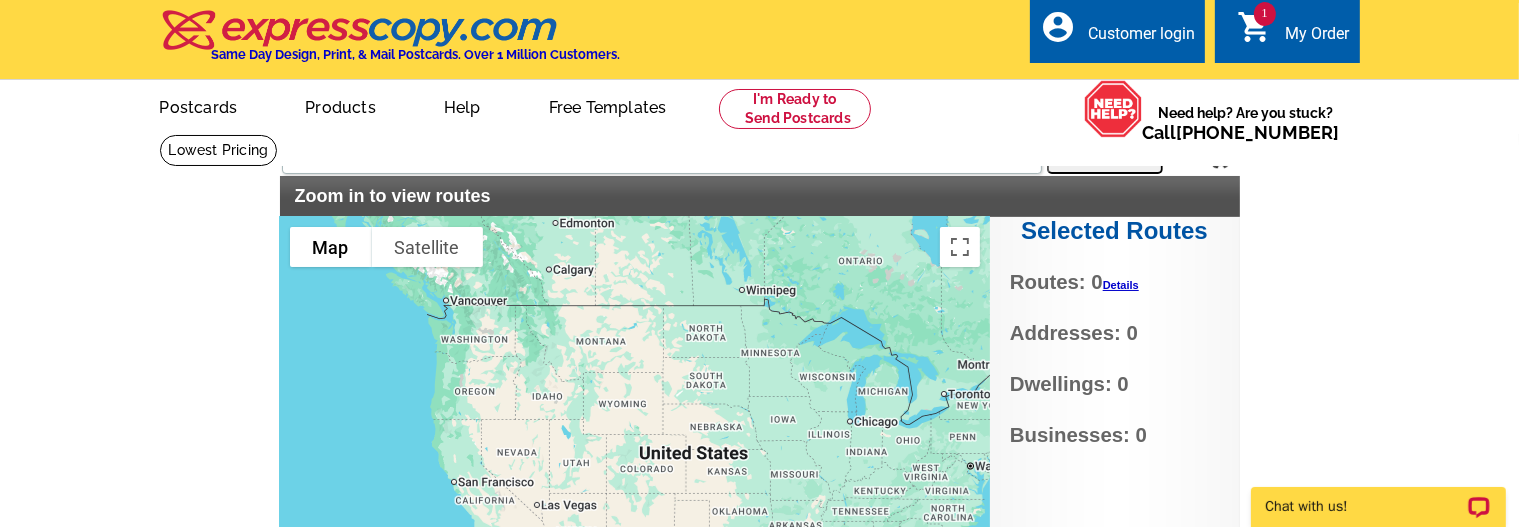 click on "Customer login" at bounding box center (1141, 38) 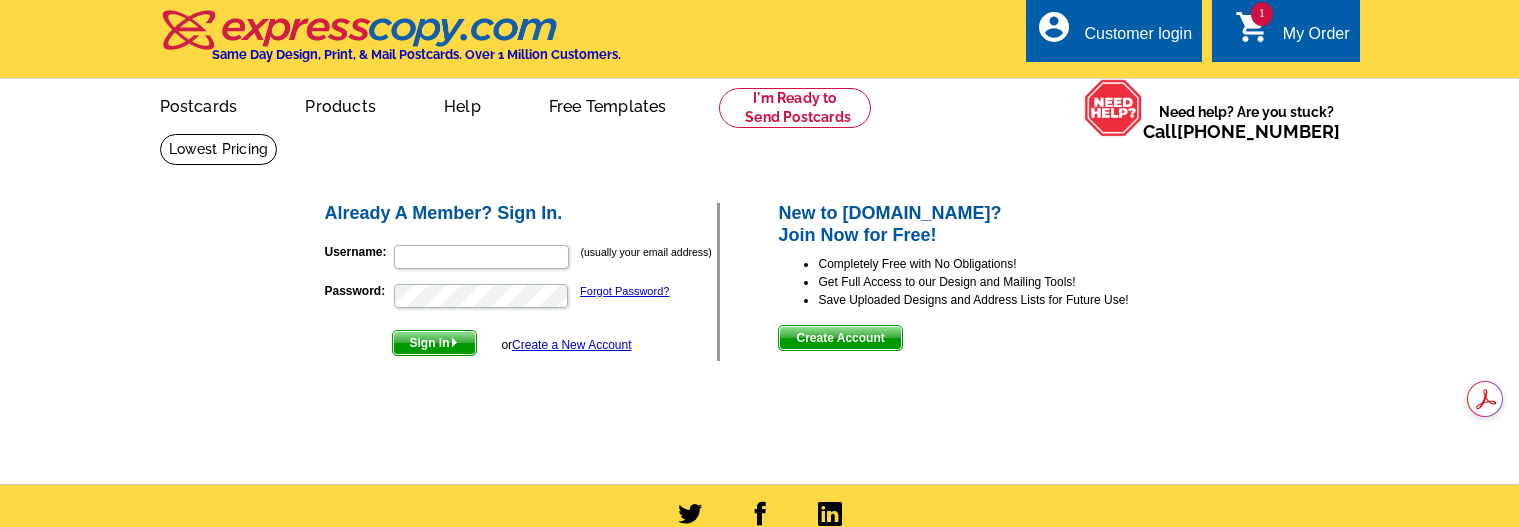 scroll, scrollTop: 0, scrollLeft: 0, axis: both 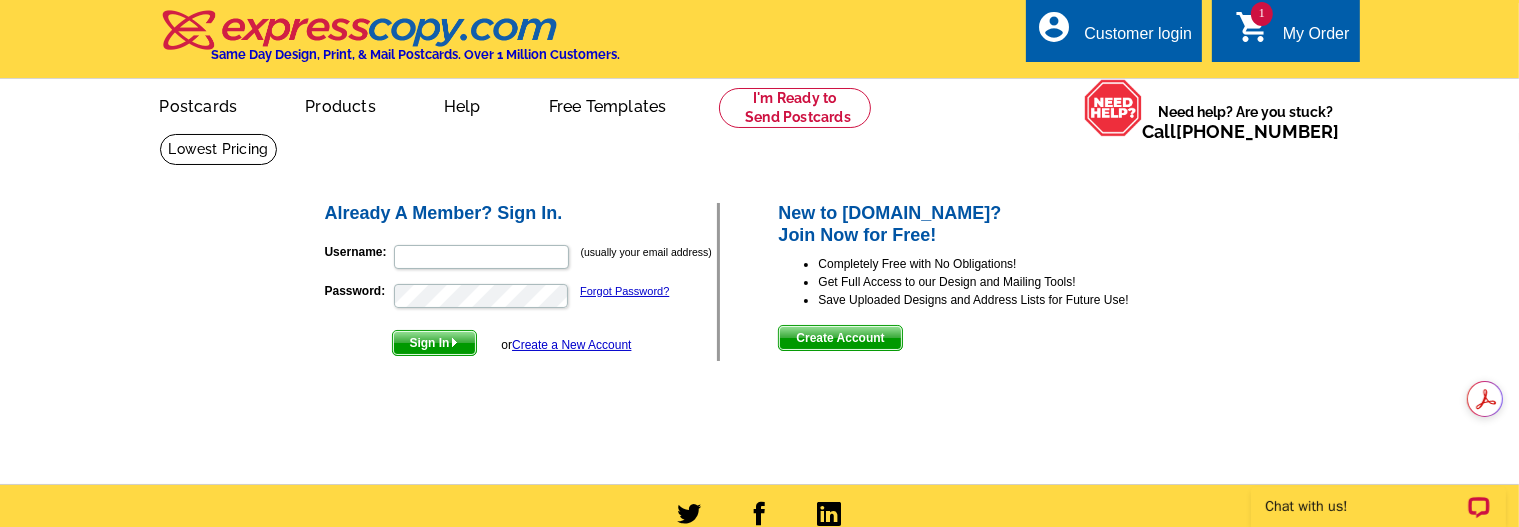 click on "Create Account" at bounding box center [840, 338] 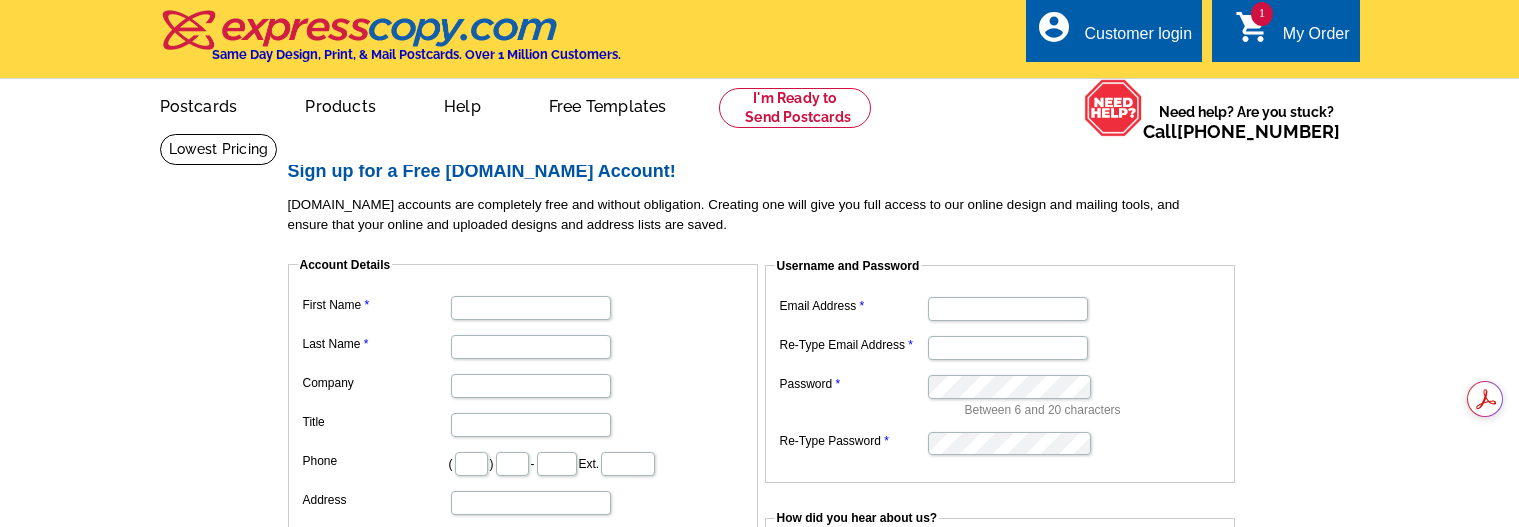 scroll, scrollTop: 0, scrollLeft: 0, axis: both 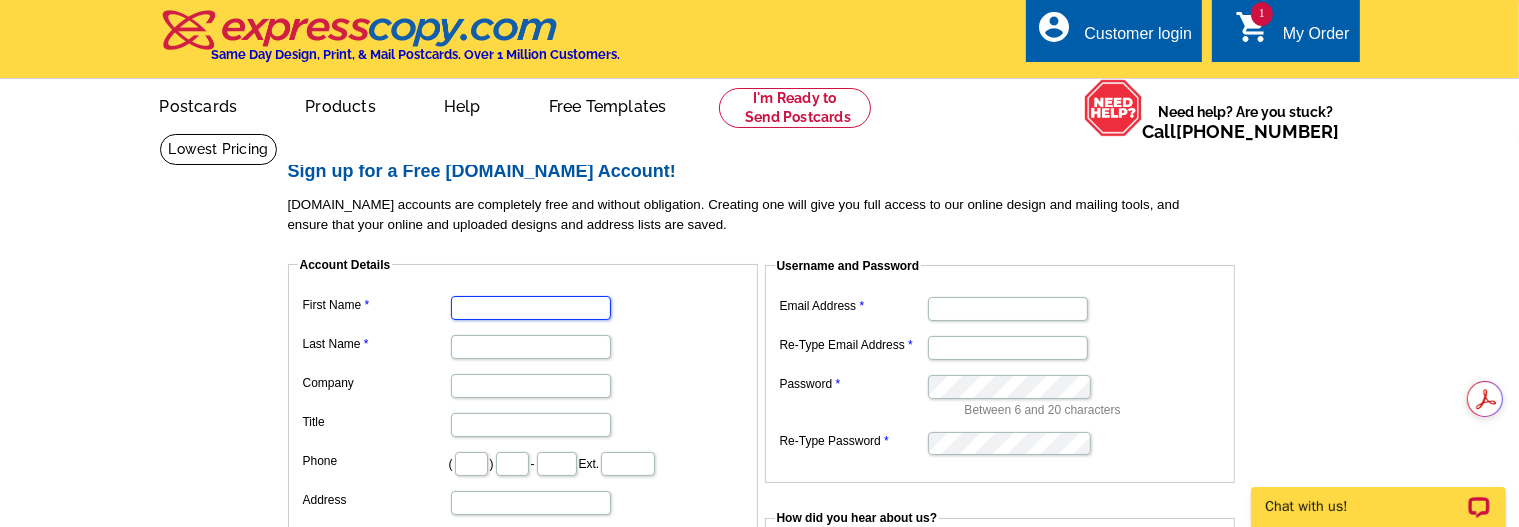 click on "First Name" at bounding box center [531, 308] 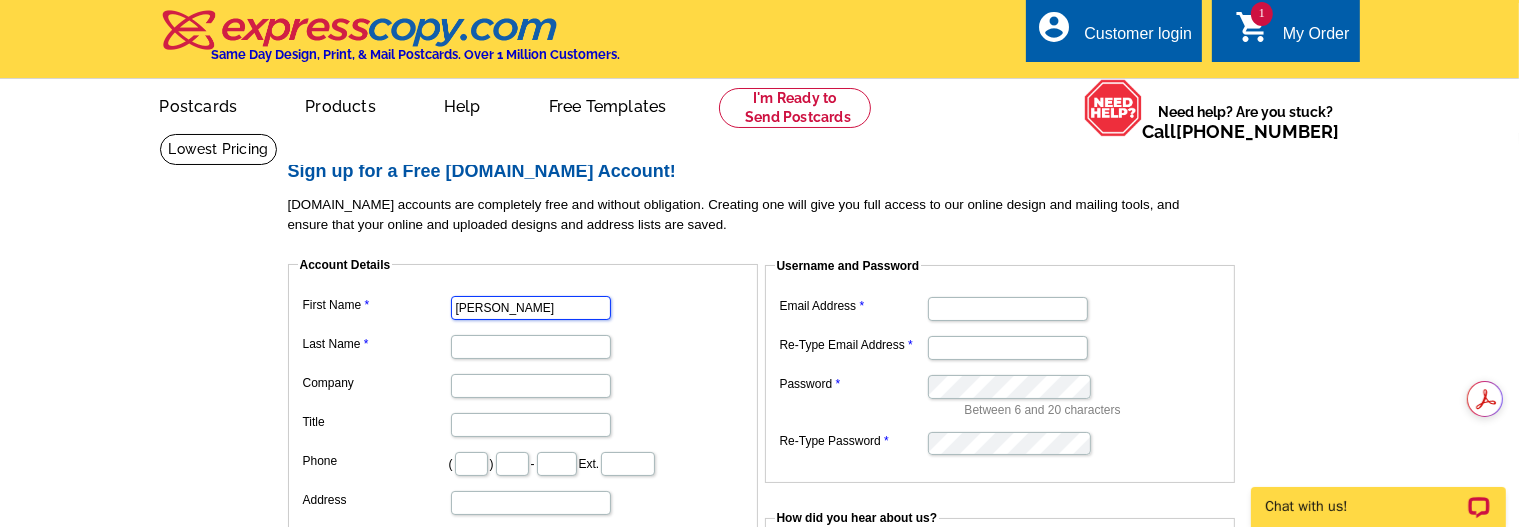 type on "[PERSON_NAME]" 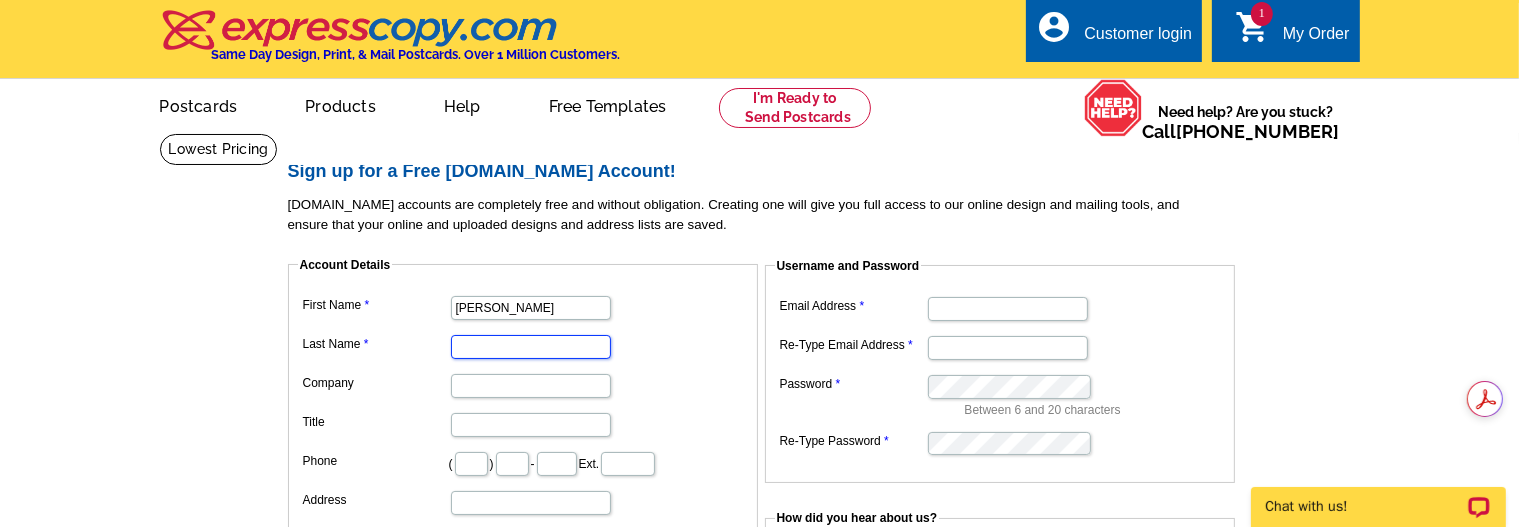 click on "Last Name" at bounding box center (531, 347) 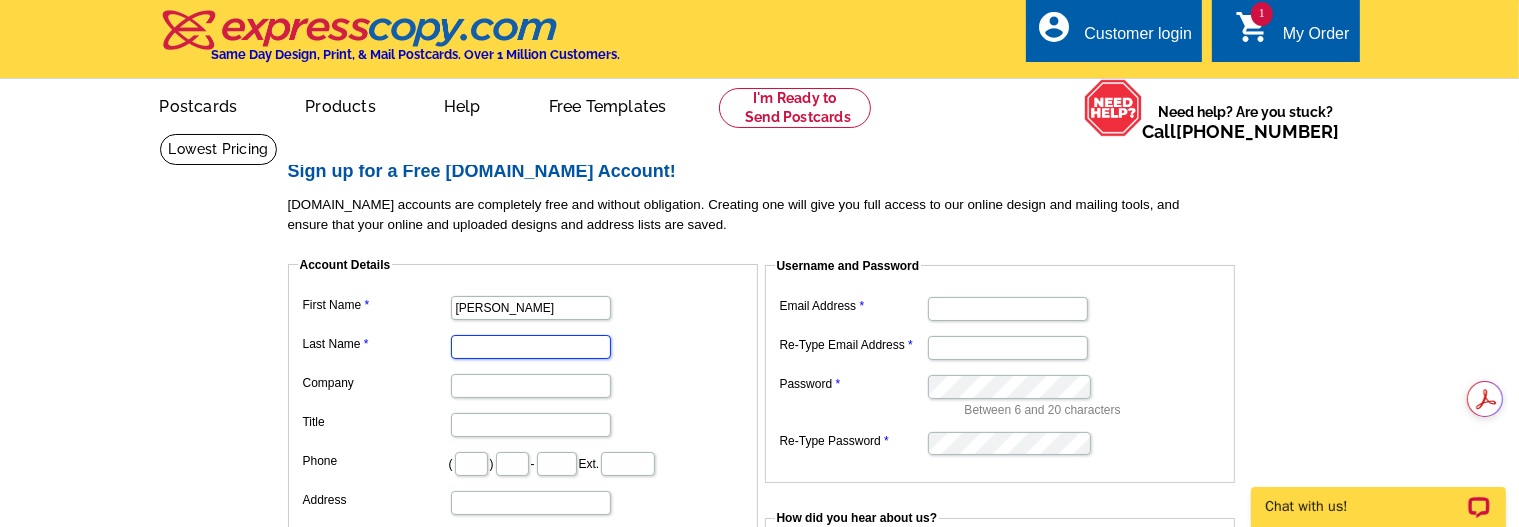type on "[PERSON_NAME]" 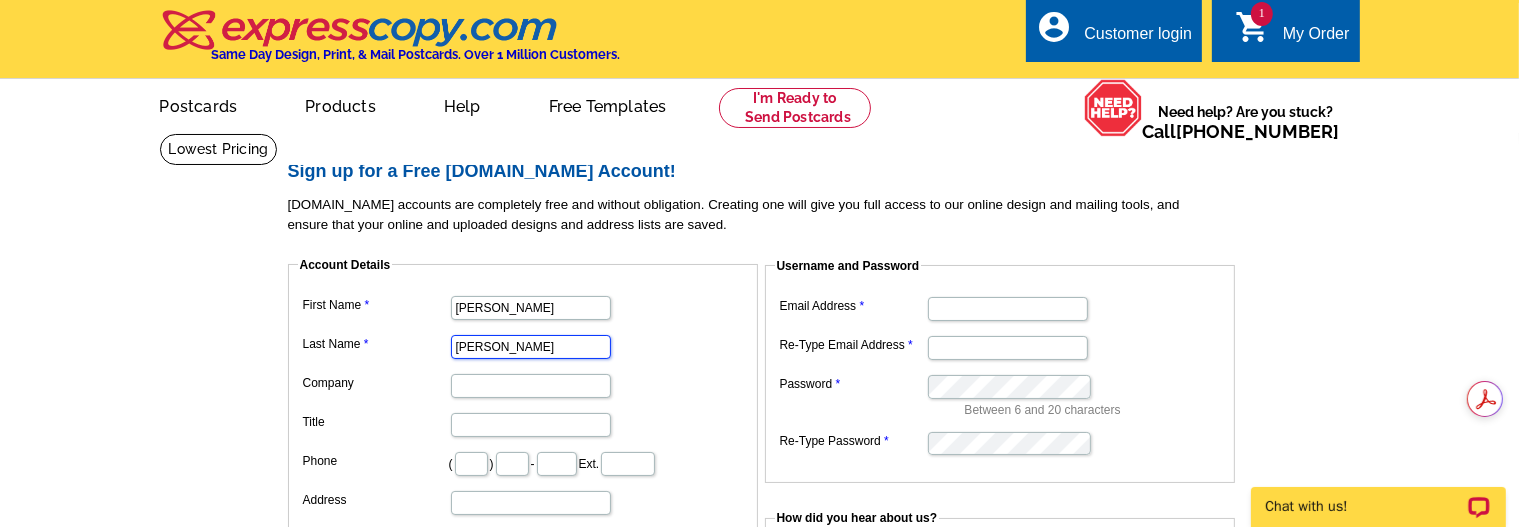 type on "Early Childhood Academy PCS" 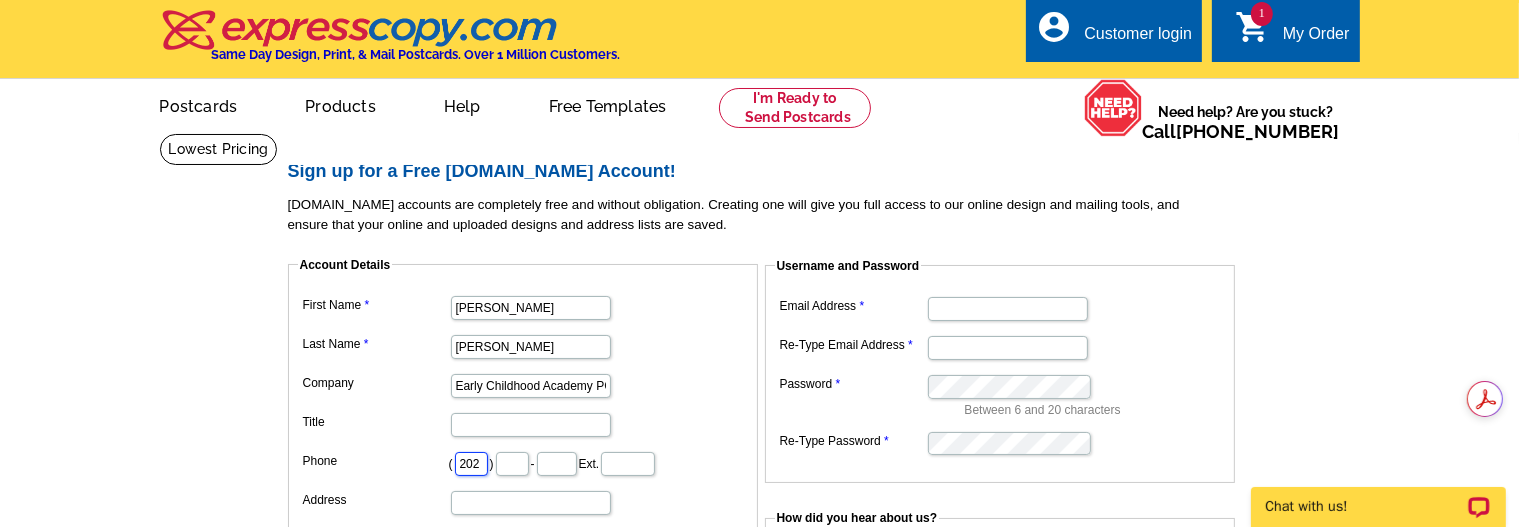 type on "277" 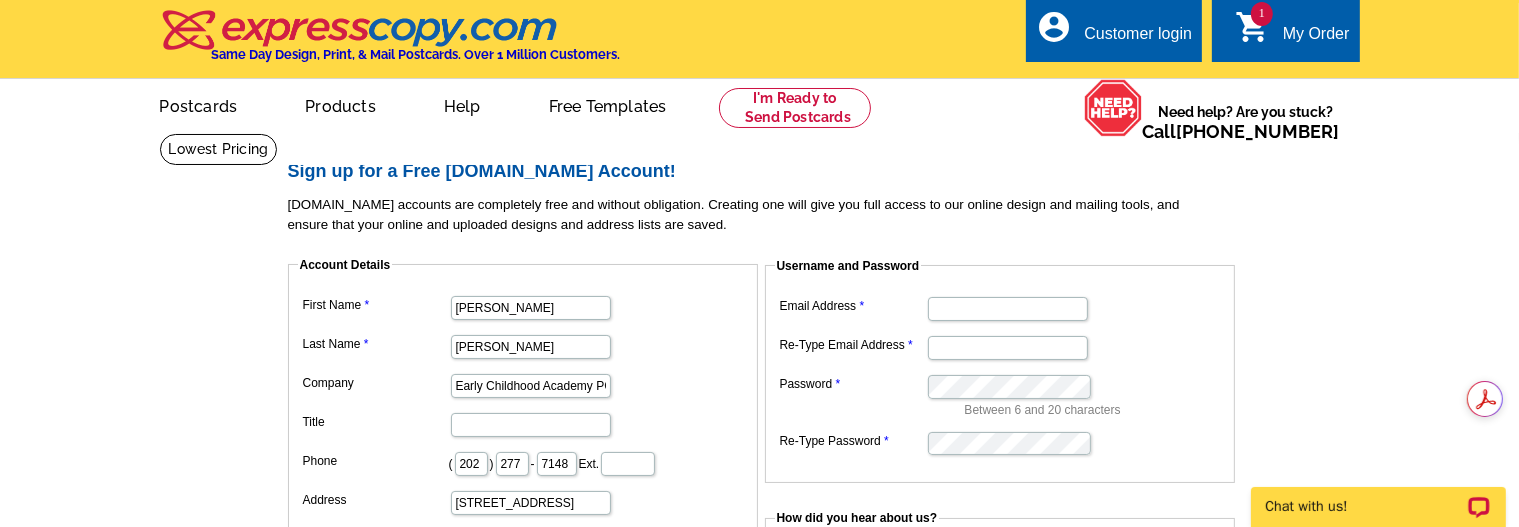 select on "DC" 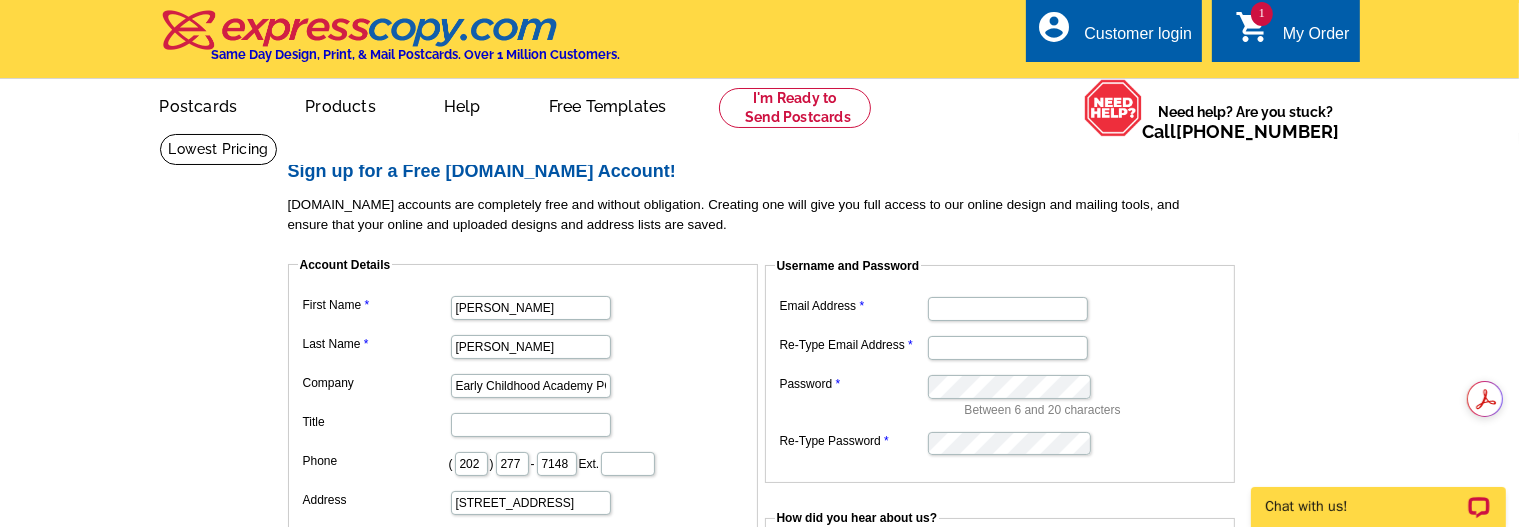 type on "20032" 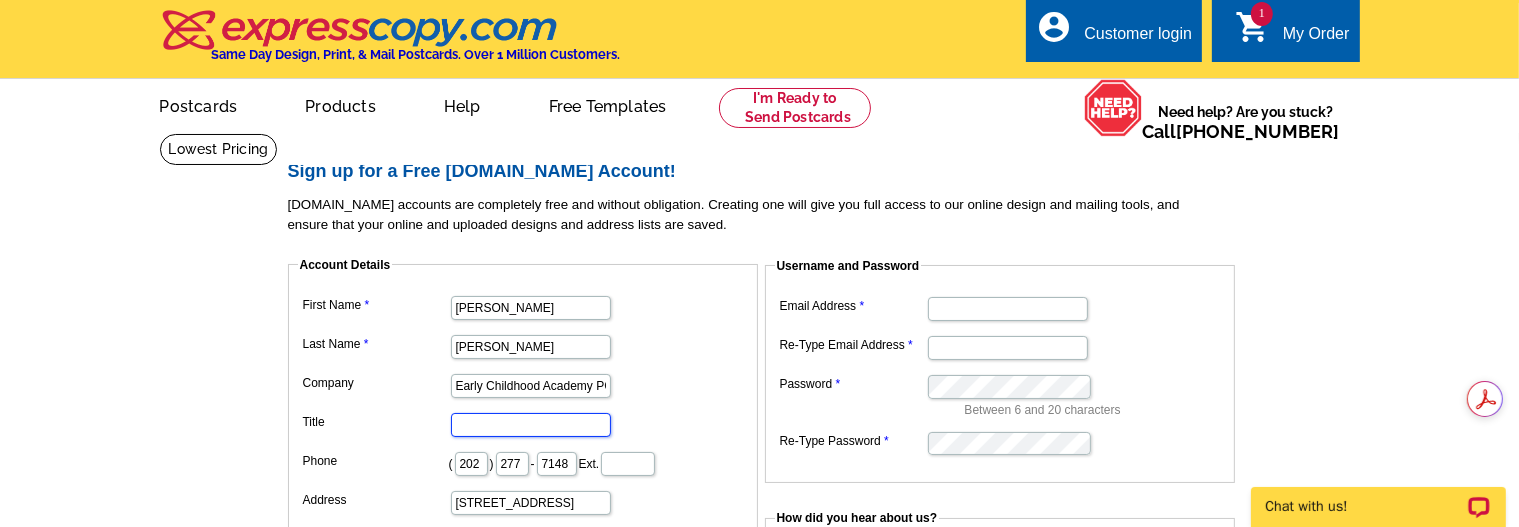 click on "Title" at bounding box center (531, 425) 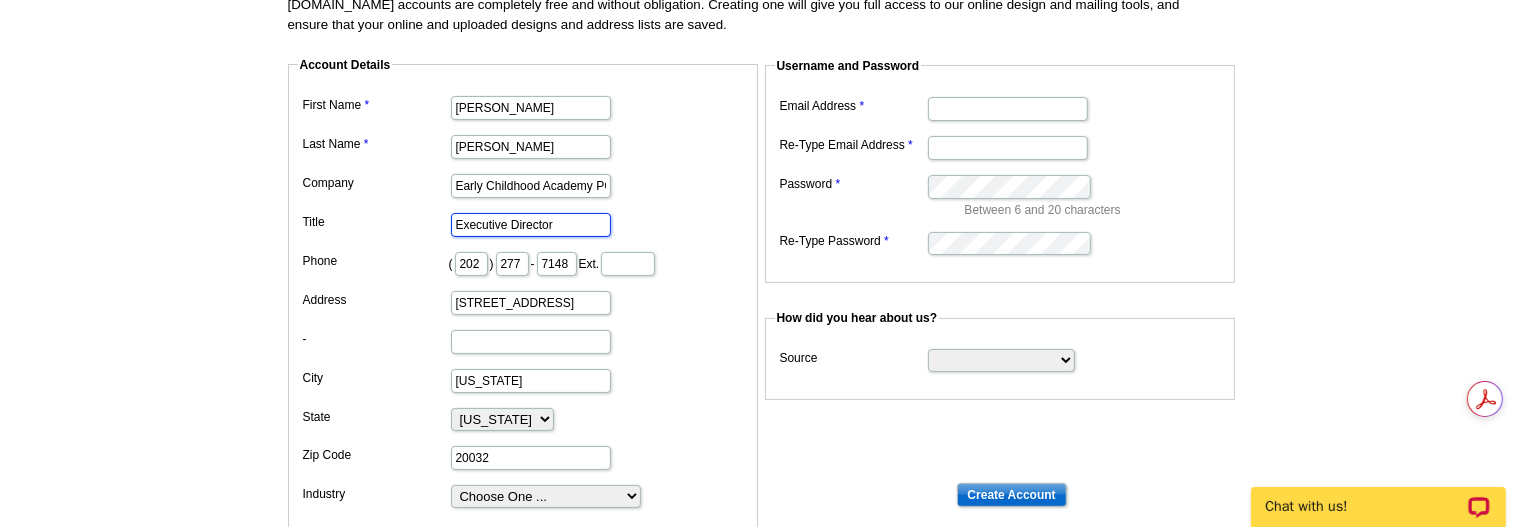 scroll, scrollTop: 300, scrollLeft: 0, axis: vertical 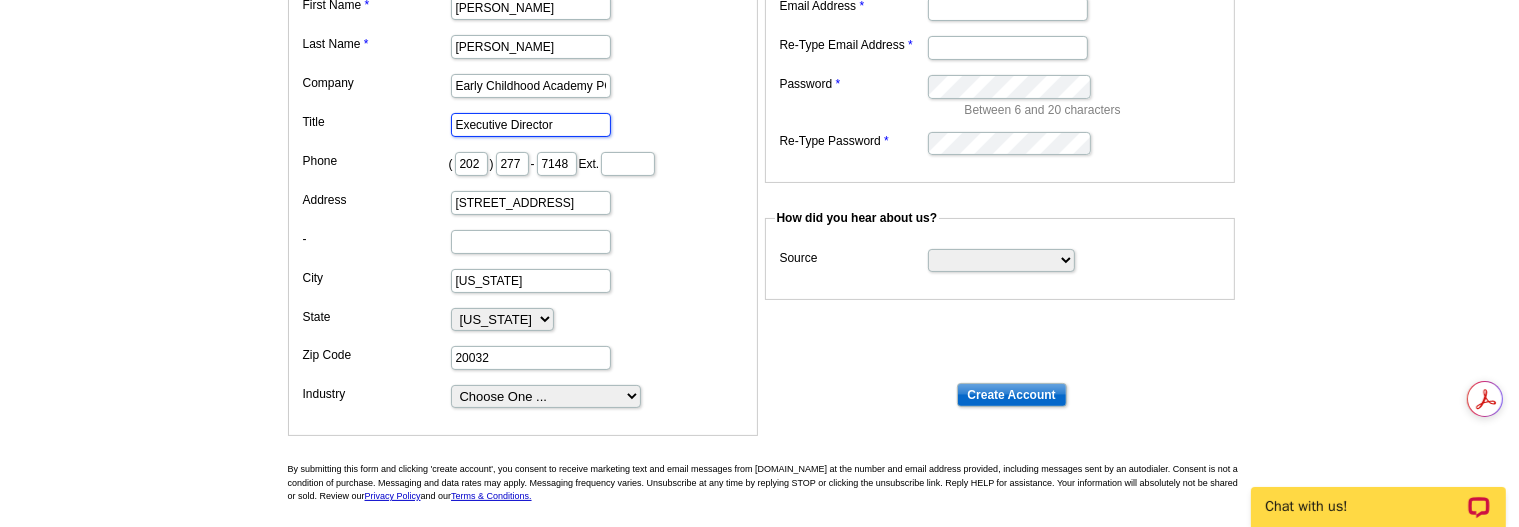 type on "Executive Director" 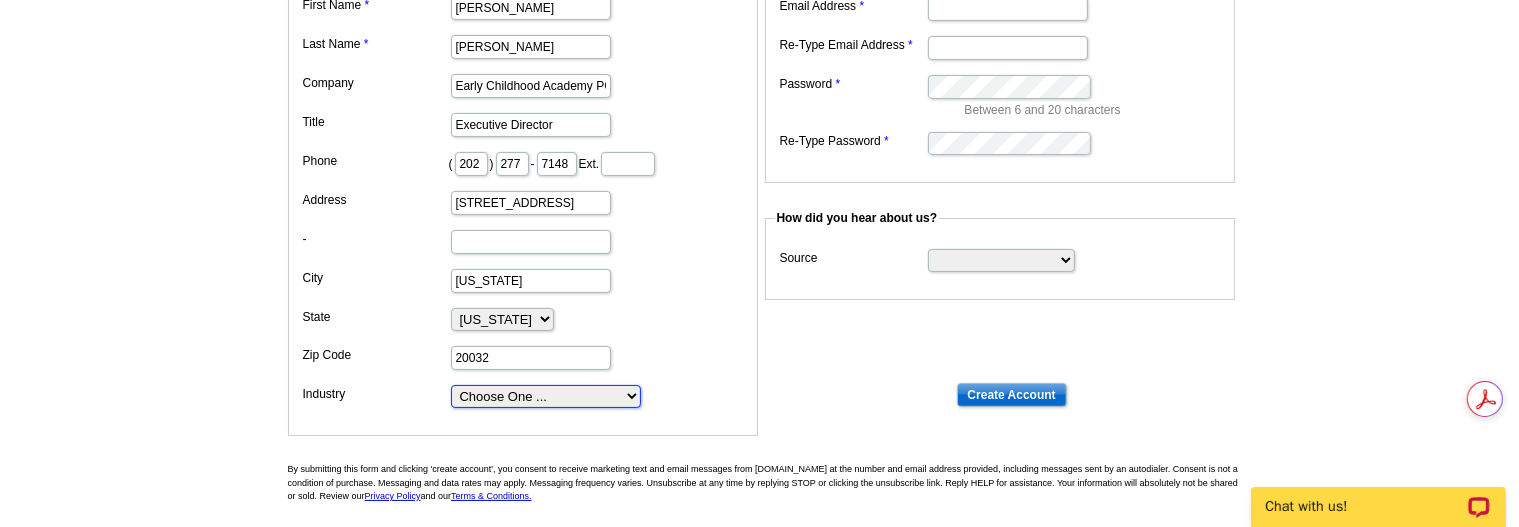 click on "Choose One ...
Residential Real Estate
Accounting
Agriculture
Architecture
Arts
Automotive
Business Services
Career Development/Training
Carpet Cleaning
[MEDICAL_DATA]
Commercial Real Estate
Communications
Computers/Electronics
Construction
Consulting
Daycare/Preschool
Dental
Education
Engineering
Entertainment
Environmental
Event Management
Financial
Fitness/gym
Government
Graphics/Design
Health & Beauty
Healthcare
Home Business
Home Inspection-Appraisal
Home Services
Home Services-Cleaning
Home Services-Exteriors
Home Services-HVAC
Home Services-Interior
Home Services-Interior Design
Home Services-Interiors
Home Services-Painting
Home Services-Plumbing
Human Resources
Insurance
Landscape/Yard
Legal Services
Manufacturing
Medical" at bounding box center [546, 396] 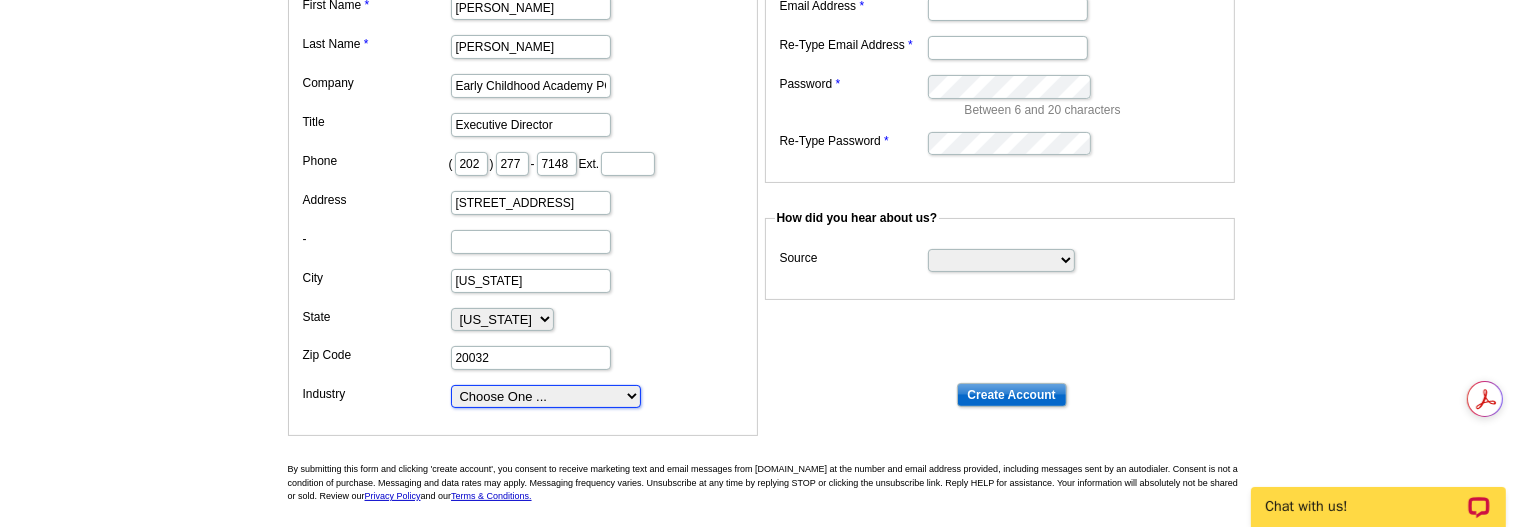 select on "14" 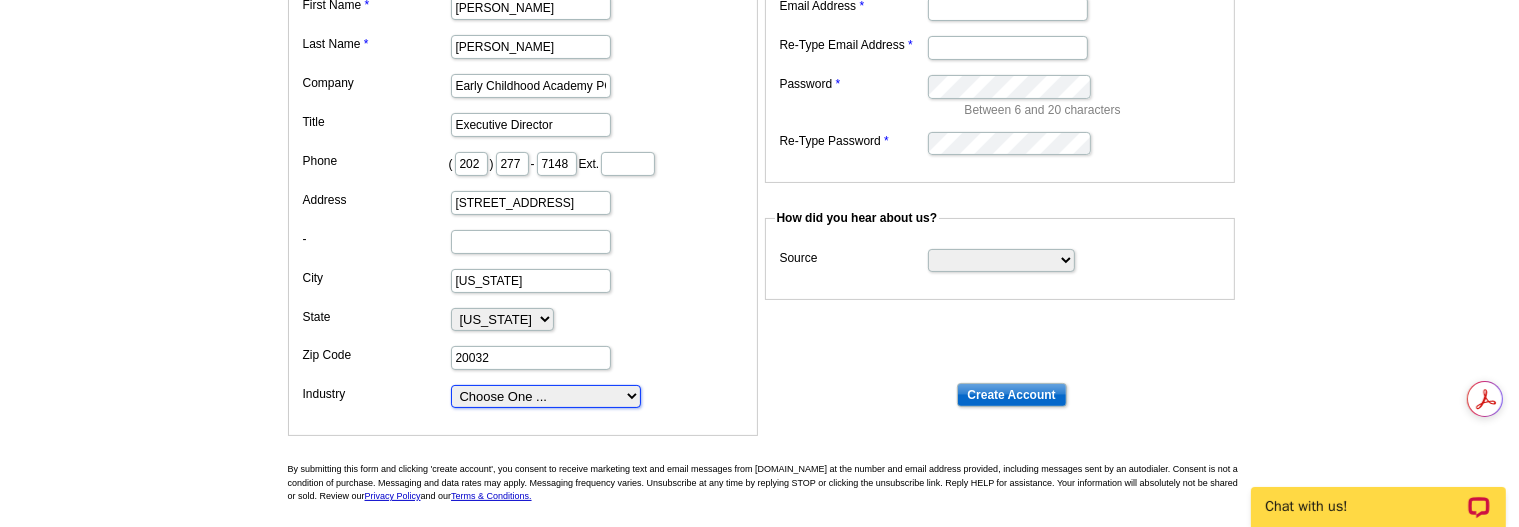 click on "Choose One ...
Residential Real Estate
Accounting
Agriculture
Architecture
Arts
Automotive
Business Services
Career Development/Training
Carpet Cleaning
[MEDICAL_DATA]
Commercial Real Estate
Communications
Computers/Electronics
Construction
Consulting
Daycare/Preschool
Dental
Education
Engineering
Entertainment
Environmental
Event Management
Financial
Fitness/gym
Government
Graphics/Design
Health & Beauty
Healthcare
Home Business
Home Inspection-Appraisal
Home Services
Home Services-Cleaning
Home Services-Exteriors
Home Services-HVAC
Home Services-Interior
Home Services-Interior Design
Home Services-Interiors
Home Services-Painting
Home Services-Plumbing
Human Resources
Insurance
Landscape/Yard
Legal Services
Manufacturing
Medical" at bounding box center (546, 396) 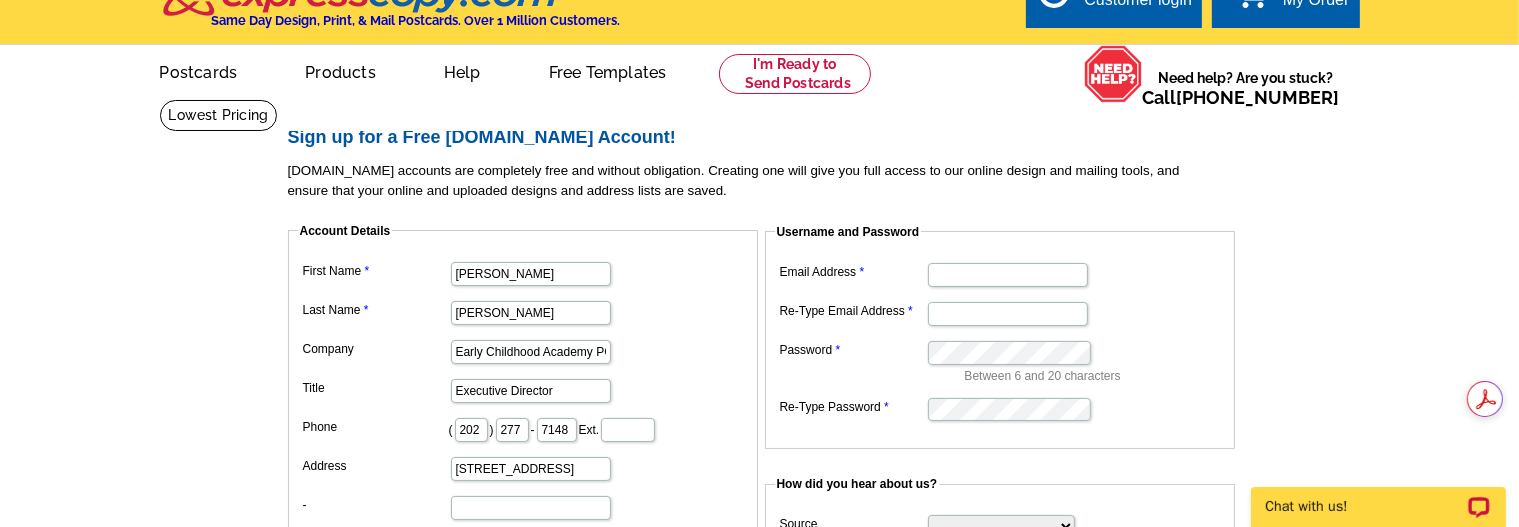 scroll, scrollTop: 0, scrollLeft: 0, axis: both 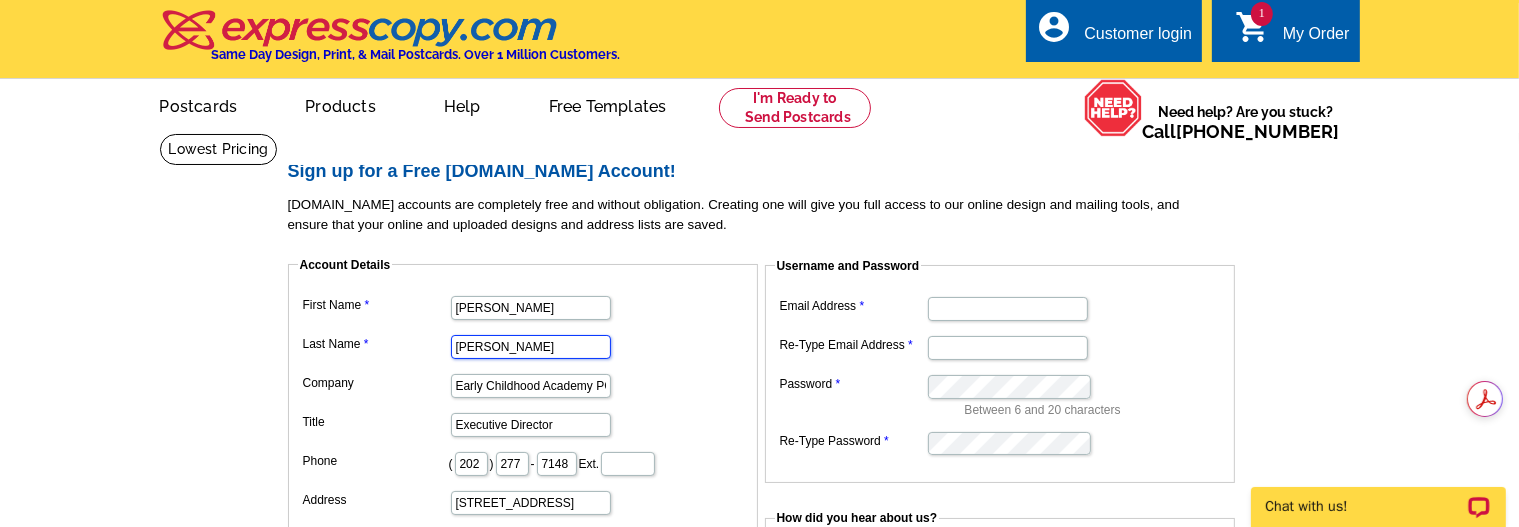 click on "[PERSON_NAME]" at bounding box center [531, 347] 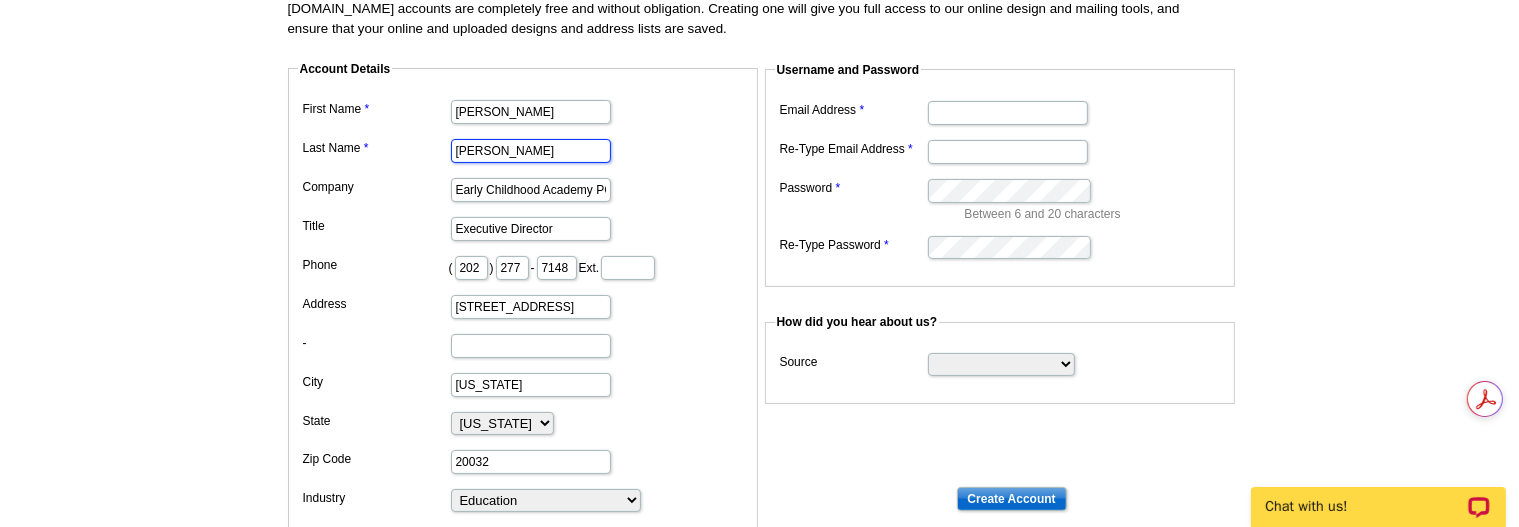 scroll, scrollTop: 200, scrollLeft: 0, axis: vertical 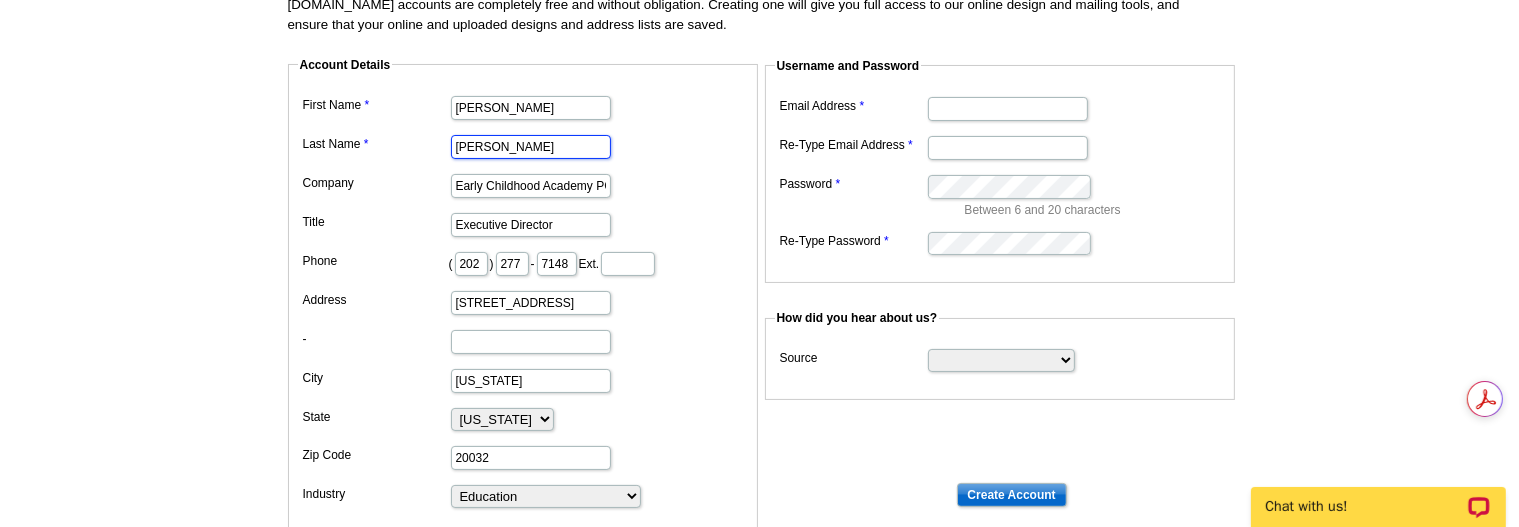 type on "[PERSON_NAME]" 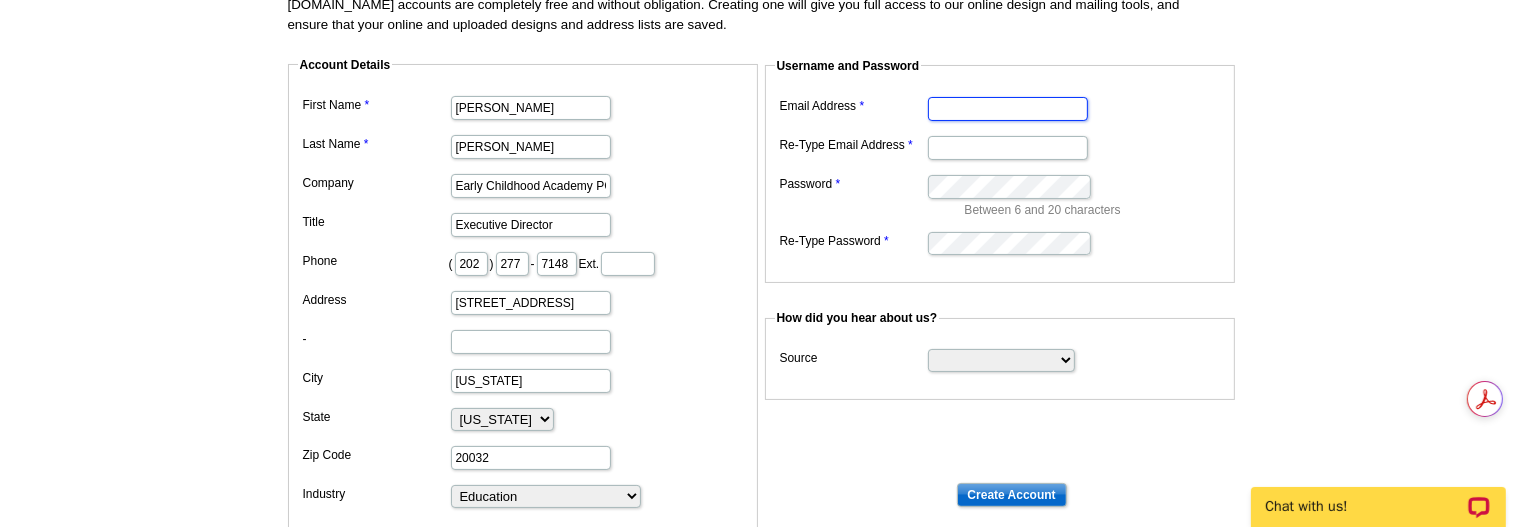 click on "Email Address" at bounding box center (1008, 109) 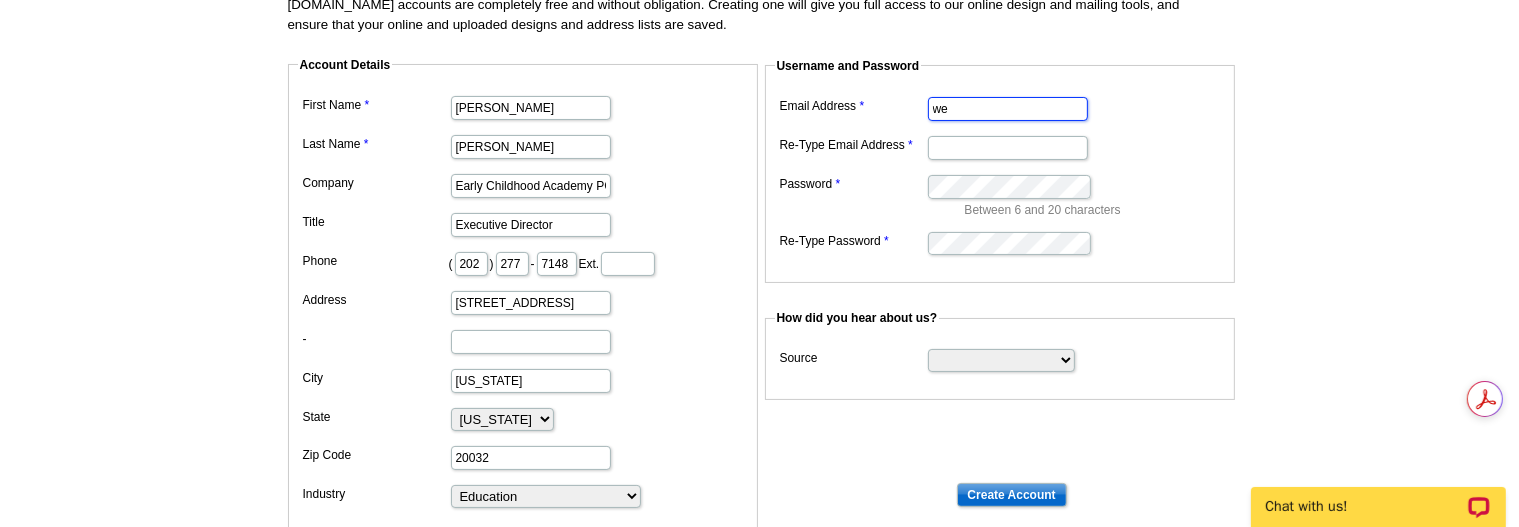 type on "[EMAIL_ADDRESS][DOMAIN_NAME]" 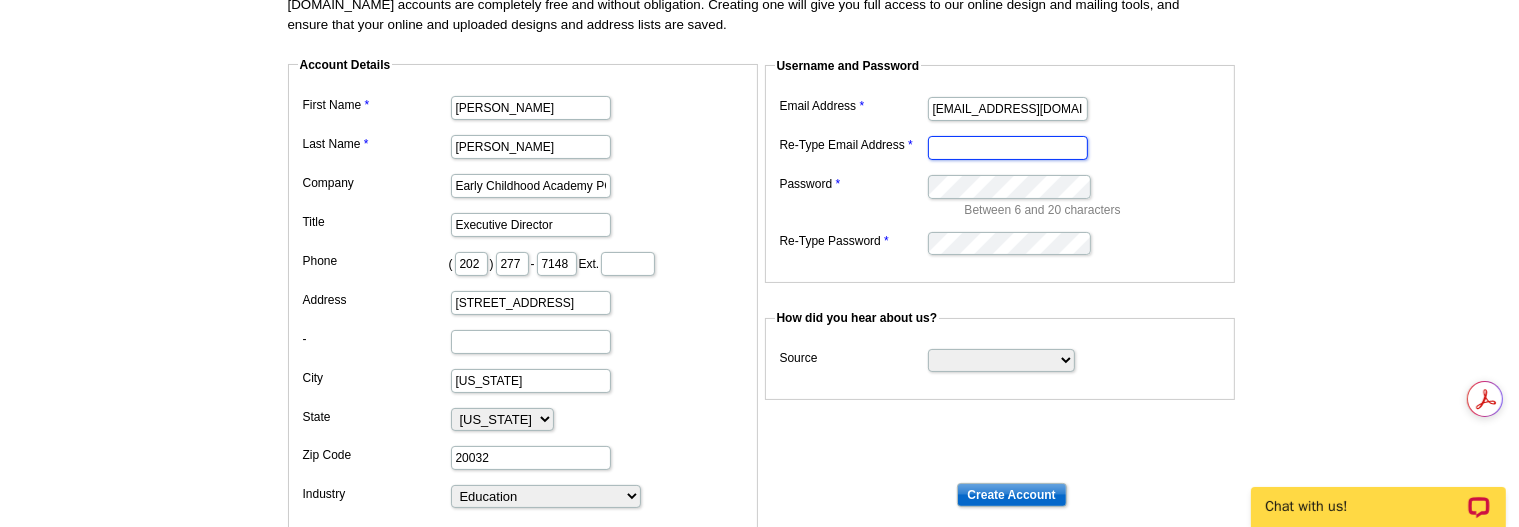 click on "Re-Type Email Address" at bounding box center (1008, 148) 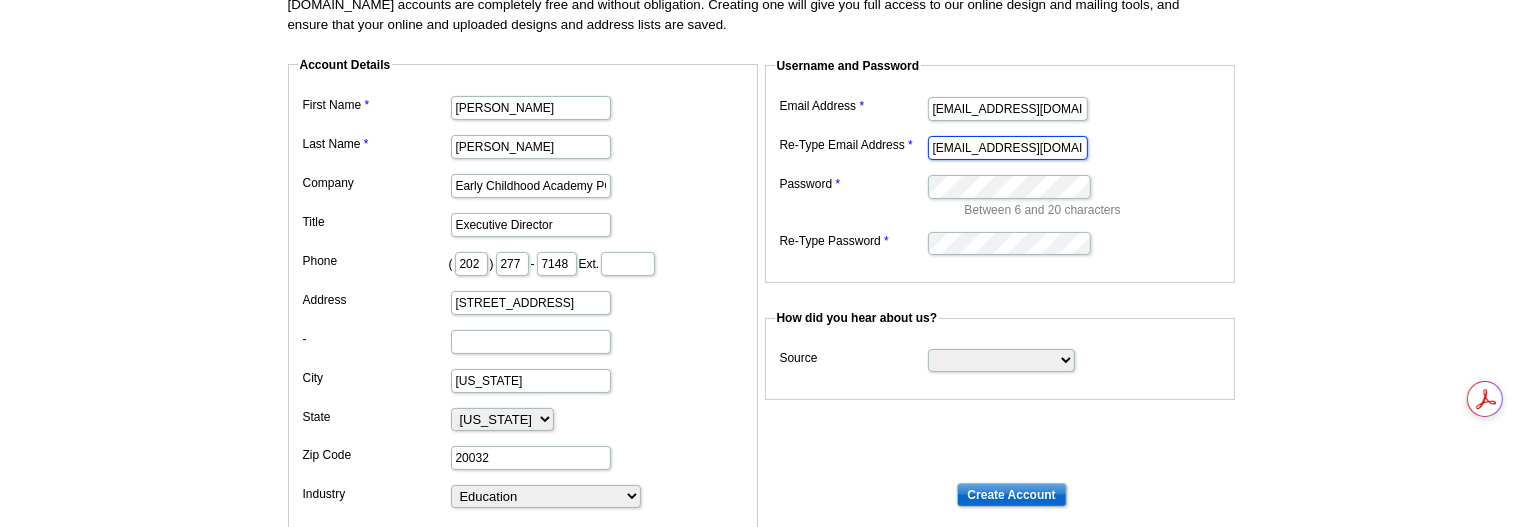 type on "[EMAIL_ADDRESS][DOMAIN_NAME]" 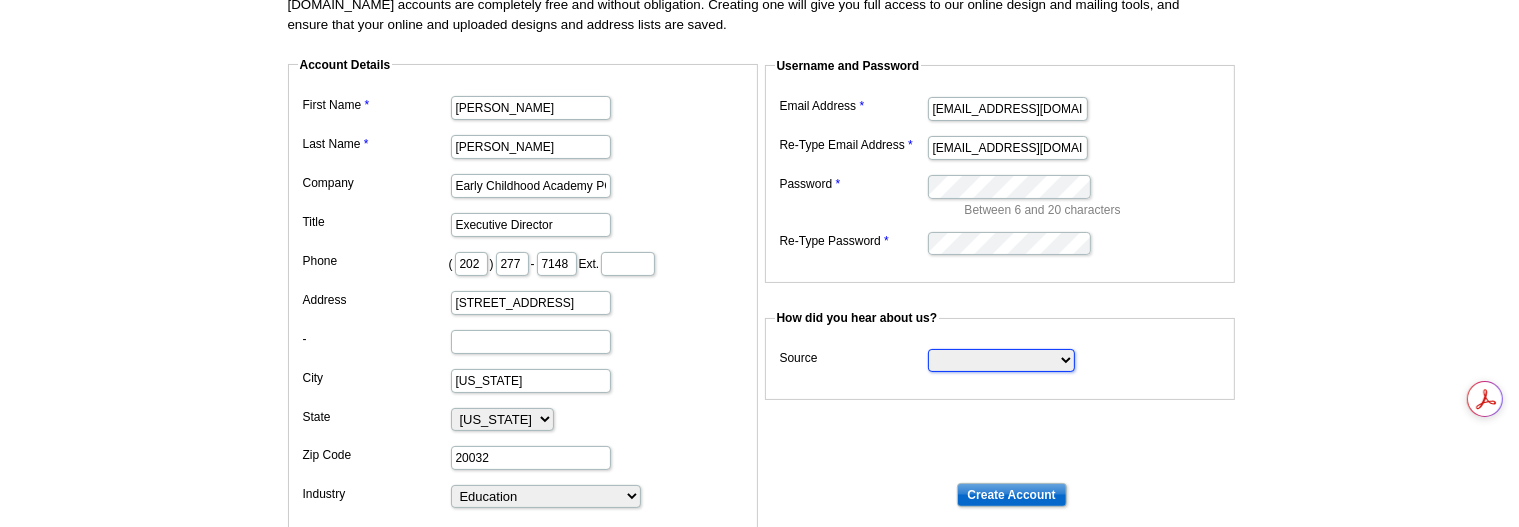 click on "Search Engine
Television Ad
Direct Mail Postcard
Email
Referred by a friend
Other" at bounding box center (1001, 360) 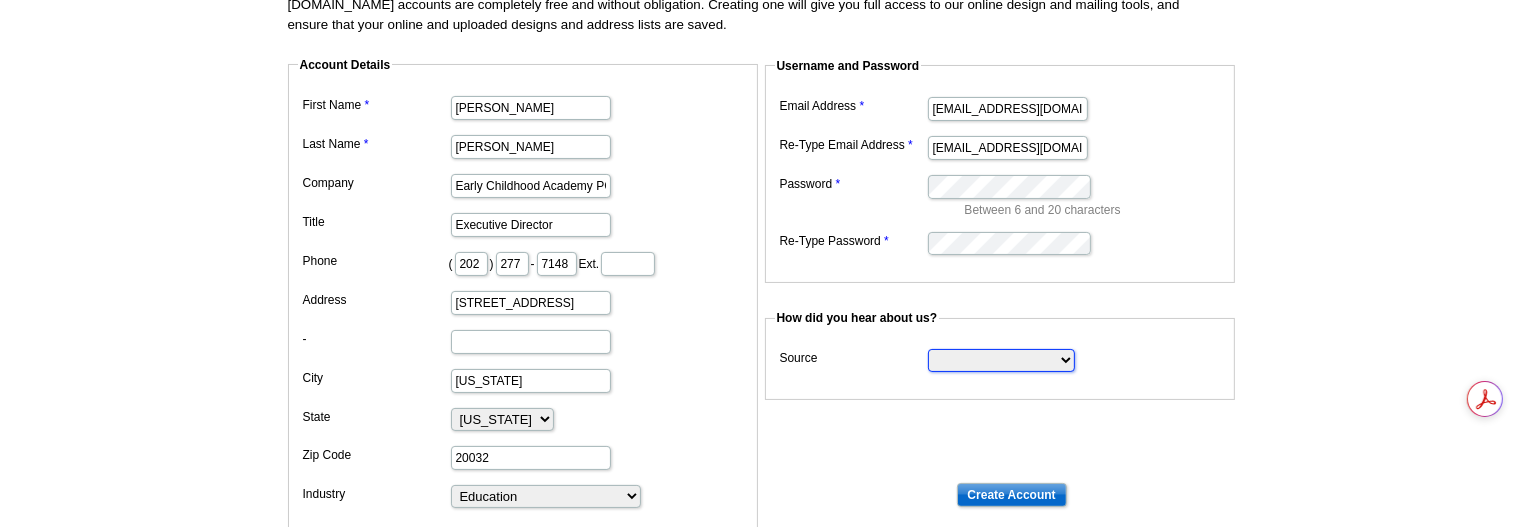 select on "search" 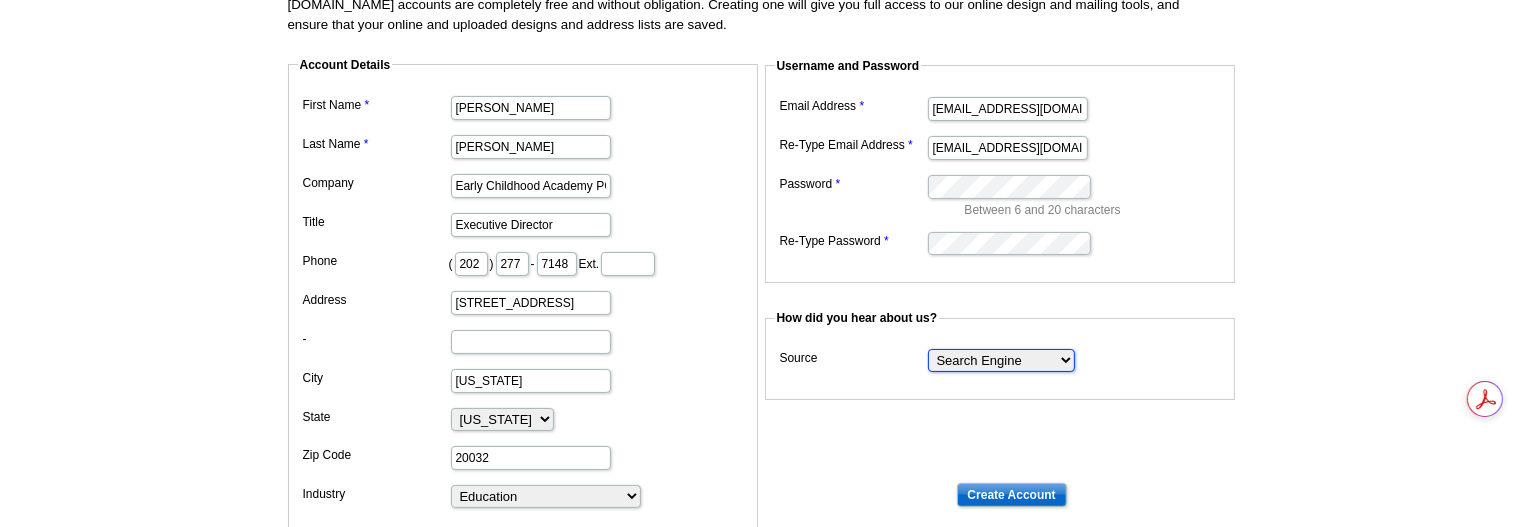 click on "Search Engine
Television Ad
Direct Mail Postcard
Email
Referred by a friend
Other" at bounding box center [1001, 360] 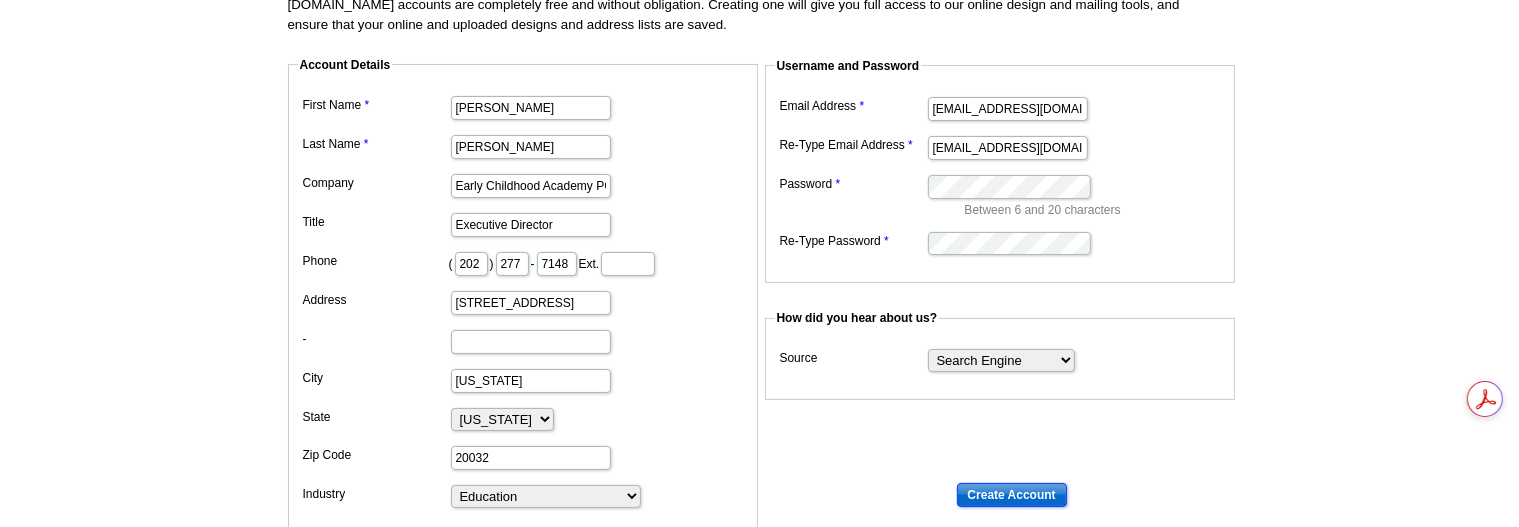click on "Create Account" at bounding box center [1012, 495] 